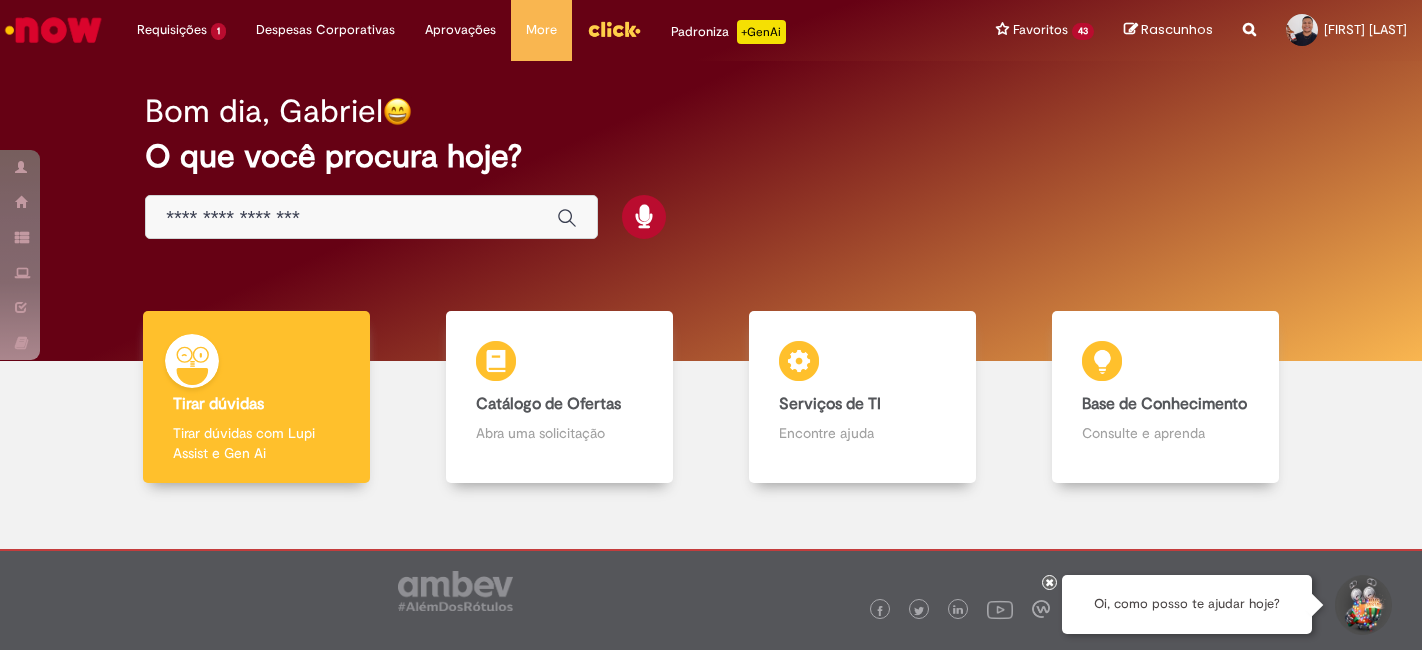 scroll, scrollTop: 0, scrollLeft: 0, axis: both 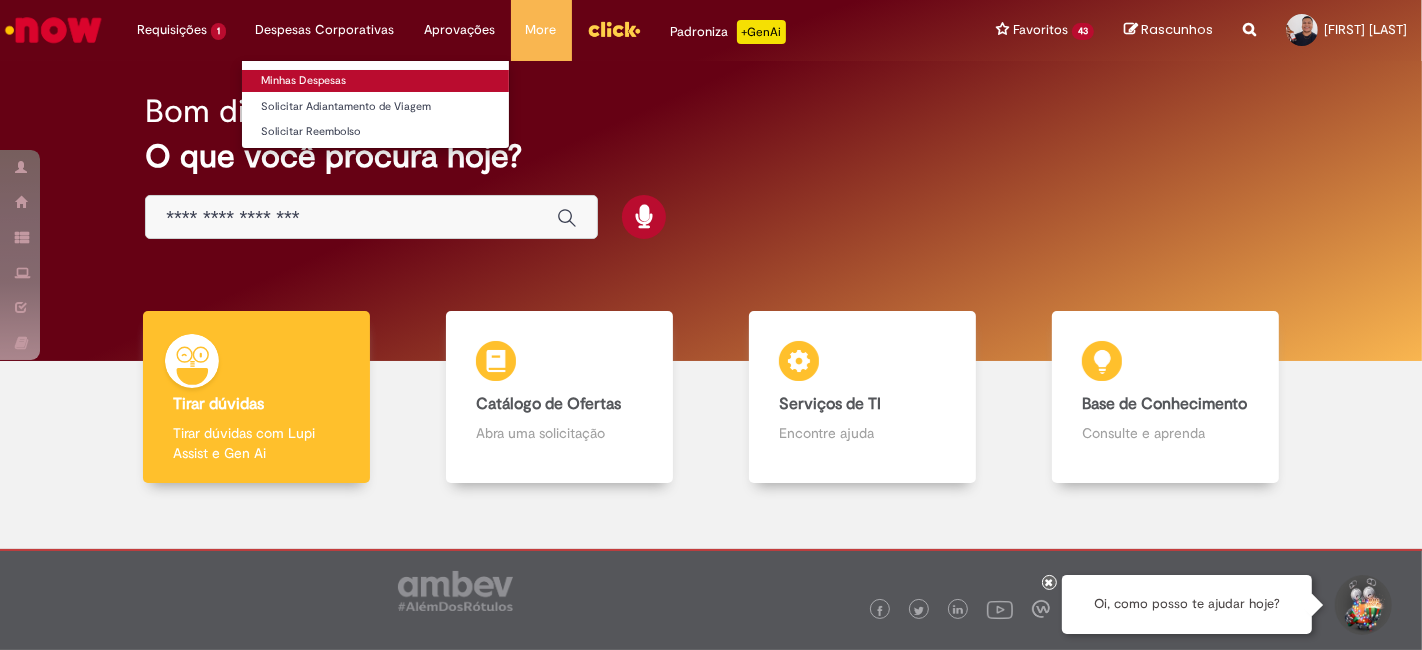 click on "Minhas Despesas" at bounding box center (375, 81) 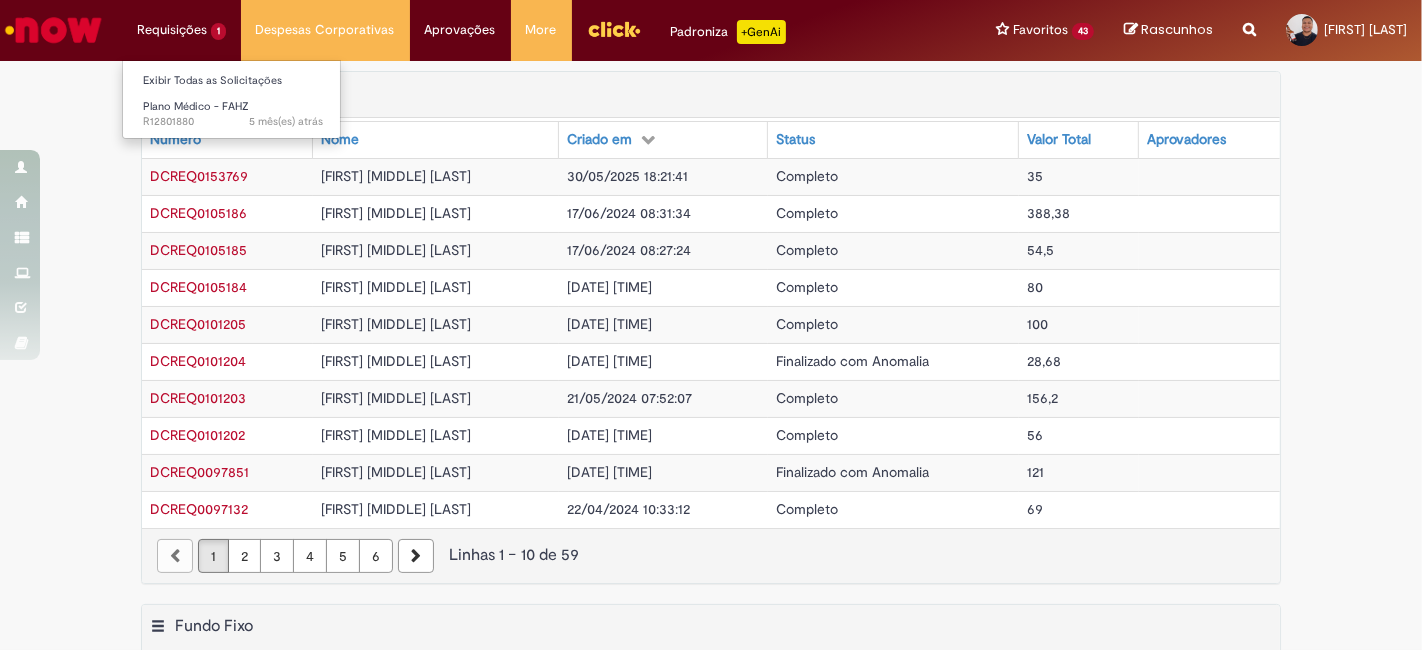 click on "Exibir Todas as Solicitações
Plano Médico - FAHZ
5 mês(es) atrás 5 meses atrás  R12801880" at bounding box center [231, 99] 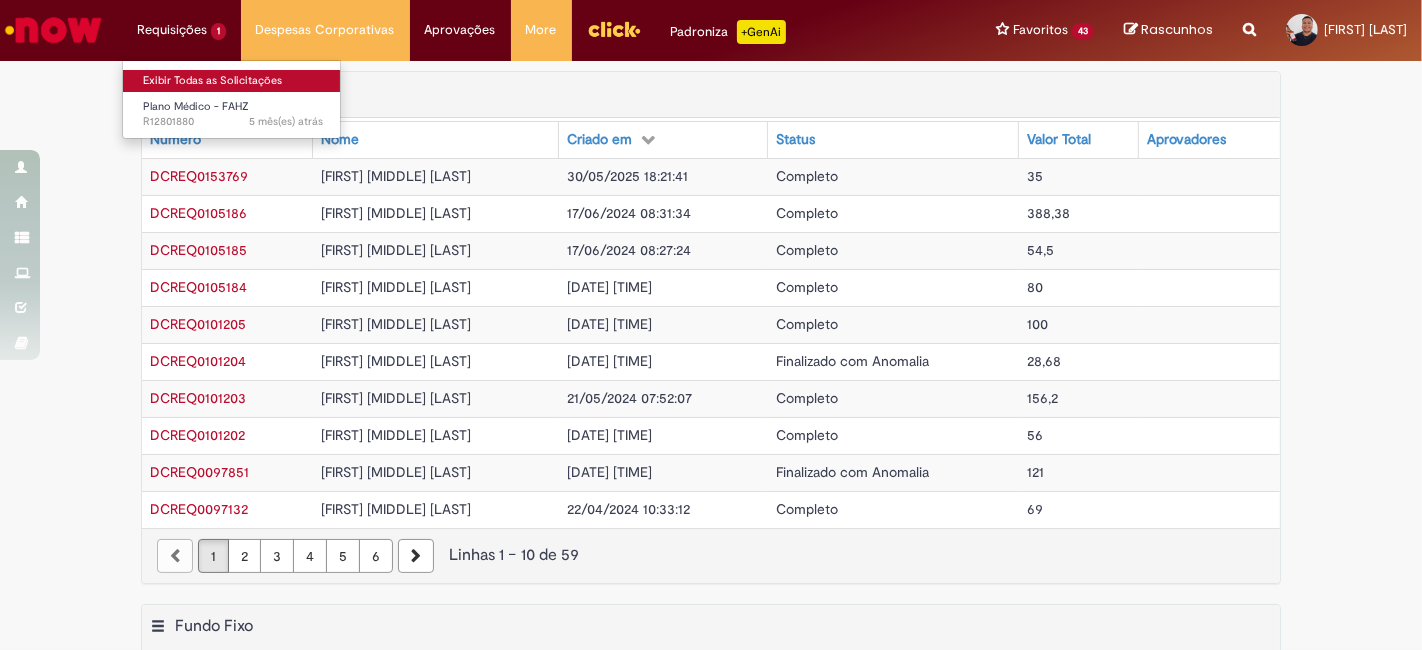 click on "Exibir Todas as Solicitações" at bounding box center [233, 81] 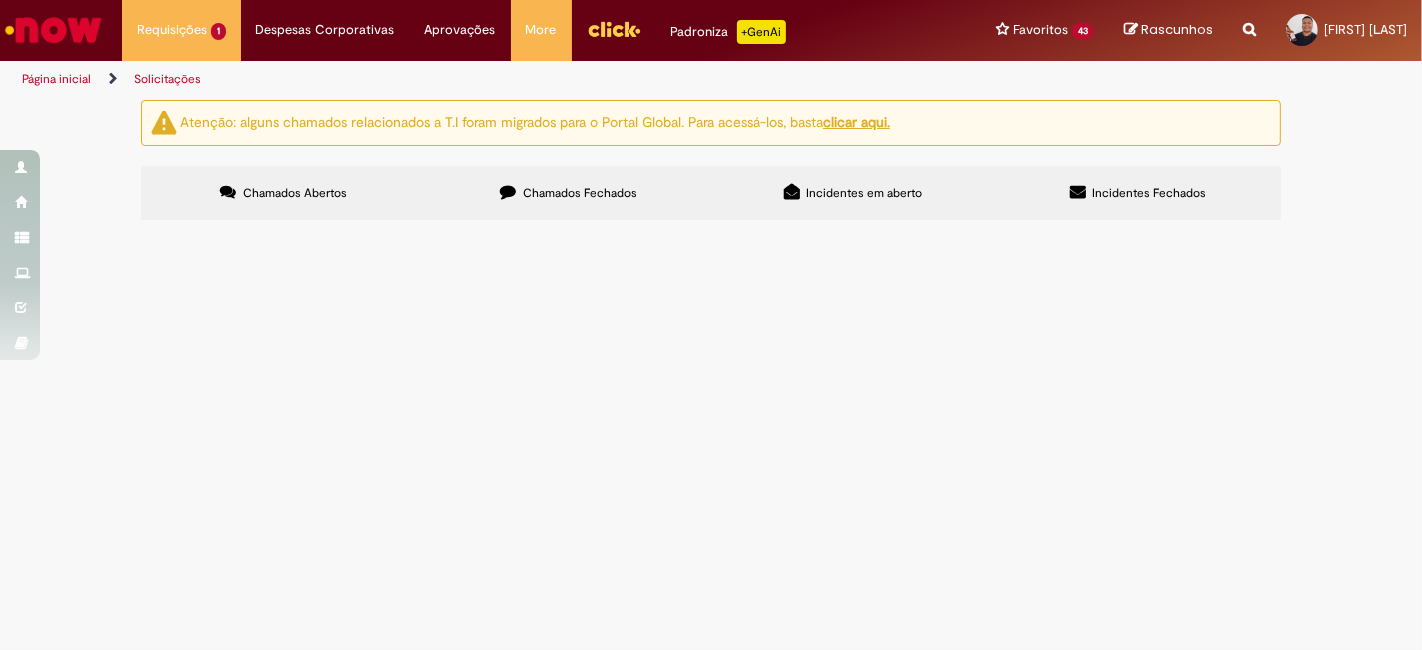 click on "Chamados Fechados" at bounding box center [580, 193] 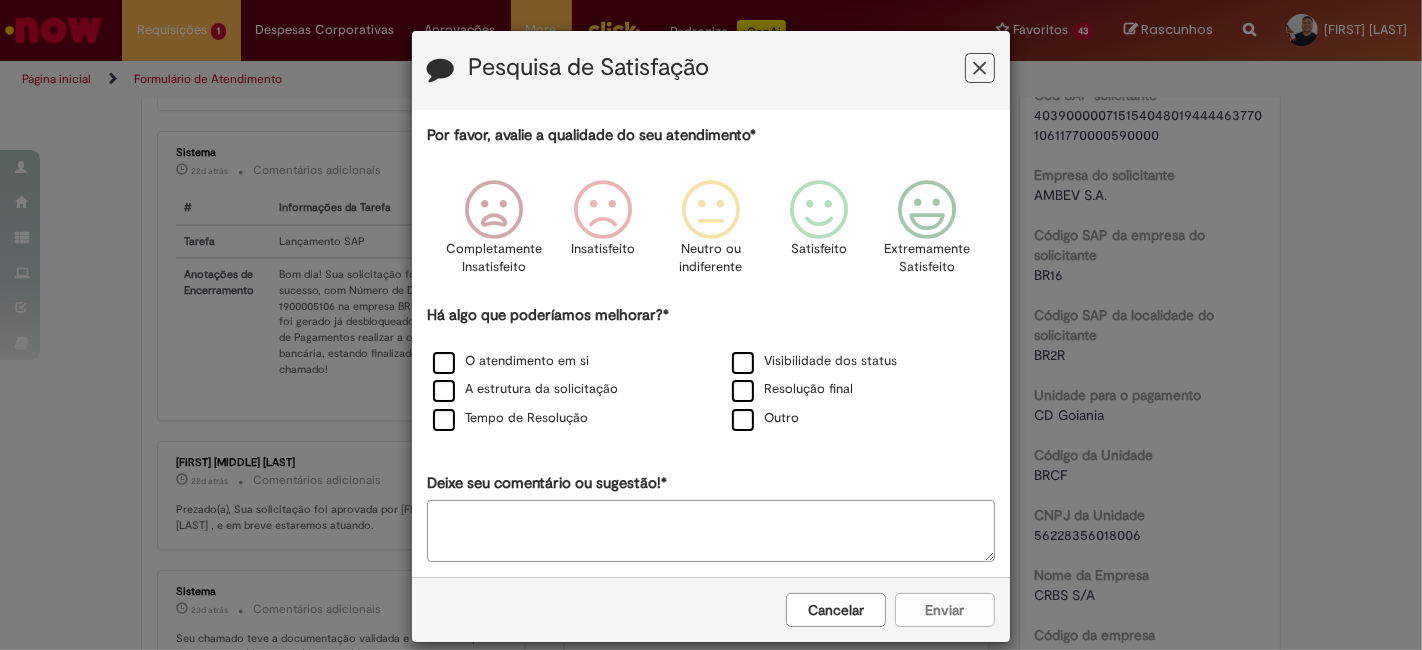 scroll, scrollTop: 0, scrollLeft: 0, axis: both 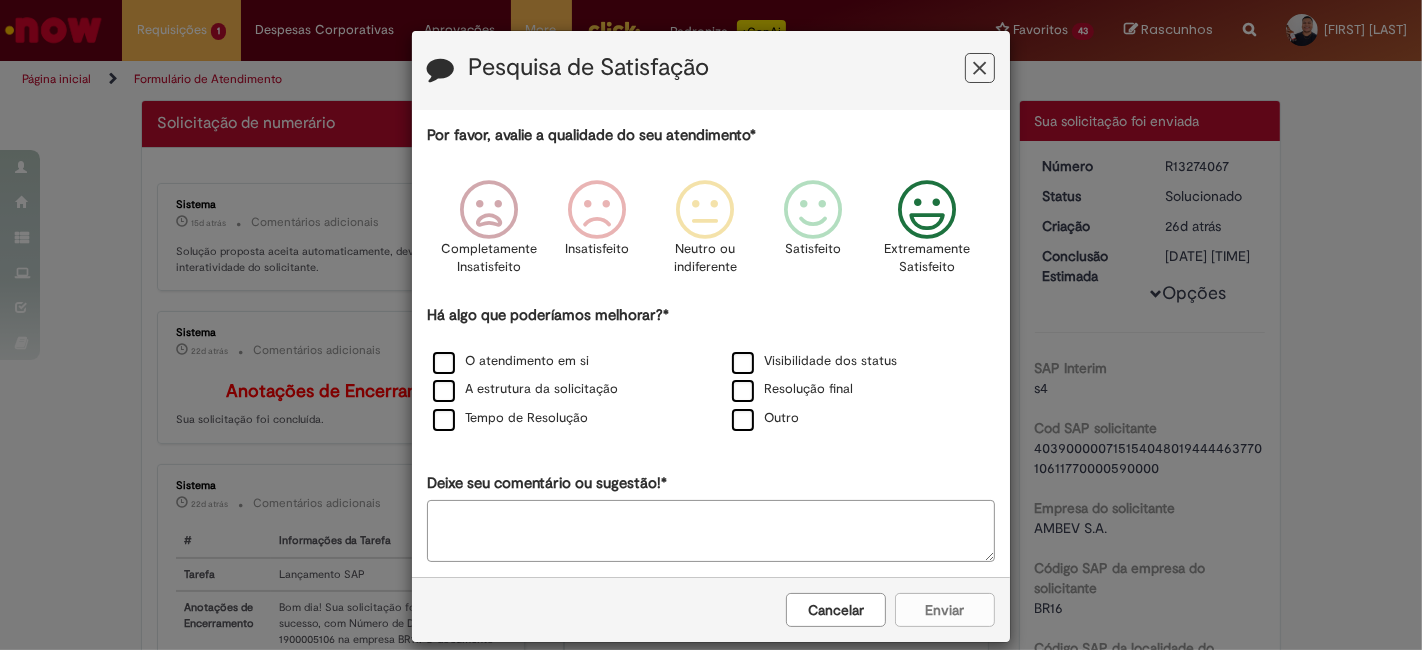 click at bounding box center (927, 210) 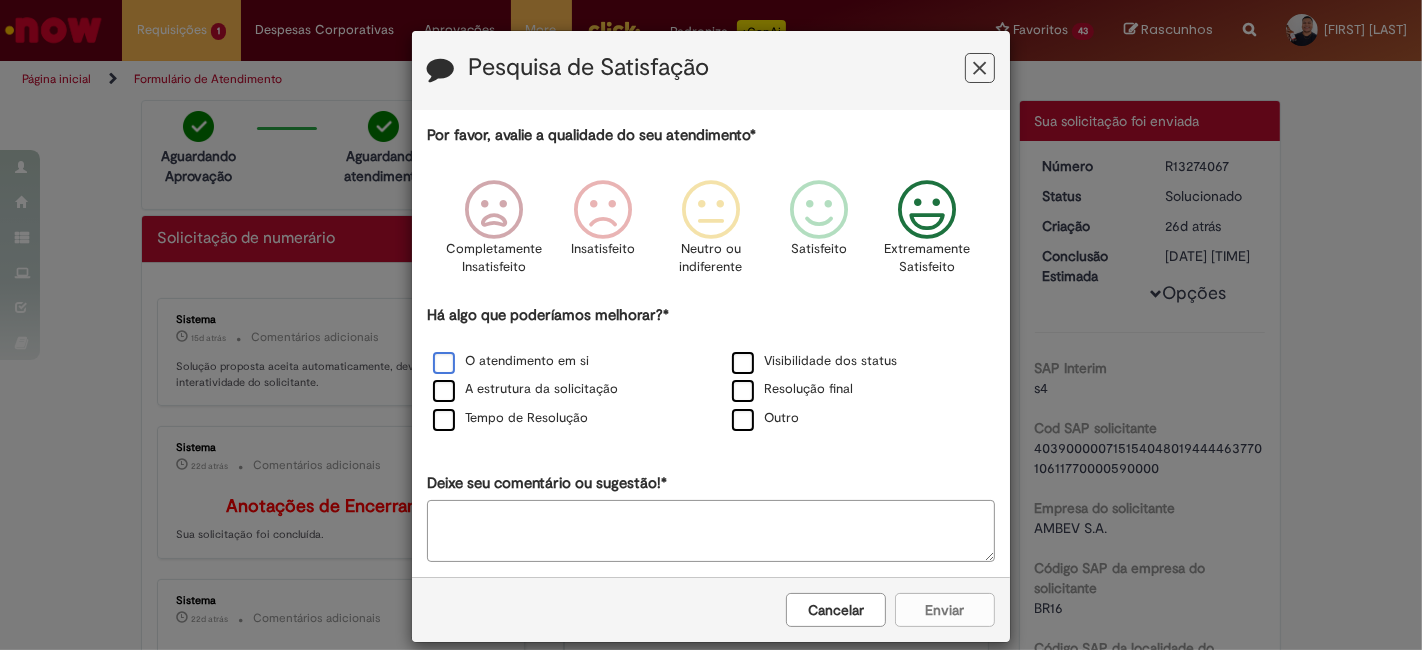 click on "O atendimento em si" at bounding box center (511, 361) 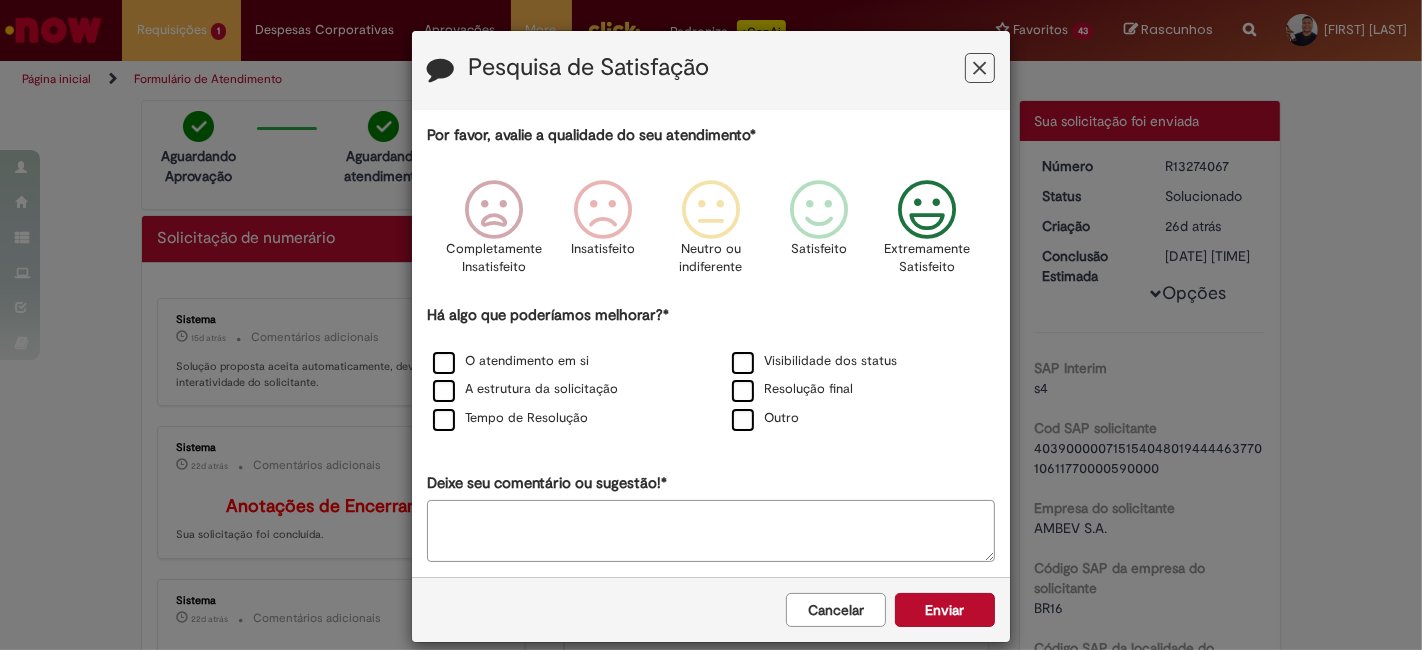 click on "A estrutura da solicitação" at bounding box center (561, 390) 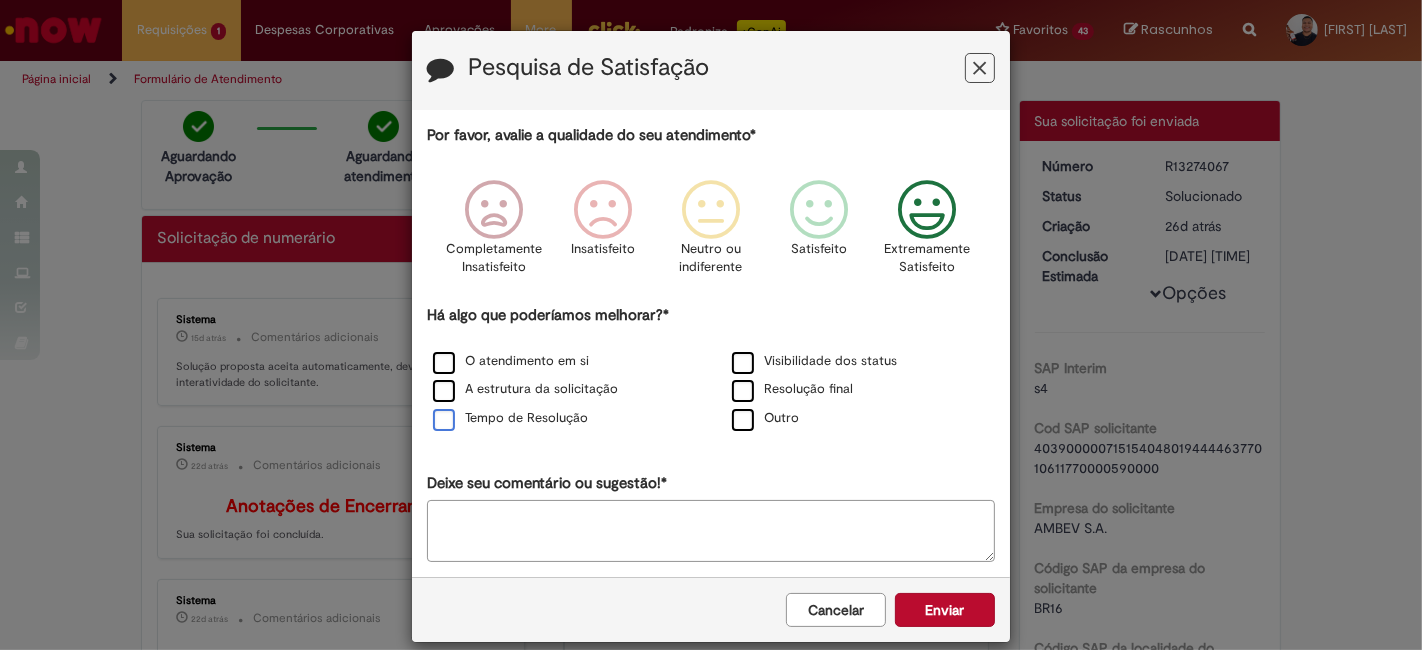 drag, startPoint x: 494, startPoint y: 412, endPoint x: 506, endPoint y: 390, distance: 25.059929 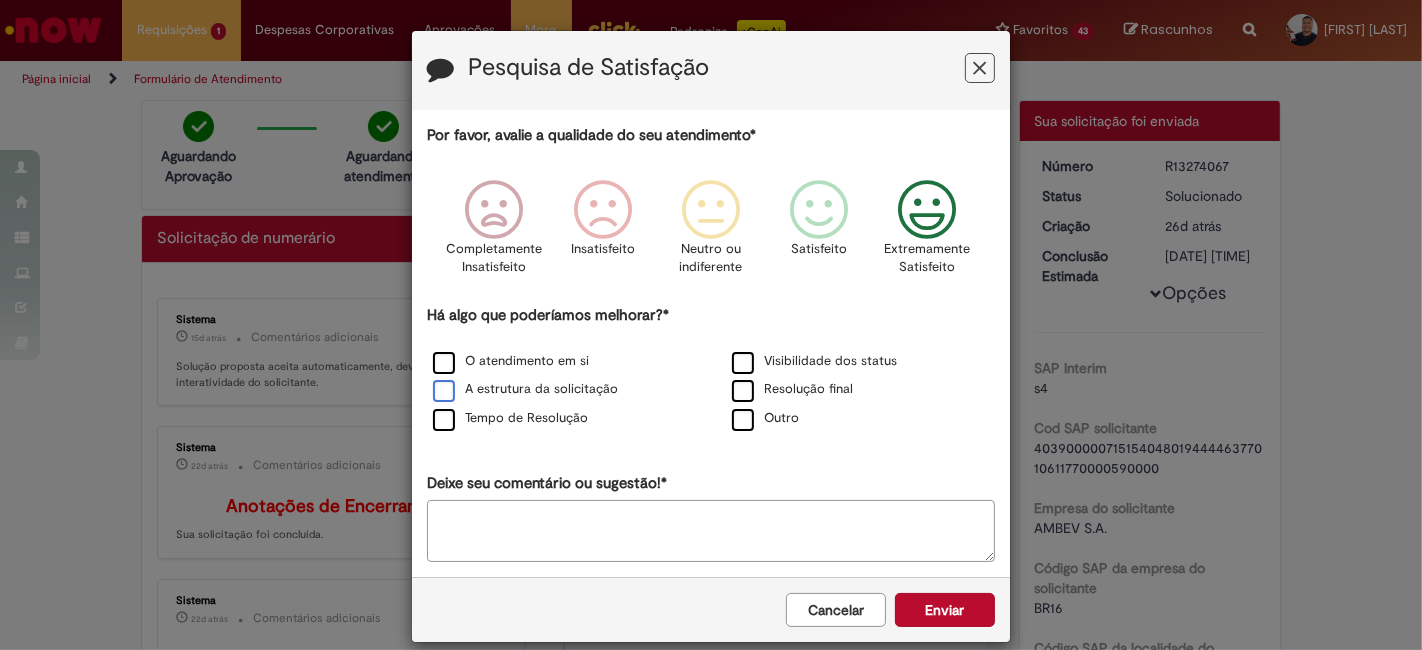 click on "Tempo de Resolução" at bounding box center [510, 418] 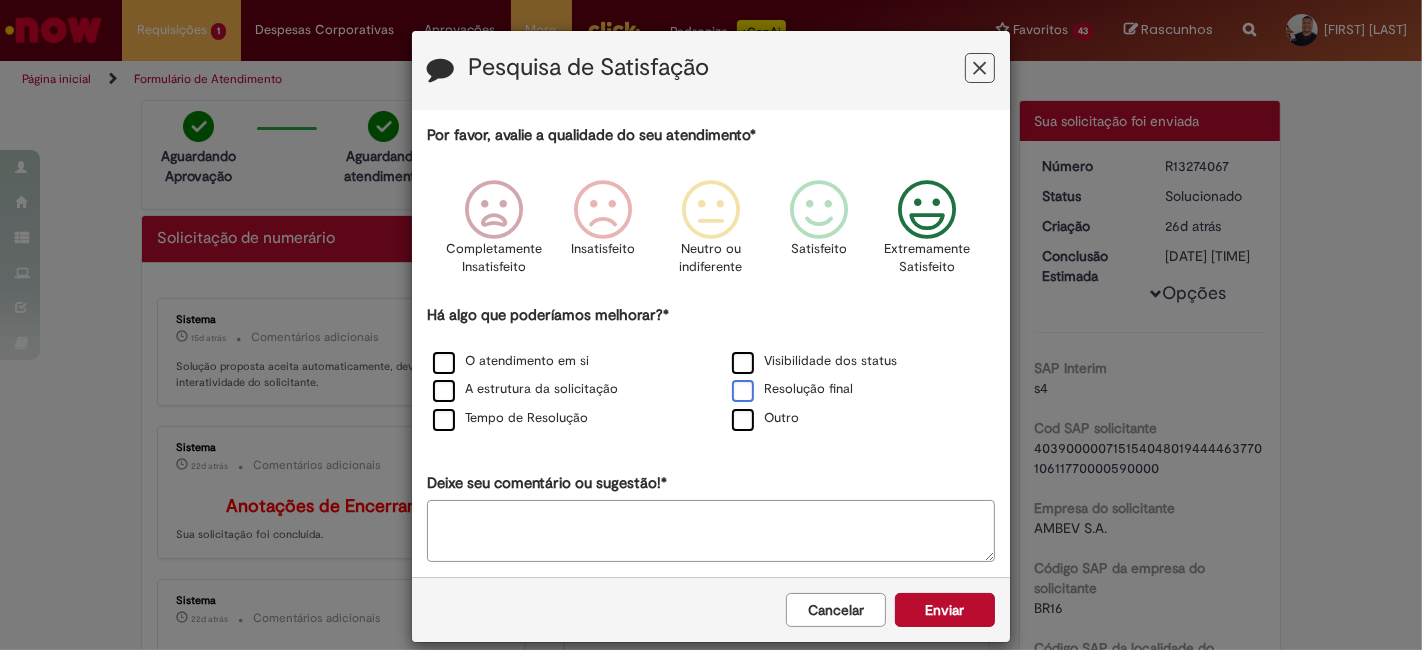 drag, startPoint x: 808, startPoint y: 366, endPoint x: 816, endPoint y: 387, distance: 22.472204 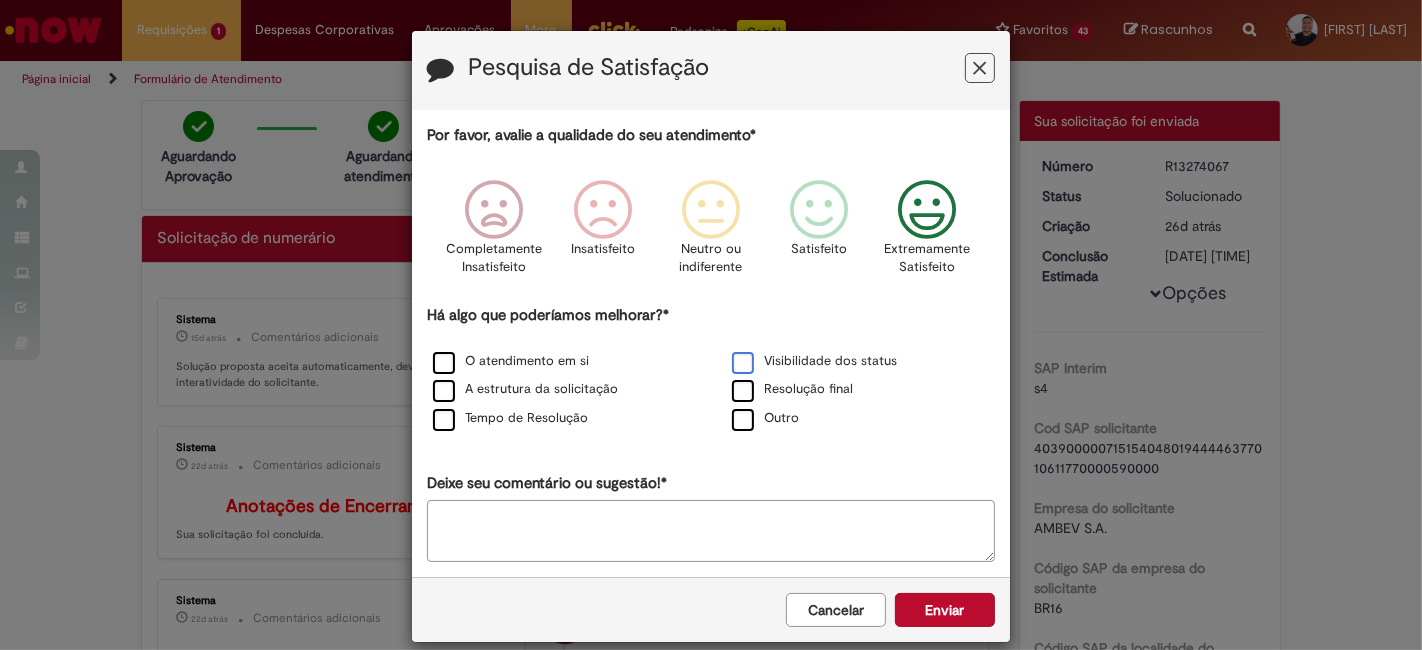 click on "Visibilidade dos status" at bounding box center (814, 361) 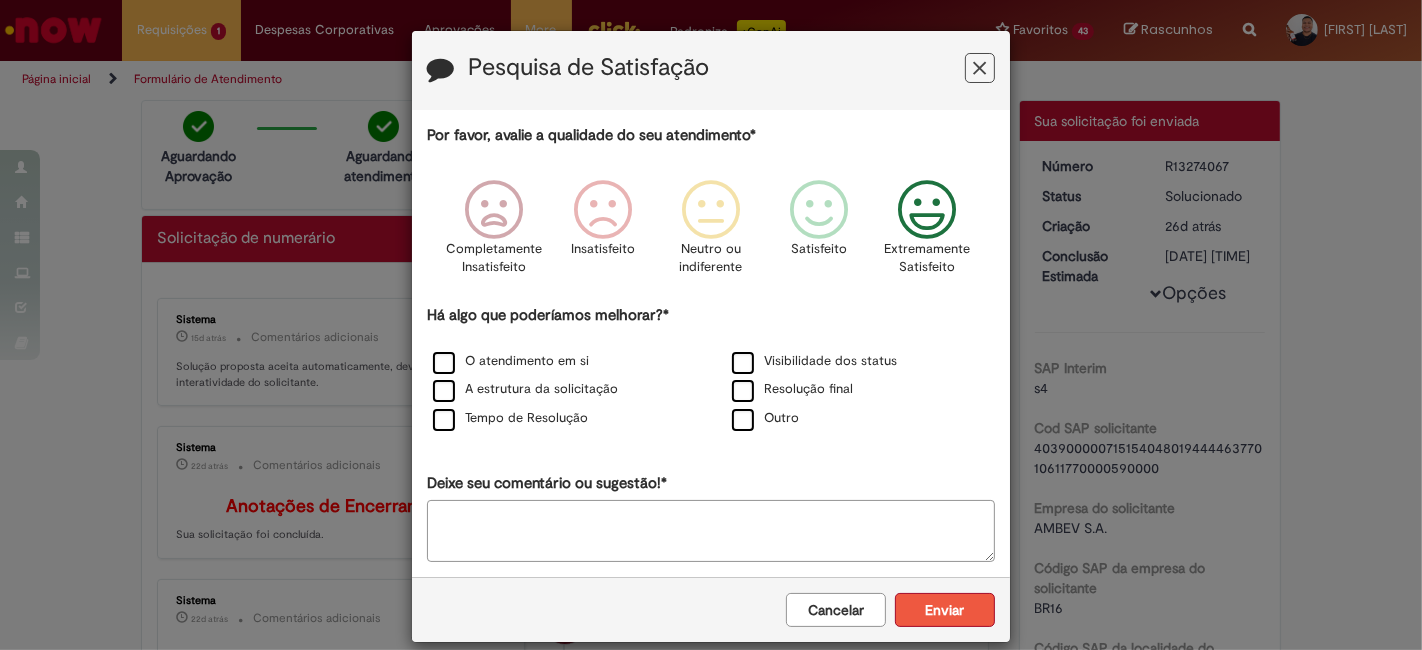click on "Enviar" at bounding box center [945, 610] 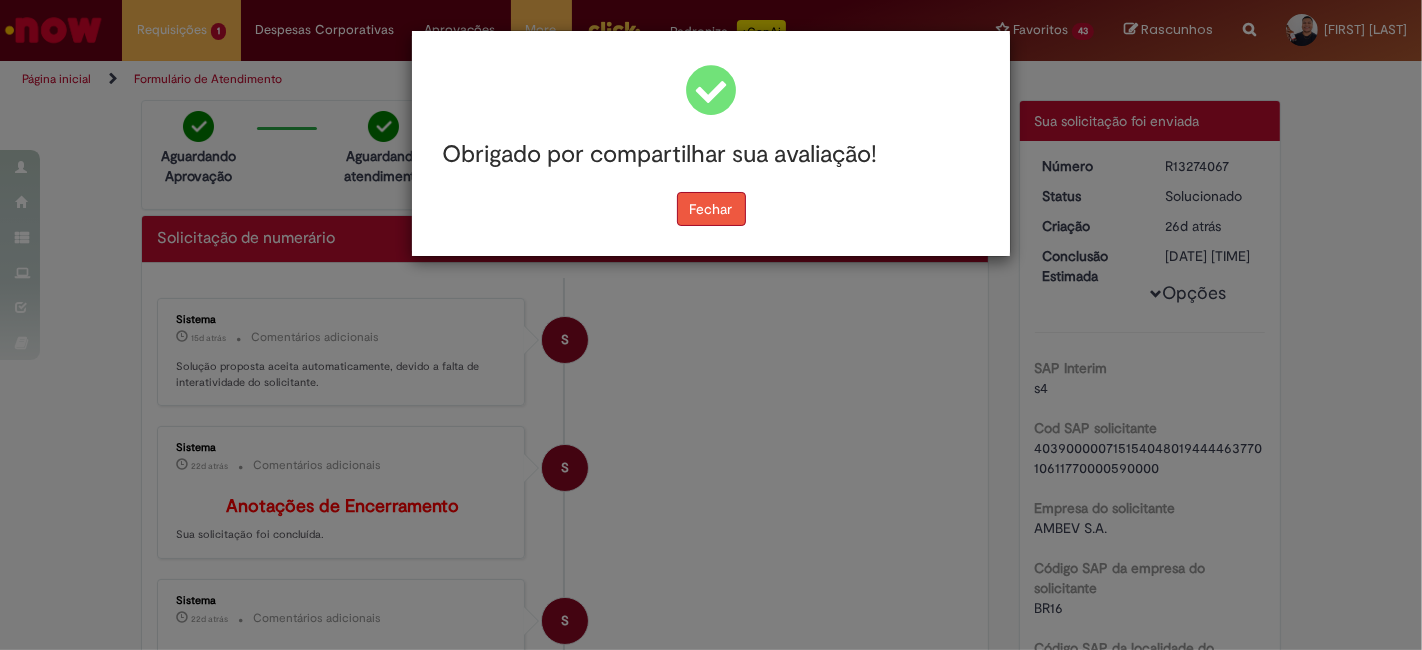 click on "Fechar" at bounding box center [711, 209] 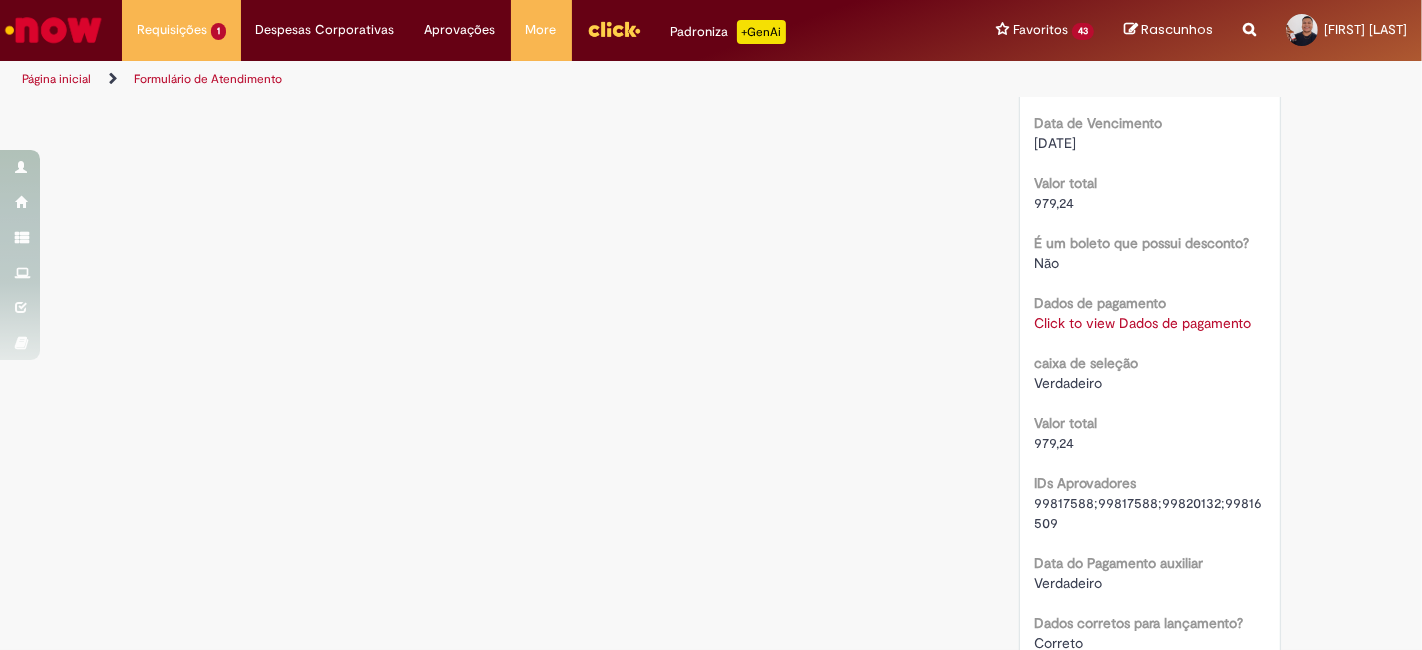 scroll, scrollTop: 2000, scrollLeft: 0, axis: vertical 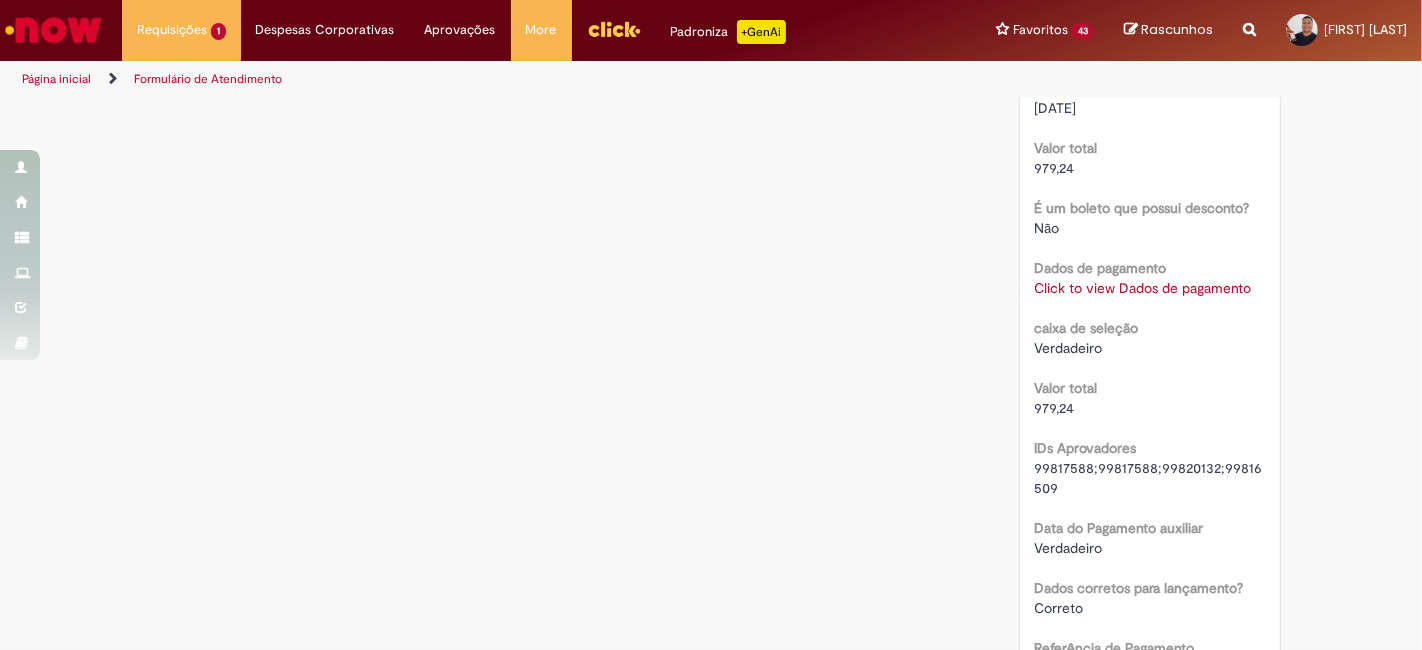 click on "Click to view Dados de pagamento" at bounding box center [1143, 288] 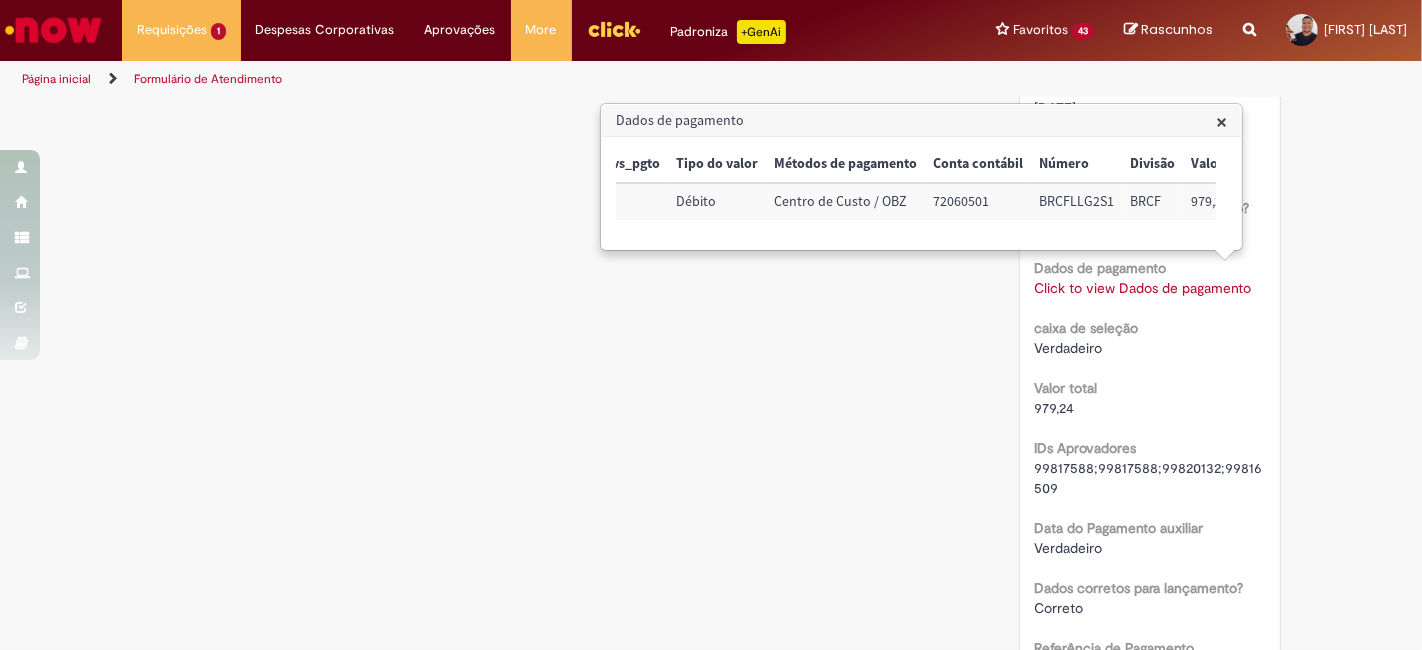 scroll, scrollTop: 0, scrollLeft: 145, axis: horizontal 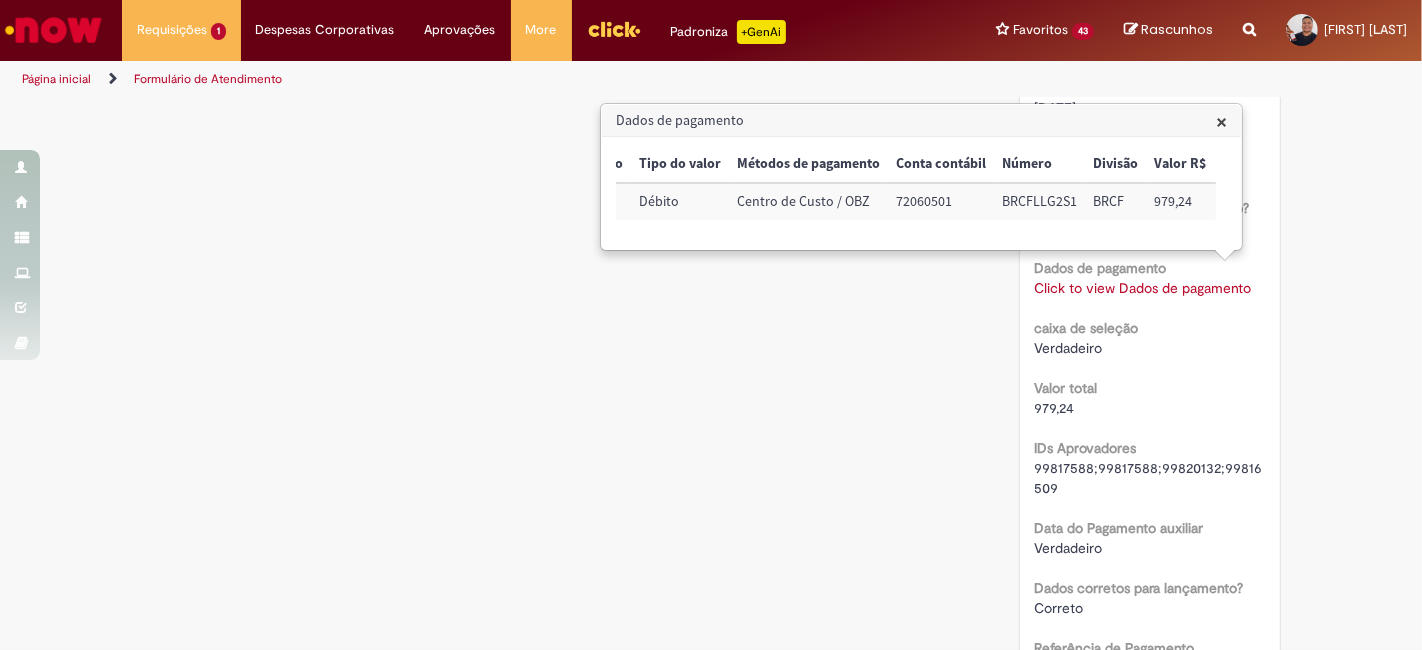 click on "72060501" at bounding box center (941, 201) 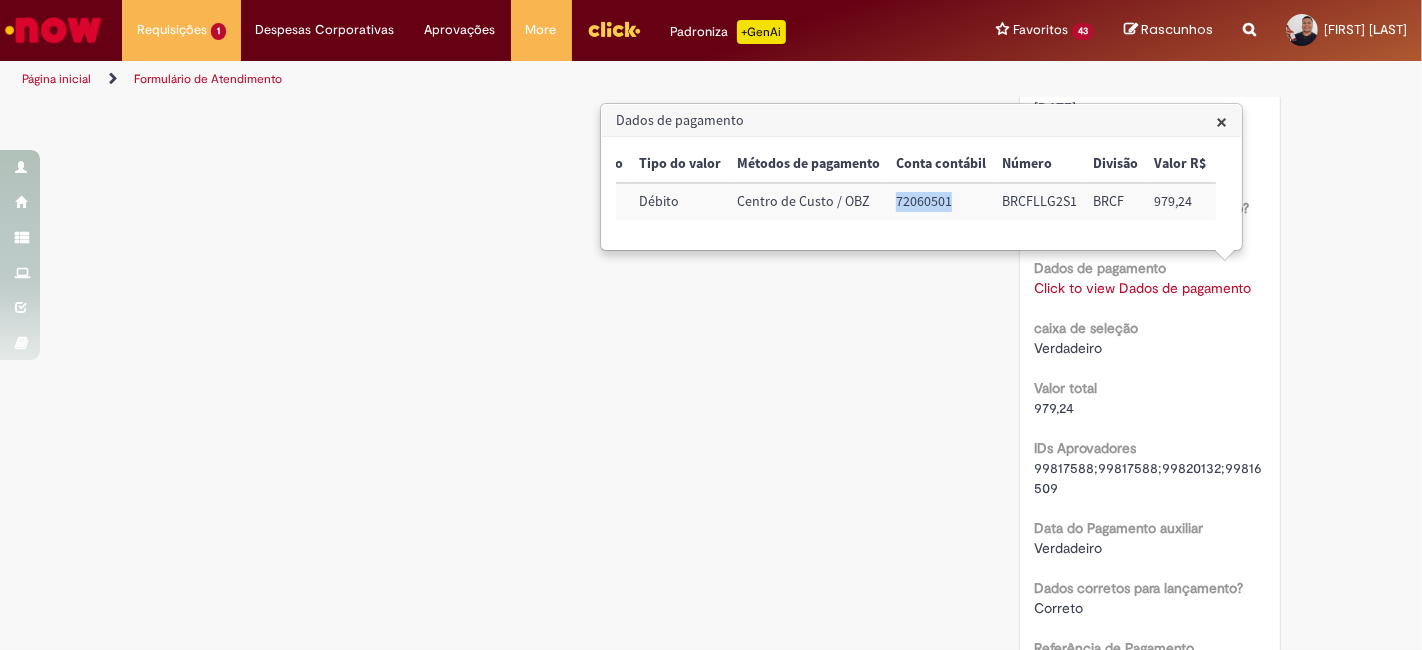 click on "72060501" at bounding box center [941, 201] 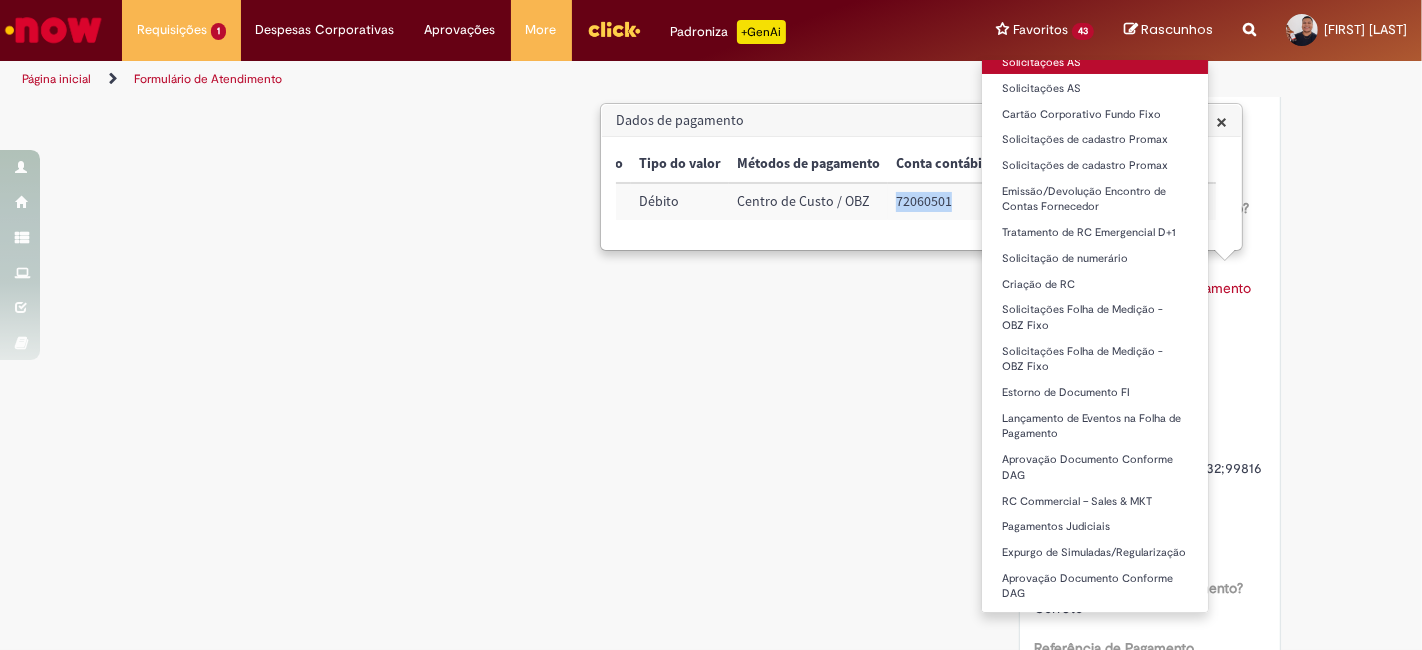 scroll, scrollTop: 222, scrollLeft: 0, axis: vertical 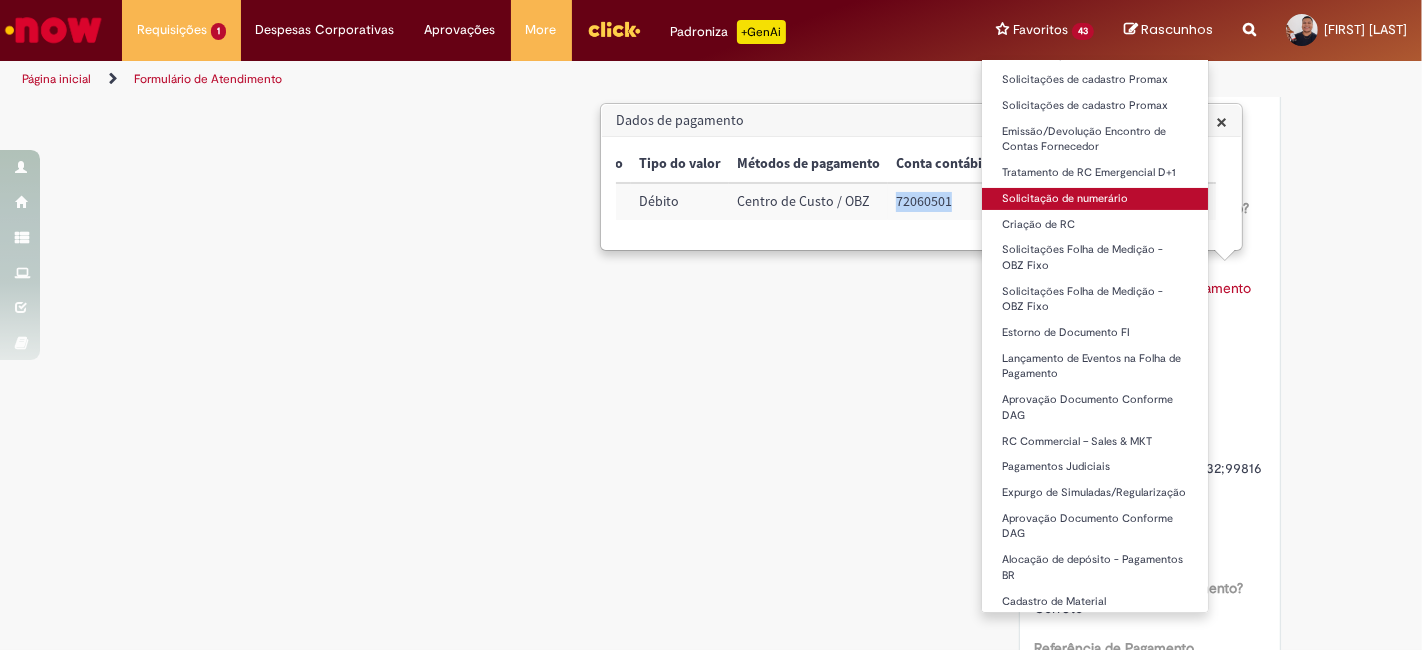 click on "Solicitação de numerário" at bounding box center (1095, 199) 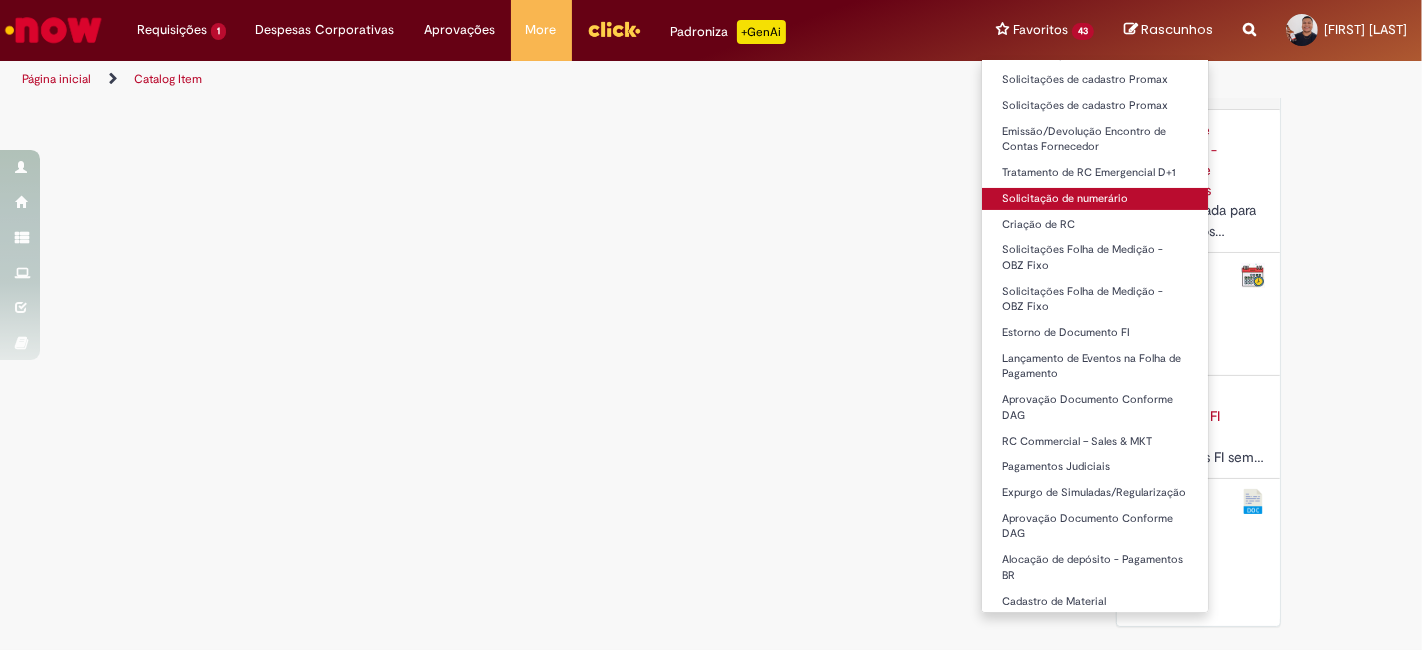 scroll, scrollTop: 0, scrollLeft: 0, axis: both 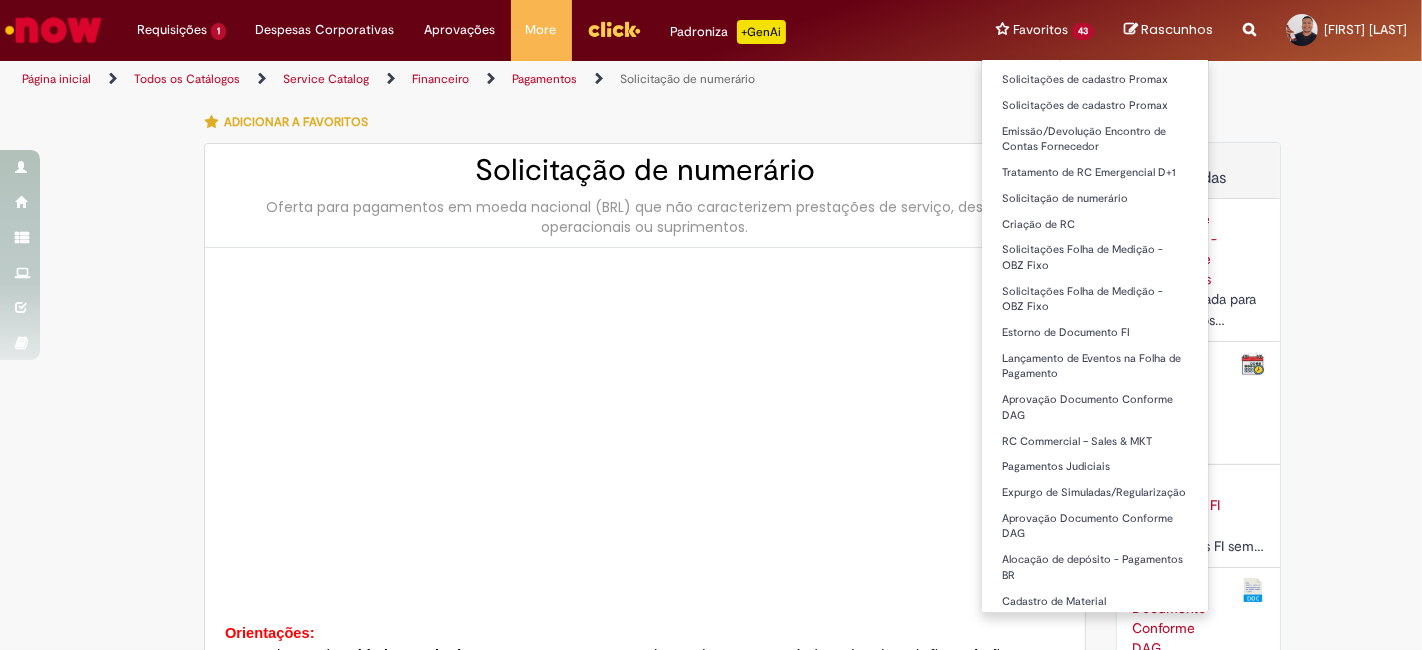 type on "********" 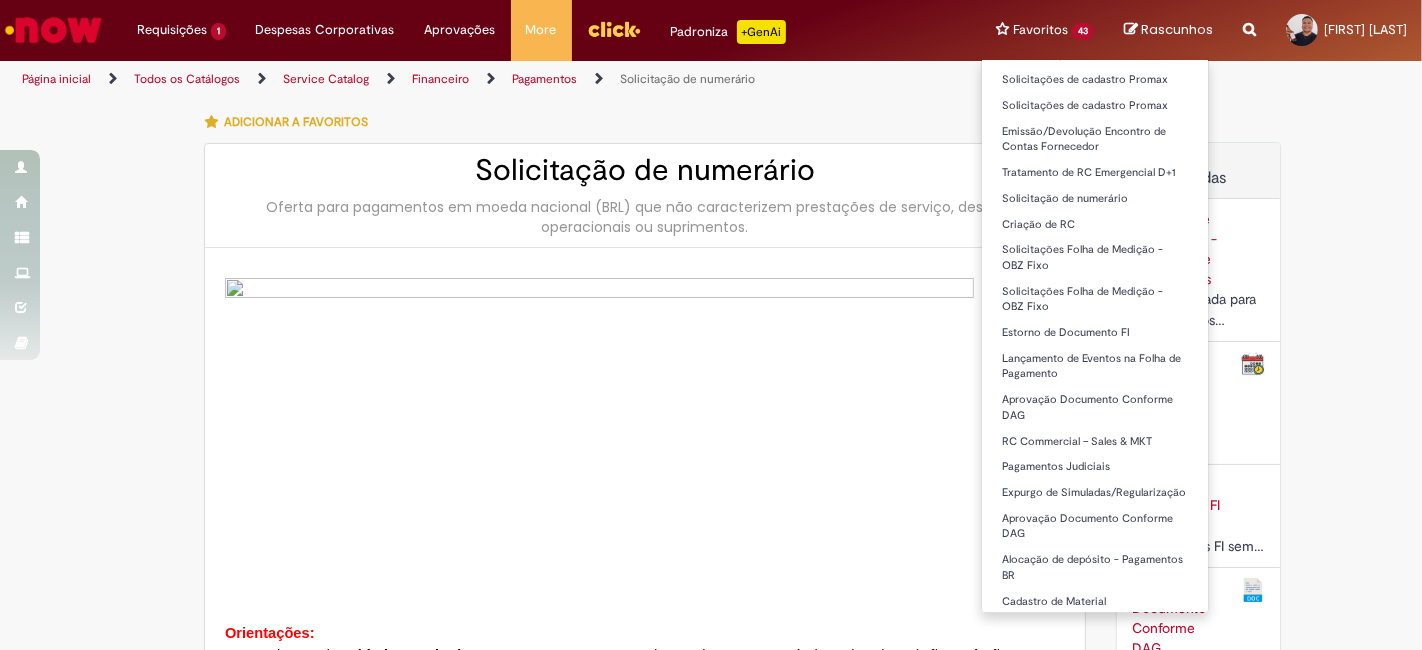 type on "**********" 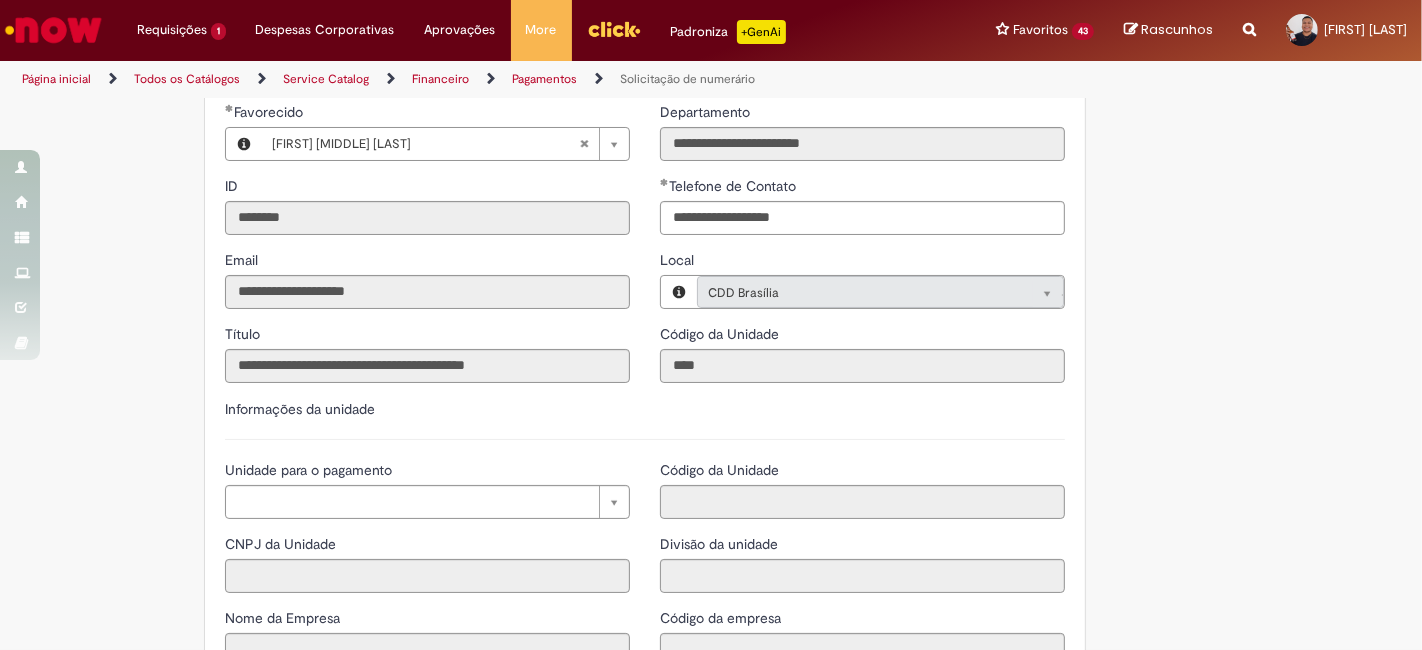 scroll, scrollTop: 2111, scrollLeft: 0, axis: vertical 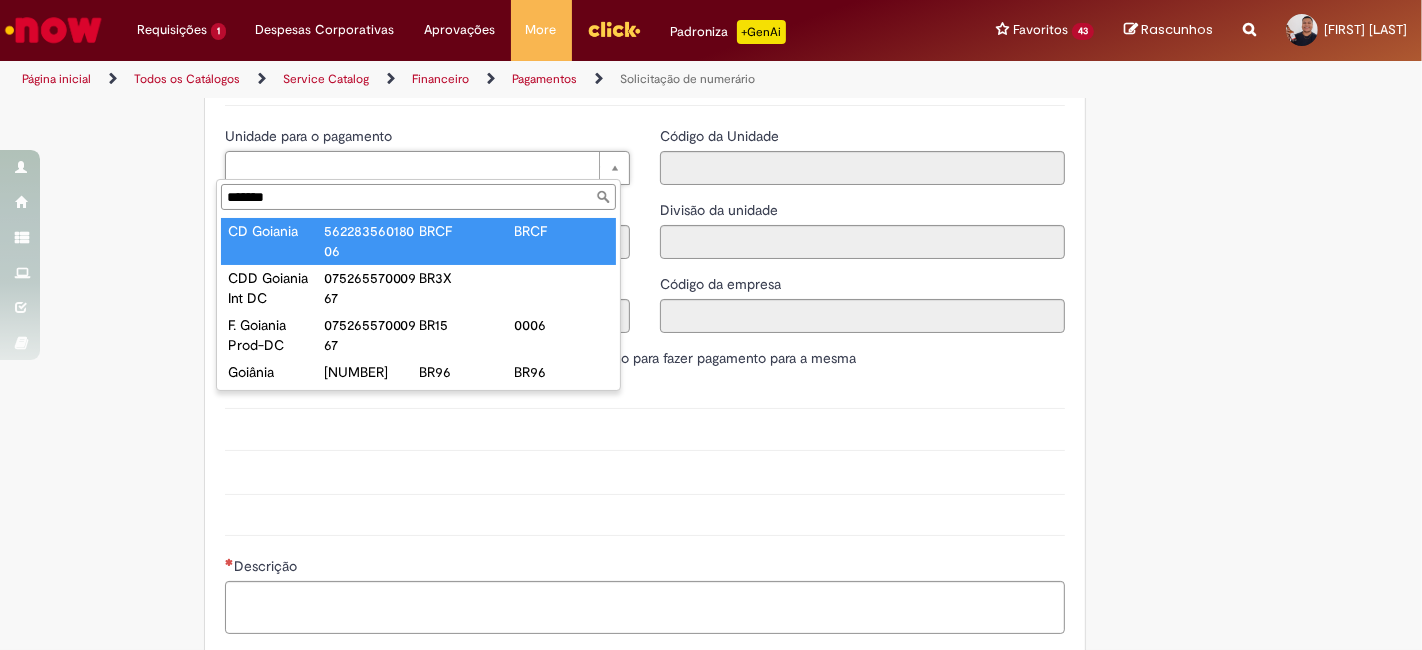 type on "*******" 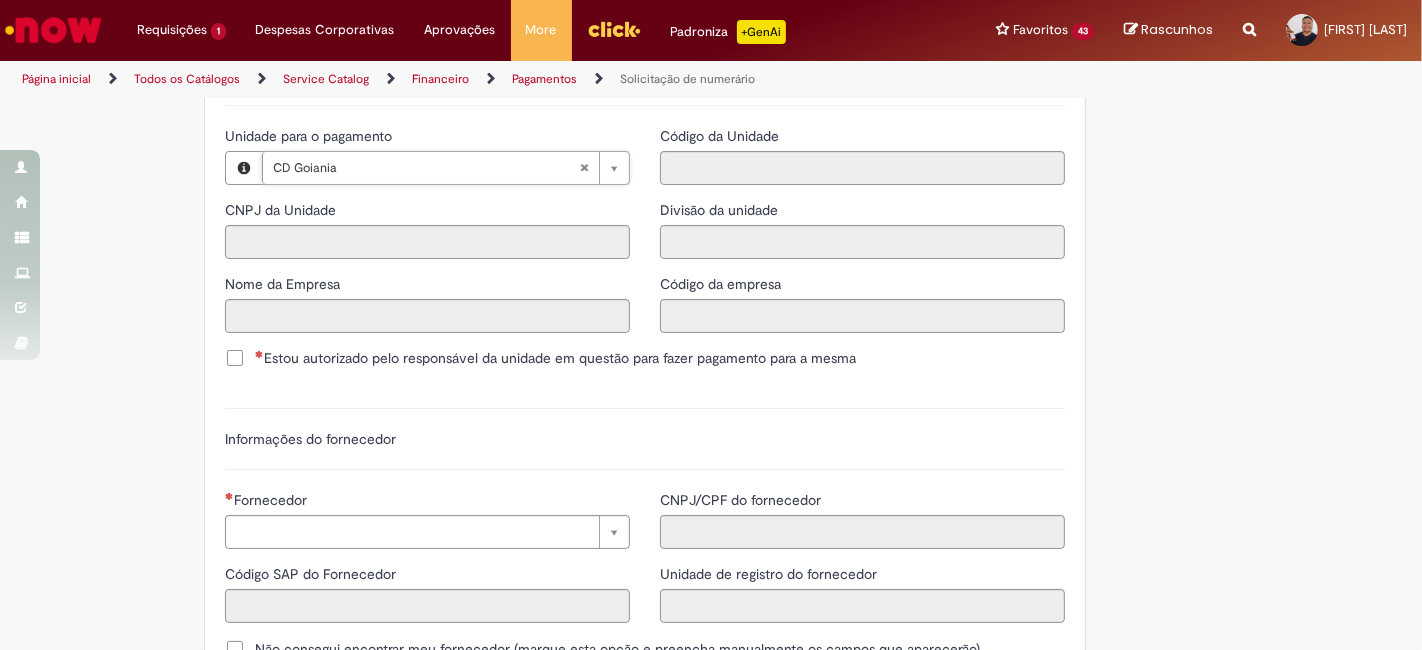 type on "**********" 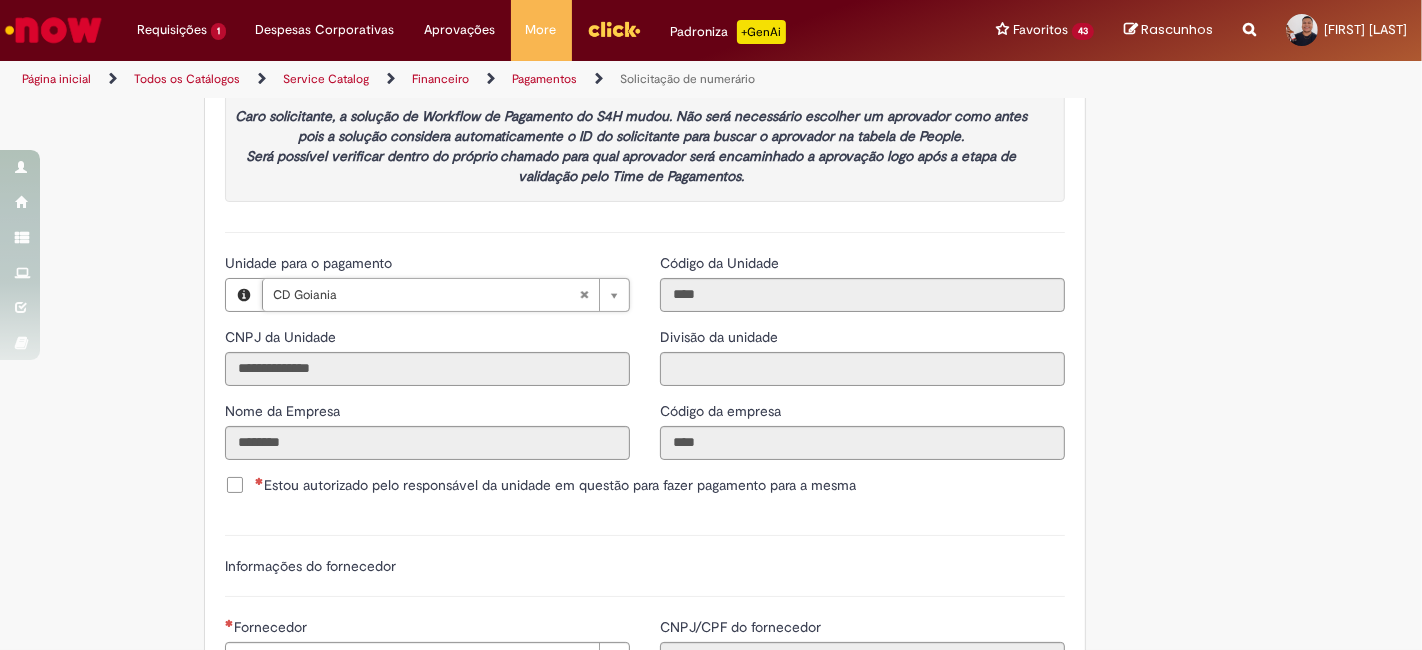 scroll, scrollTop: 2222, scrollLeft: 0, axis: vertical 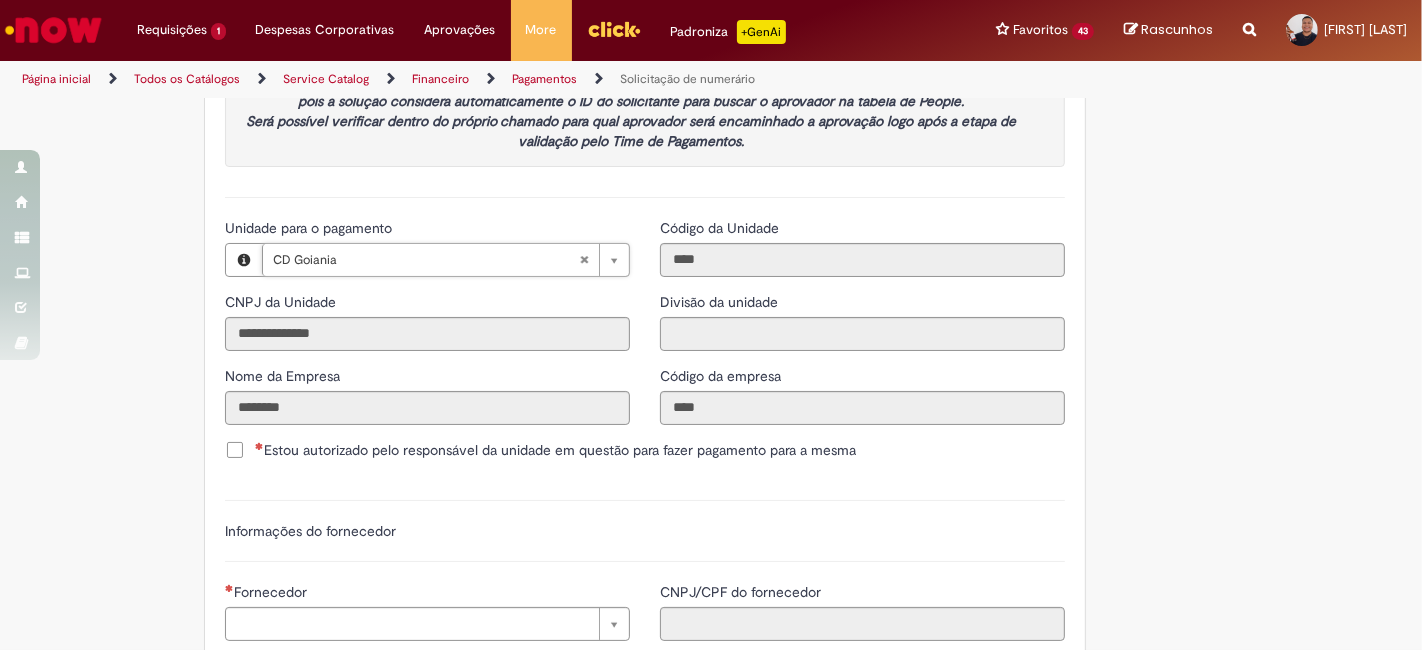 click on "Estou autorizado pelo responsável da unidade em questão para fazer pagamento para a mesma" at bounding box center (645, 452) 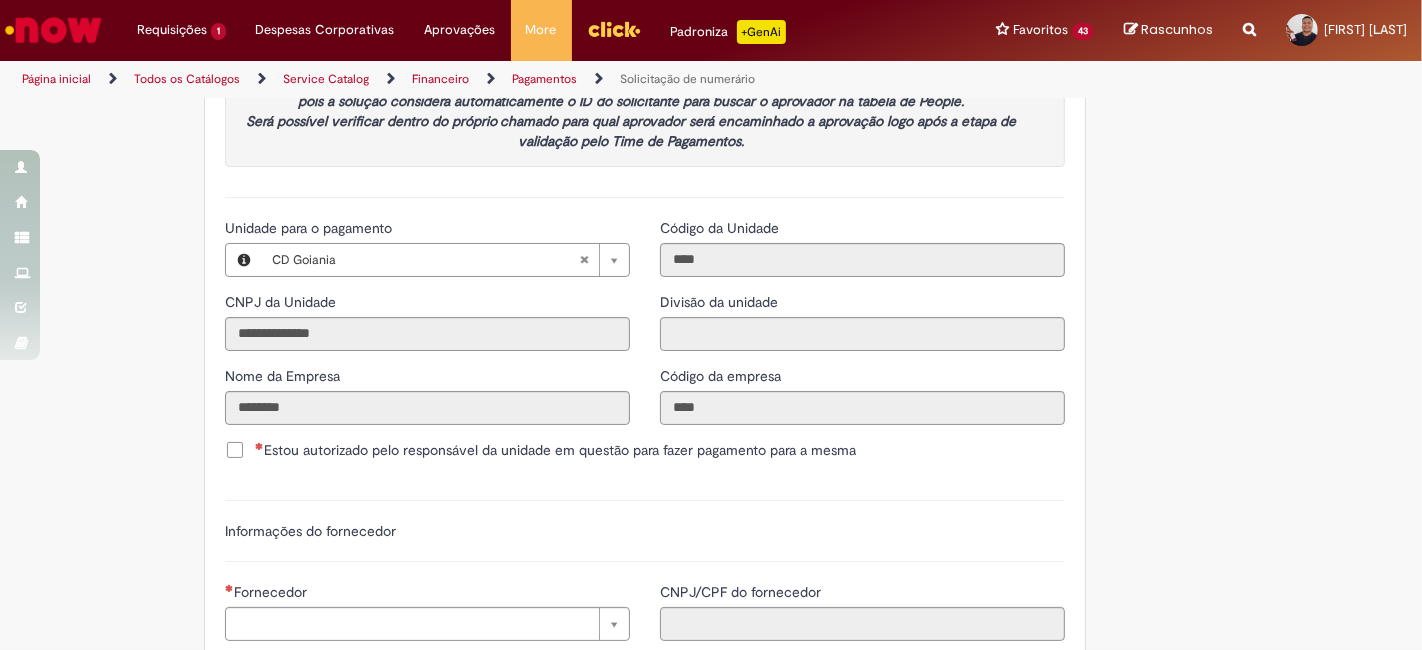 click on "Estou autorizado pelo responsável da unidade em questão para fazer pagamento para a mesma" at bounding box center [555, 450] 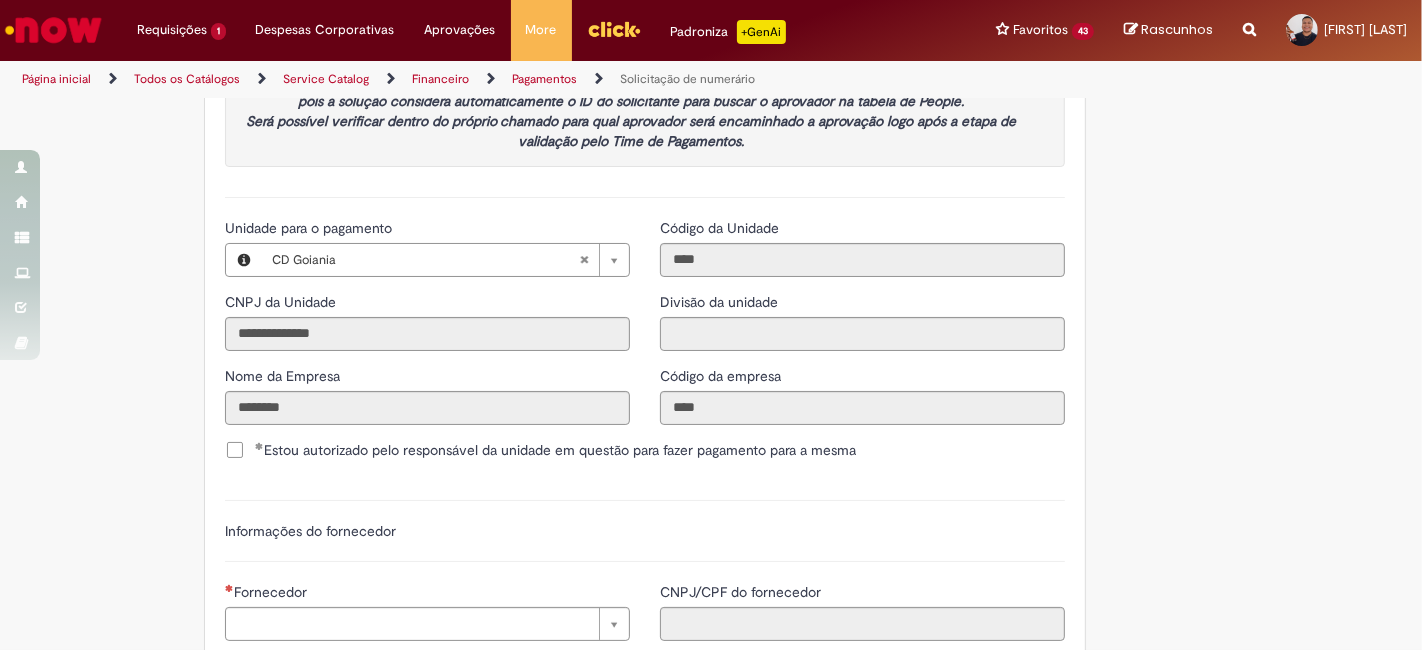 click on "Tire dúvidas com LupiAssist    +GenAI
Oi! Eu sou LupiAssist, uma Inteligência Artificial Generativa em constante aprendizado   Meu conteúdo é monitorado para trazer uma melhor experiência
Dúvidas comuns:
Só mais um instante, estou consultando nossas bases de conhecimento  e escrevendo a melhor resposta pra você!
Title
Lorem ipsum dolor sit amet    Fazer uma nova pergunta
Gerei esta resposta utilizando IA Generativa em conjunto com os nossos padrões. Em caso de divergência, os documentos oficiais prevalecerão.
Saiba mais em:
Ou ligue para:
E aí, te ajudei?
Sim, obrigado!" at bounding box center [711, -381] 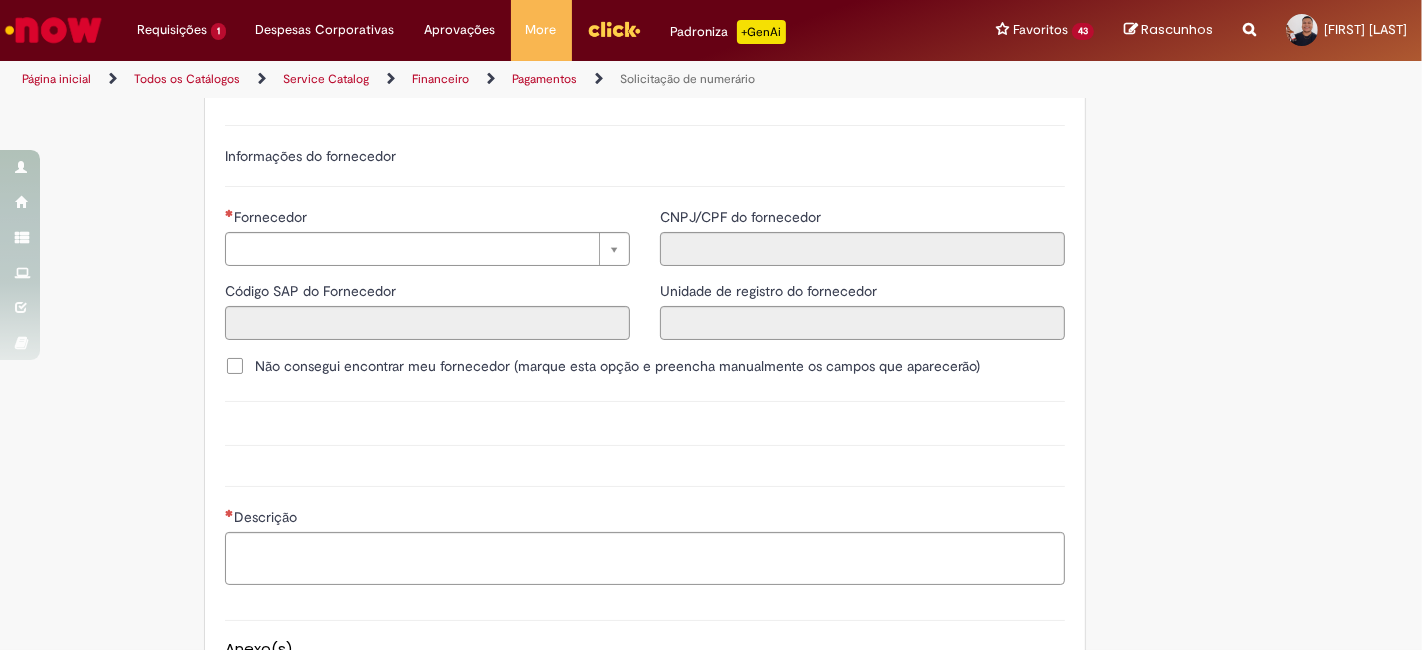 scroll, scrollTop: 2666, scrollLeft: 0, axis: vertical 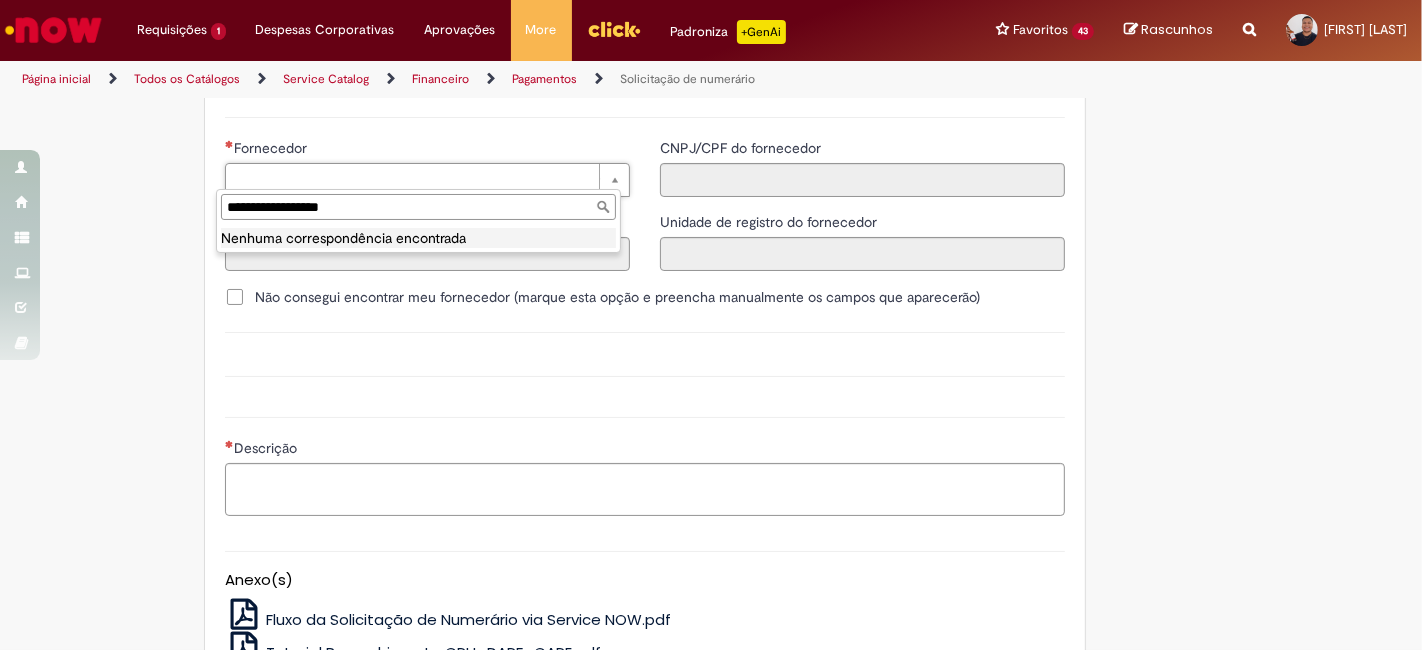 click on "**********" at bounding box center (418, 207) 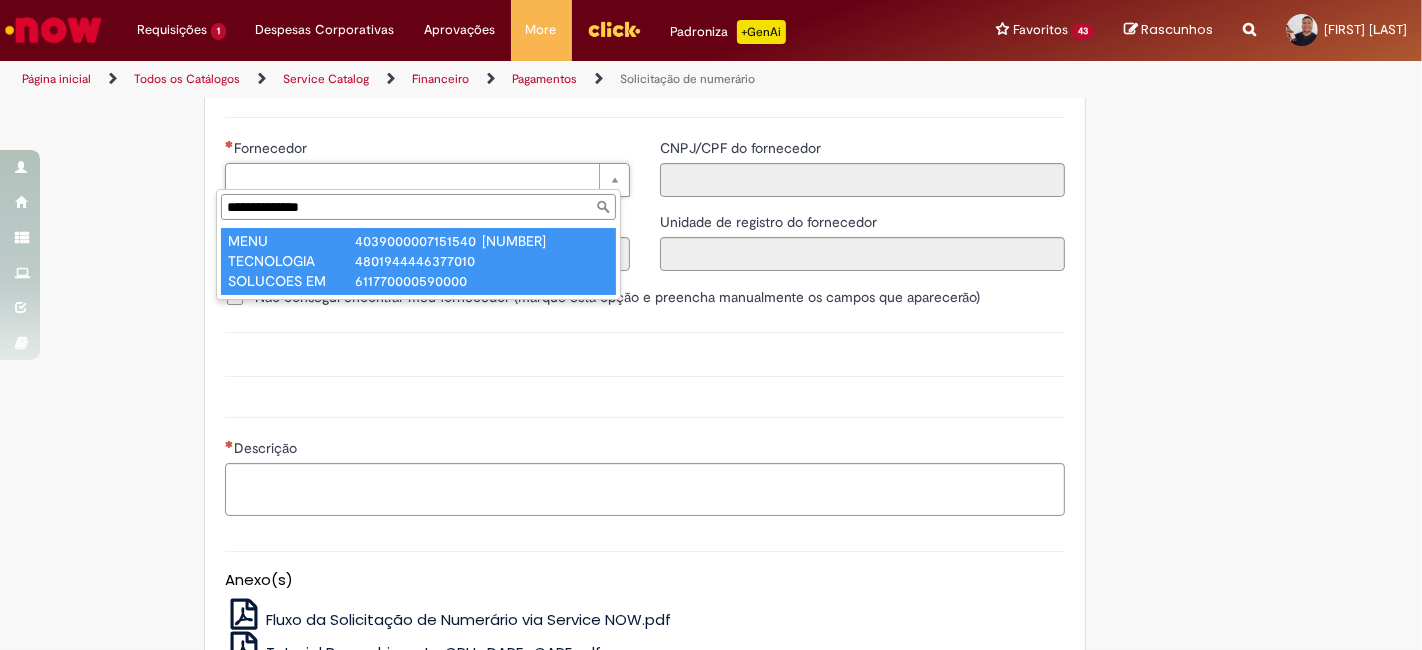 type on "**********" 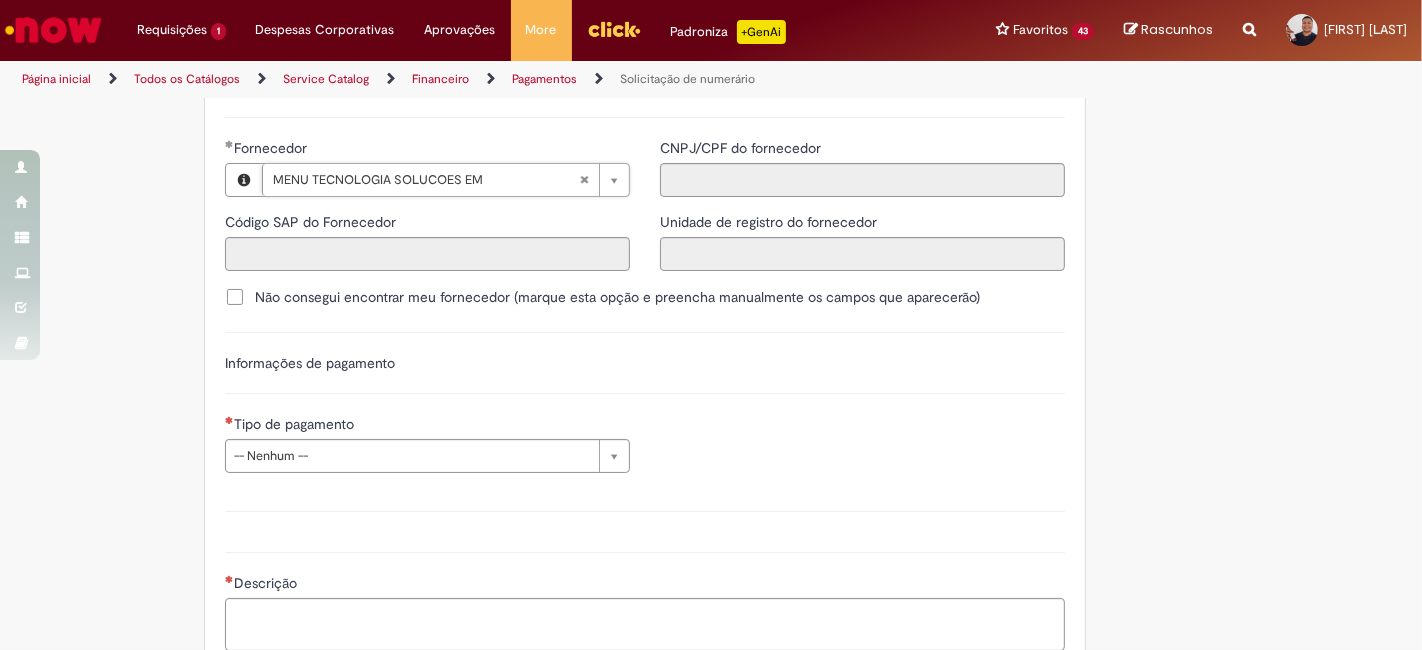 type on "******" 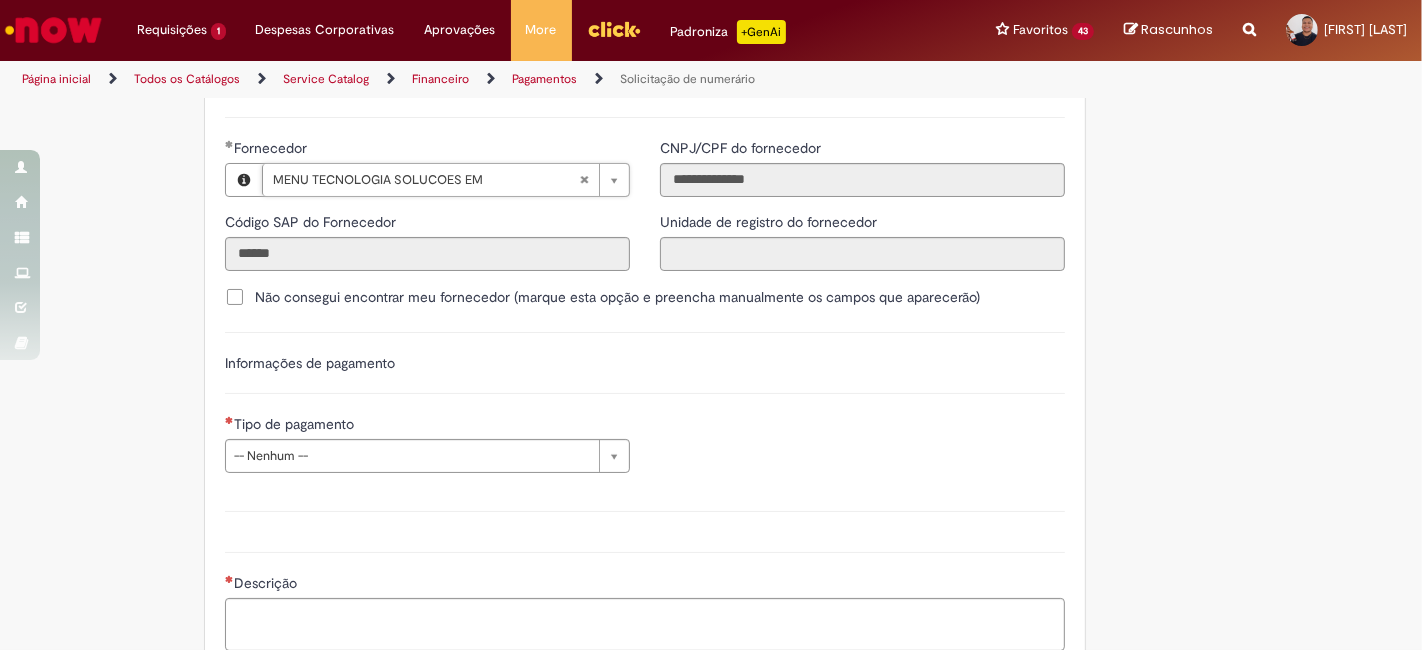 click on "Adicionar a Favoritos
Solicitação de numerário
Oferta para pagamentos em moeda nacional (BRL) que não caracterizem prestações de serviço, despesas operacionais ou suprimentos.
Orientações:
* SNS abertas de  Unidades tombadas  para o S4 Hana em nome de terceiros sem ID próprio Ambev (99....)  não poderão  ser atendidas por  limitação sistêmica.
*Após aprovação do chamado nossa automação roda nos horários:   >  9h, 10h, 13h, 15h, 18h.
* Para que a solicitação prossiga a etapa de Validação é necessário que o campo  "Favorecido"  tenha inserido um par interno (ID próprio Ambev) para que o Workday consiga ler a hierarquia de aprovação dele no SAP Hana.
Nesse sentido, ofertas abertas que tenham terceiros como Favorecidos  não poderão cumprir fluxo.
* A interface do sistema lê exclusivamente  as informações inseridas na solicitação" at bounding box center (613, -758) 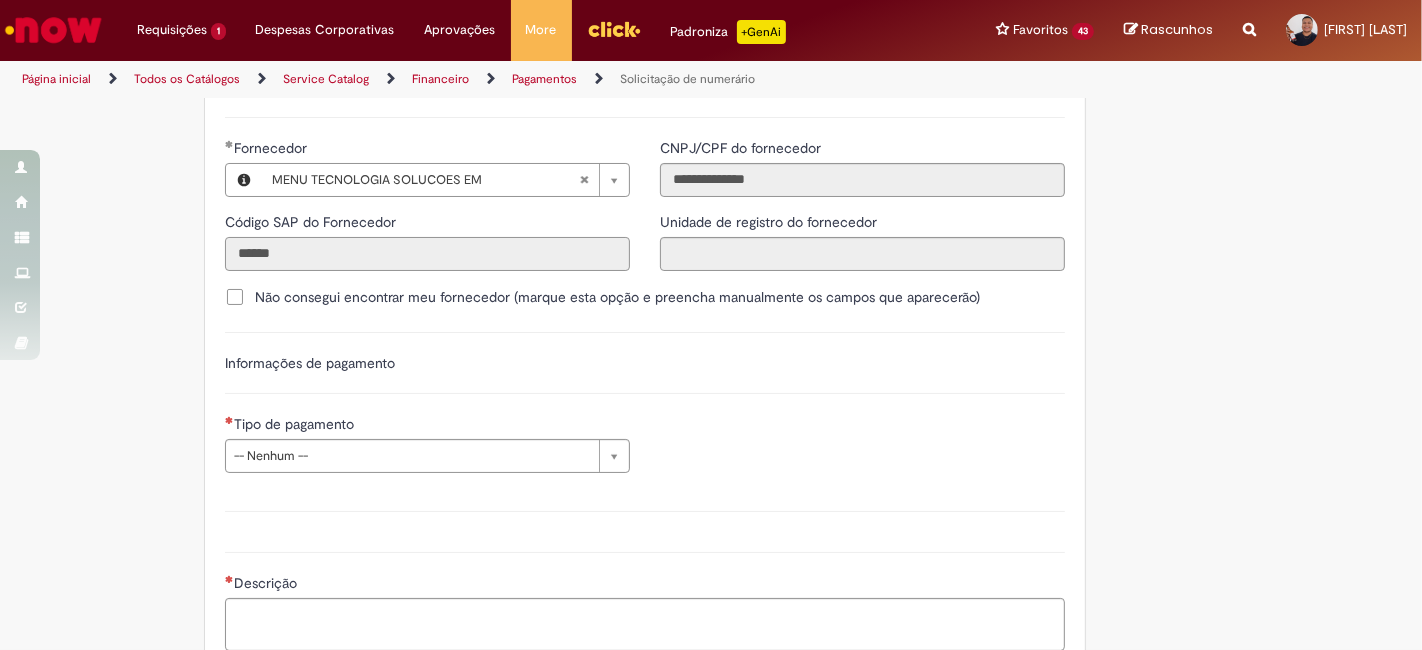 click on "******" at bounding box center [427, 254] 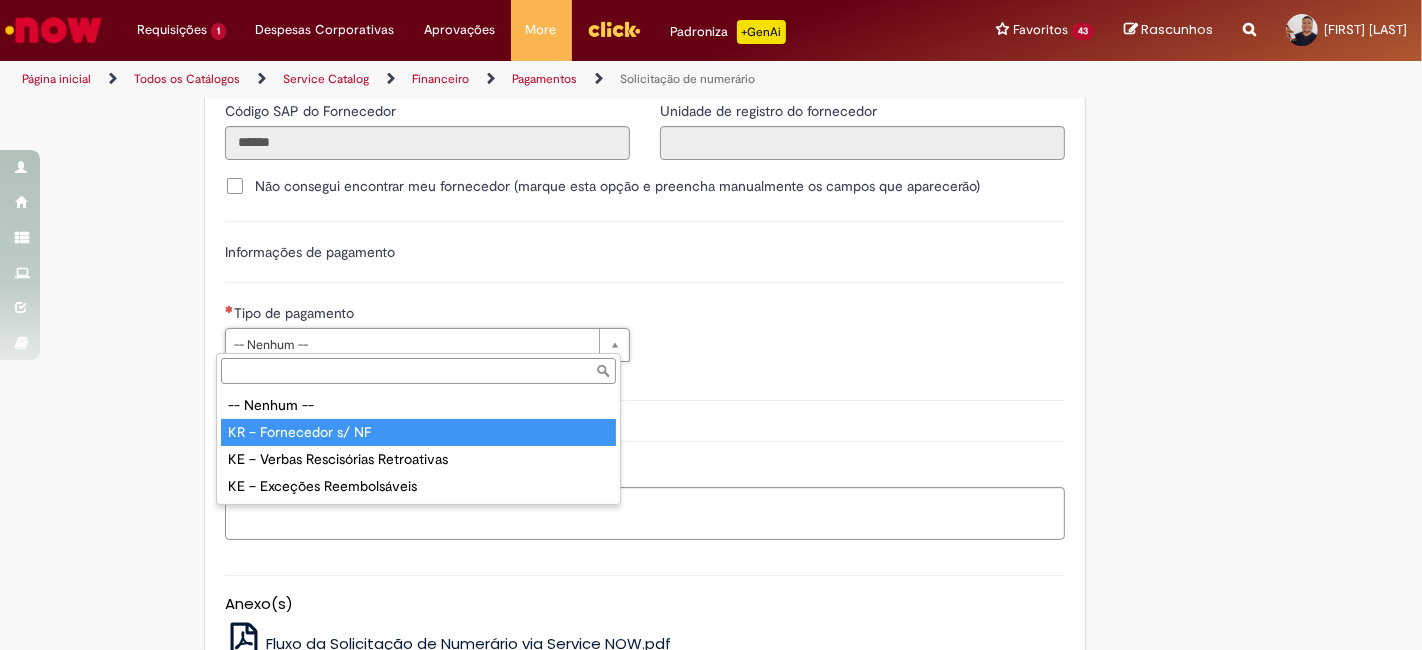 drag, startPoint x: 422, startPoint y: 433, endPoint x: 656, endPoint y: 445, distance: 234.3075 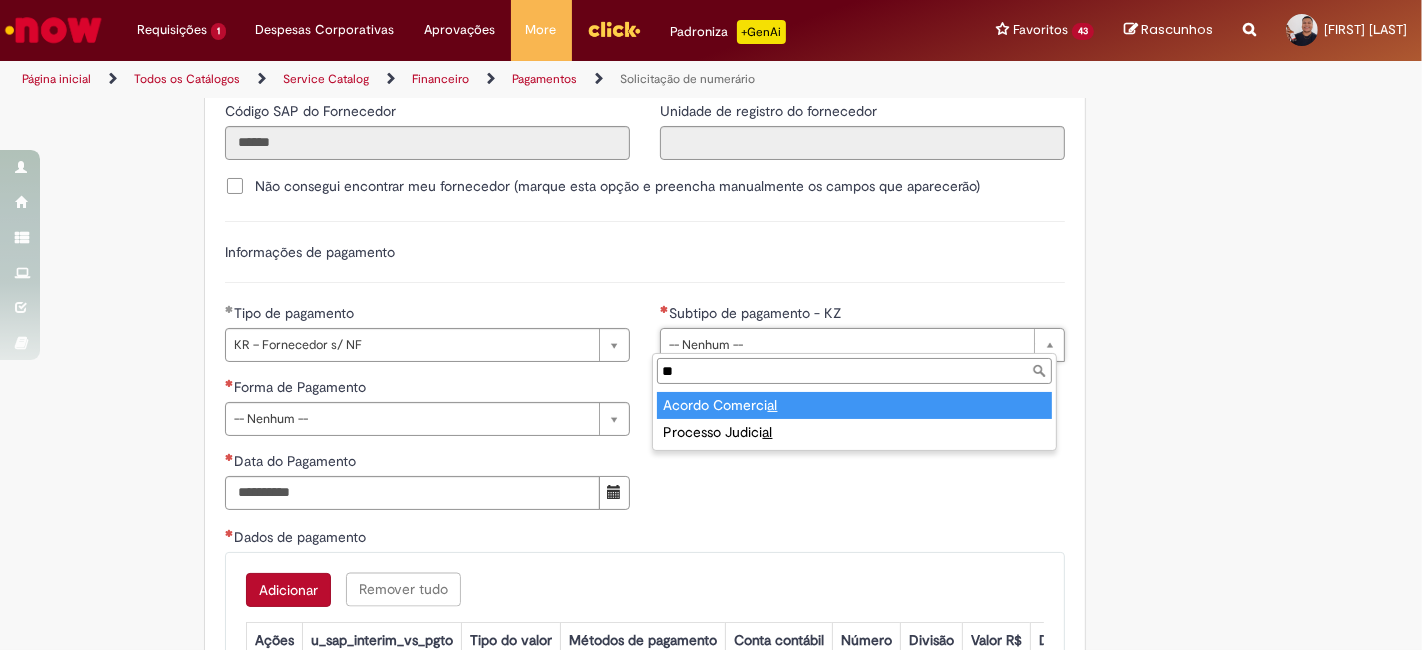 type on "*" 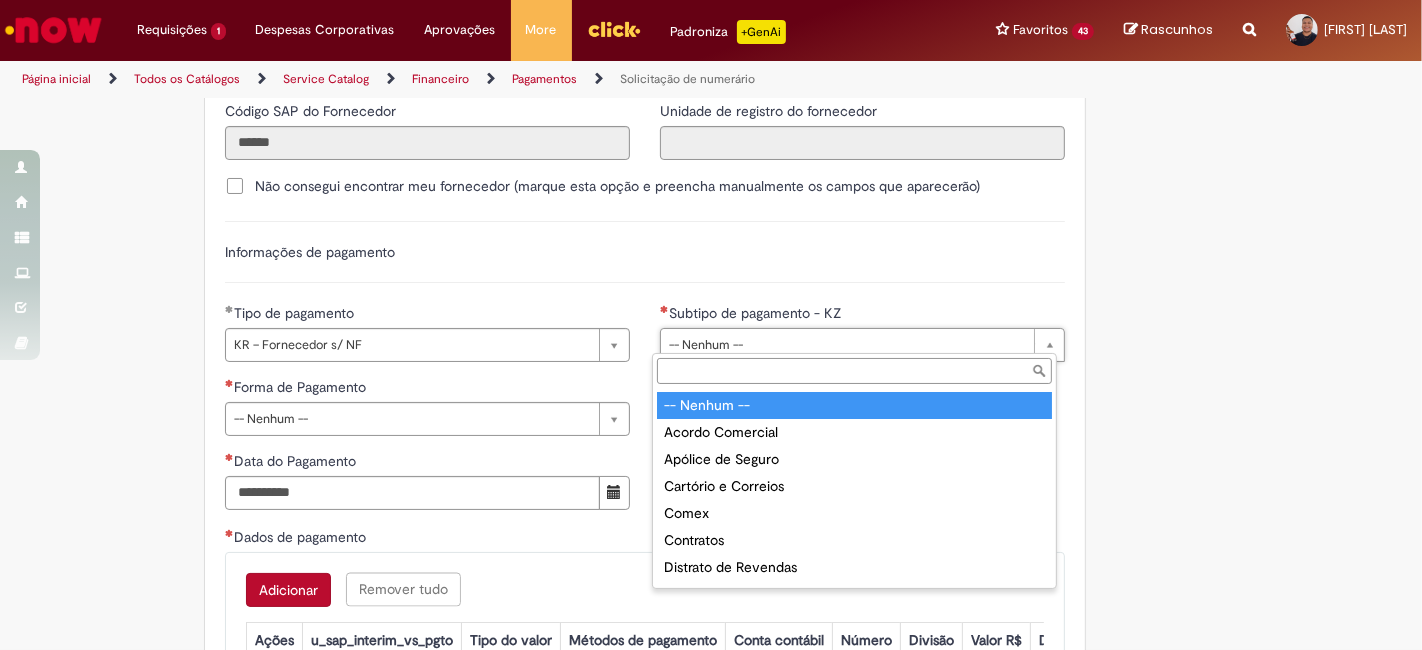 type on "*" 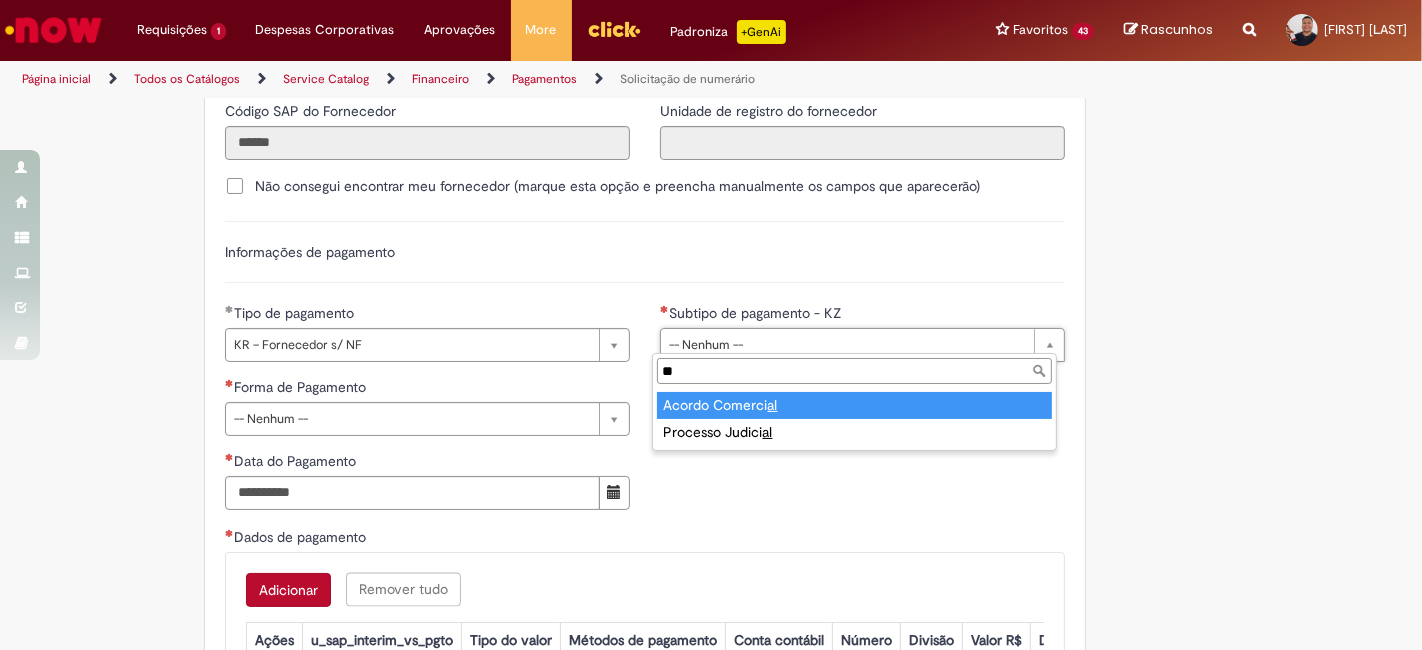 type on "***" 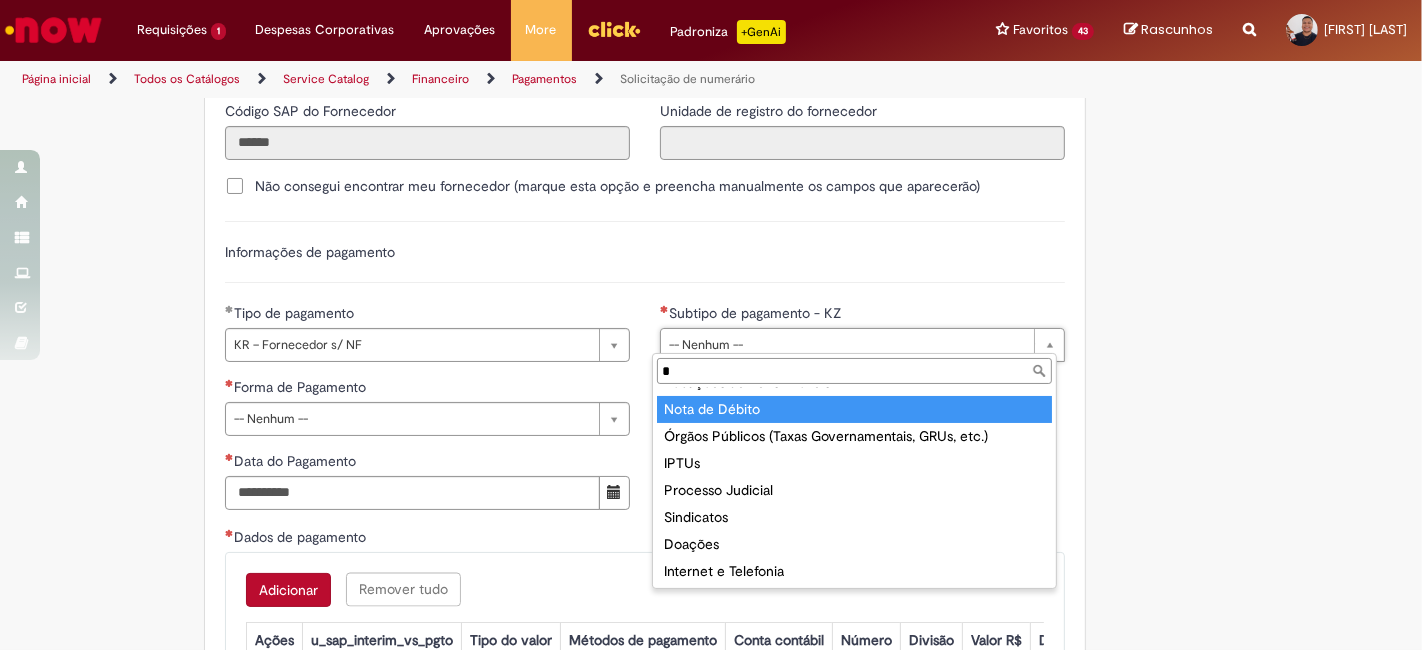 scroll, scrollTop: 0, scrollLeft: 0, axis: both 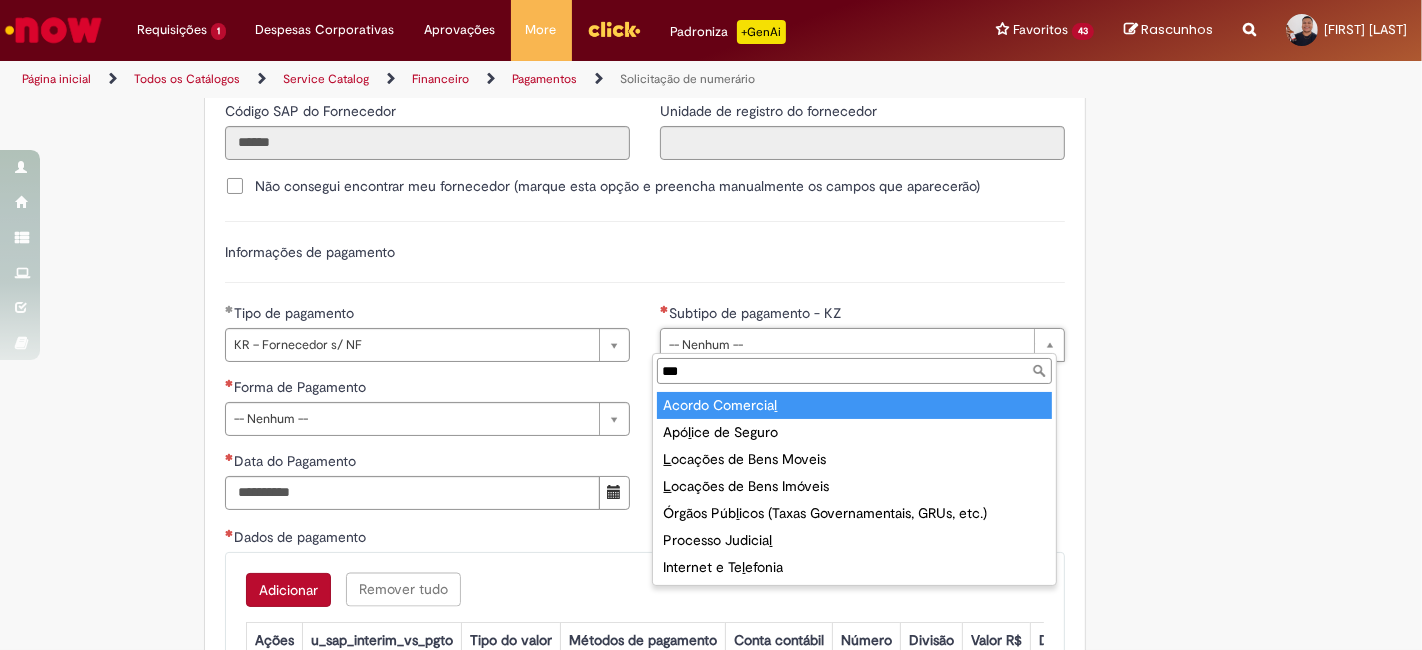 type on "****" 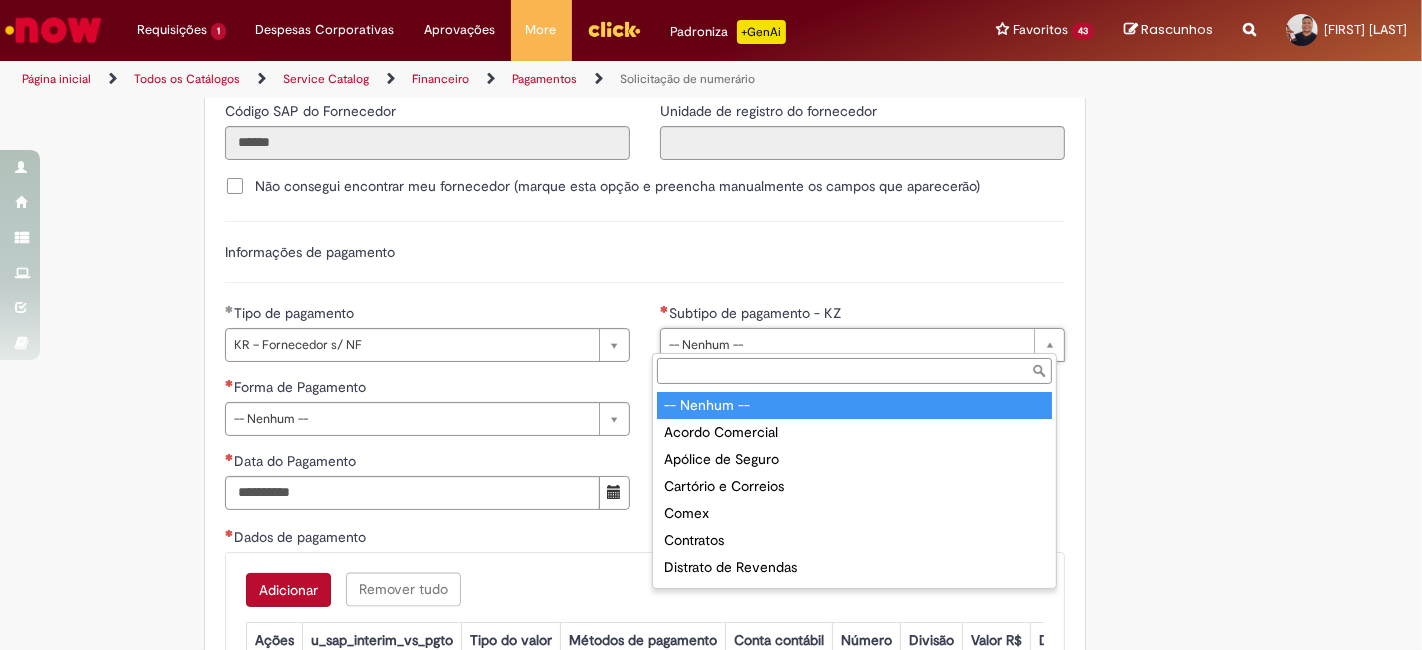 type on "*" 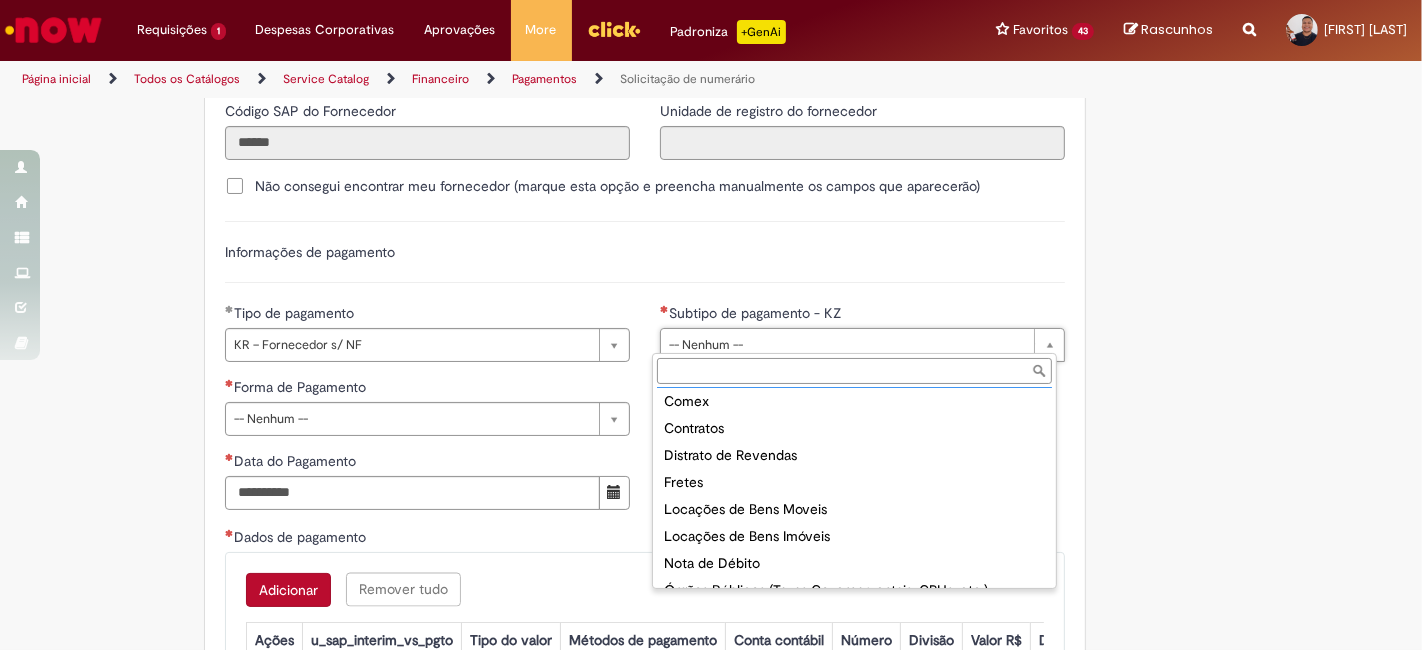 scroll, scrollTop: 111, scrollLeft: 0, axis: vertical 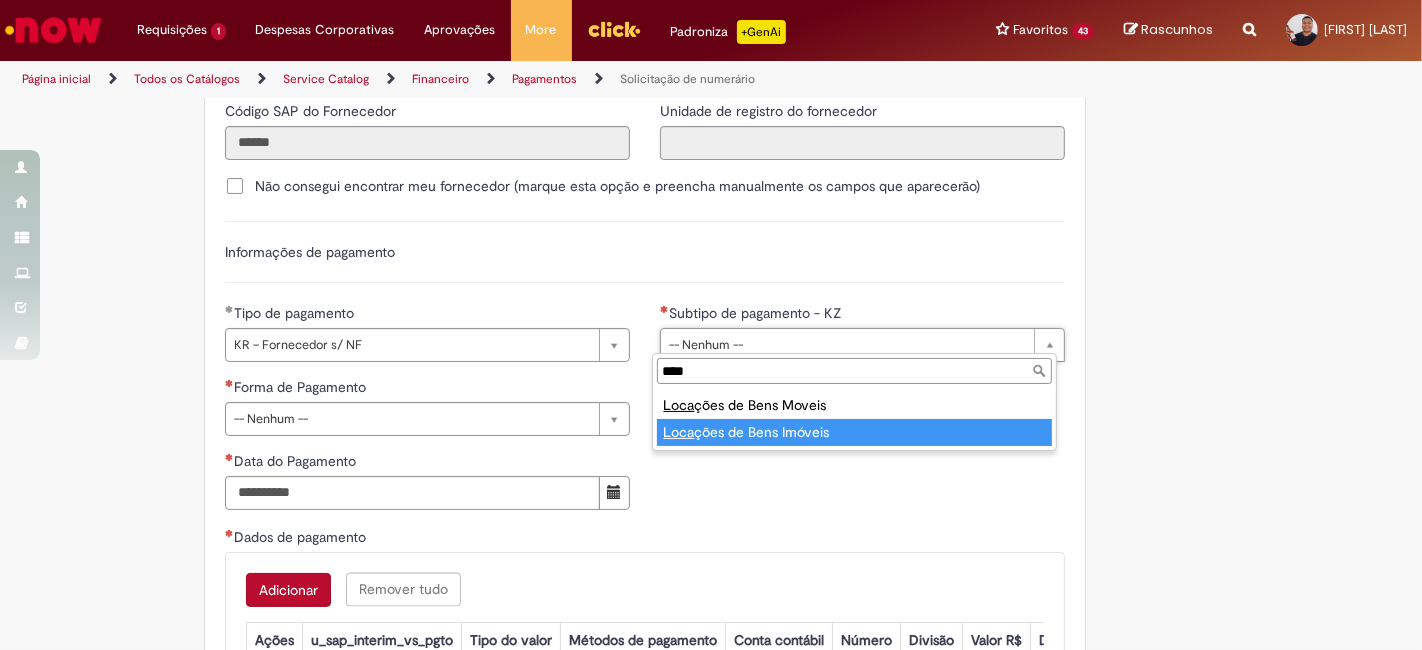 type on "****" 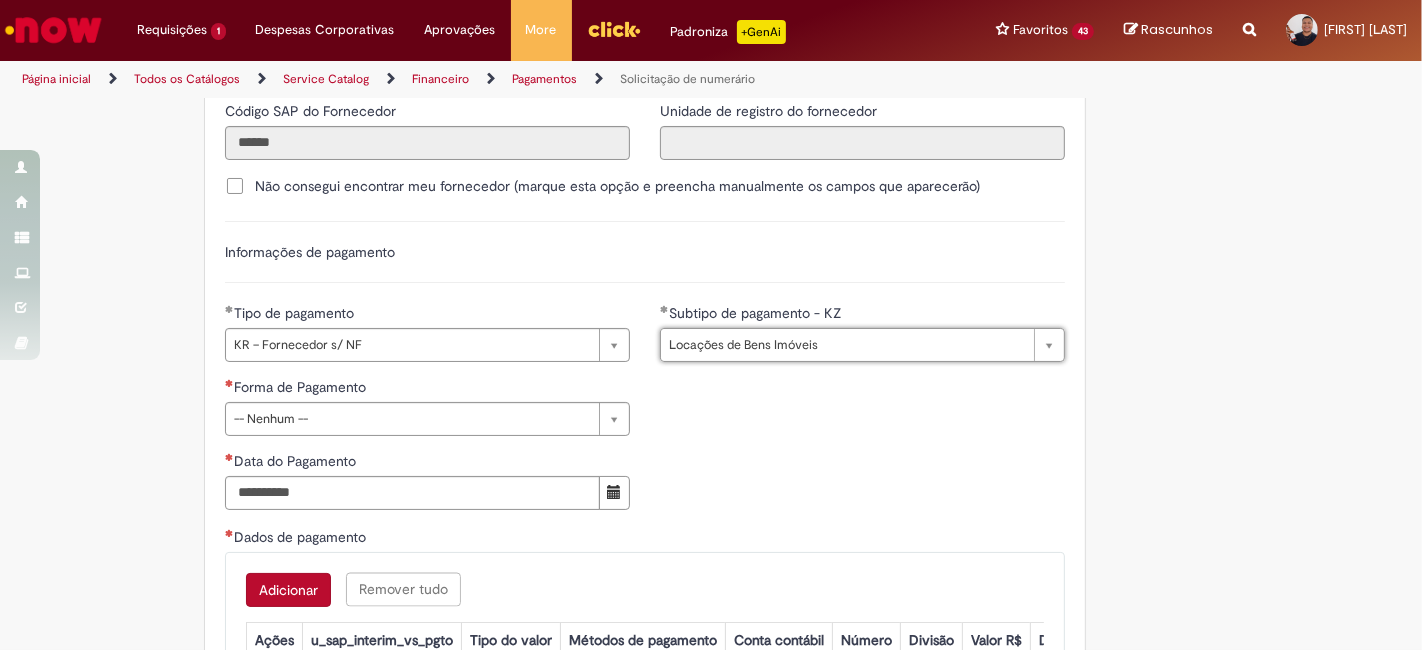 click on "Tire dúvidas com LupiAssist    +GenAI
Oi! Eu sou LupiAssist, uma Inteligência Artificial Generativa em constante aprendizado   Meu conteúdo é monitorado para trazer uma melhor experiência
Dúvidas comuns:
Só mais um instante, estou consultando nossas bases de conhecimento  e escrevendo a melhor resposta pra você!
Title
Lorem ipsum dolor sit amet    Fazer uma nova pergunta
Gerei esta resposta utilizando IA Generativa em conjunto com os nossos padrões. Em caso de divergência, os documentos oficiais prevalecerão.
Saiba mais em:
Ou ligue para:
E aí, te ajudei?
Sim, obrigado!" at bounding box center [711, -606] 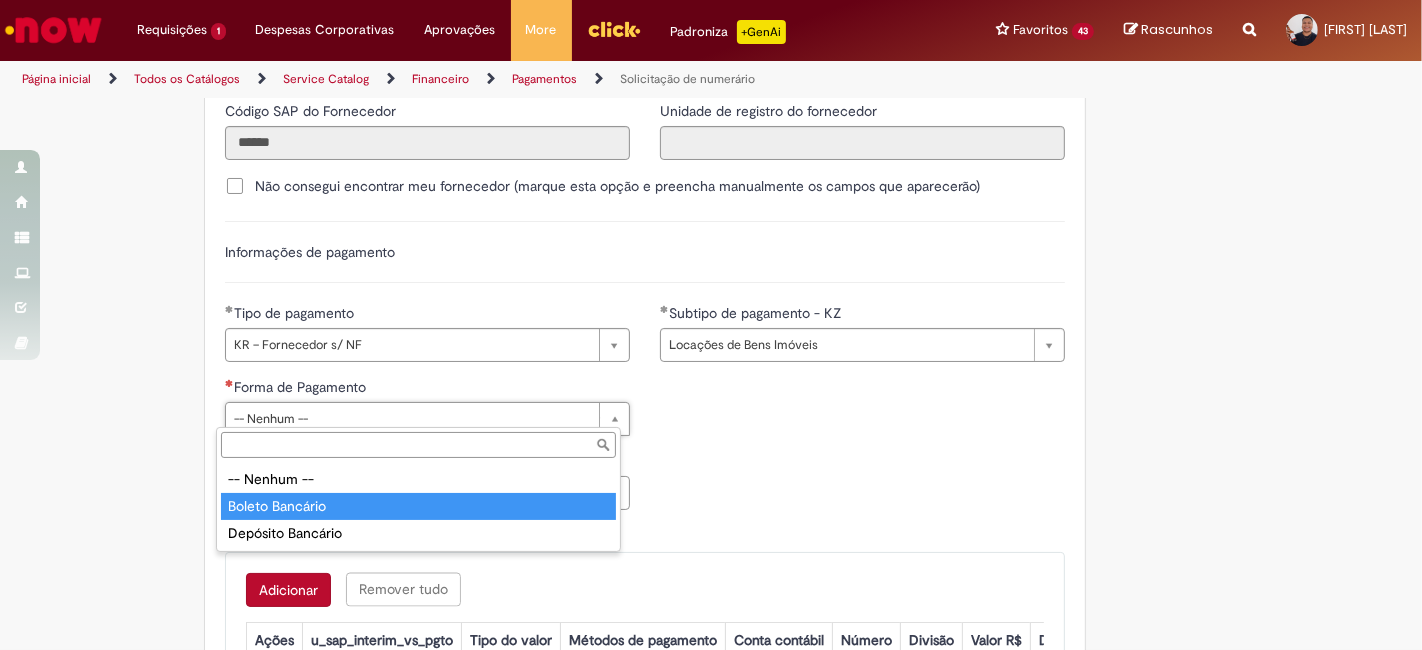 type on "**********" 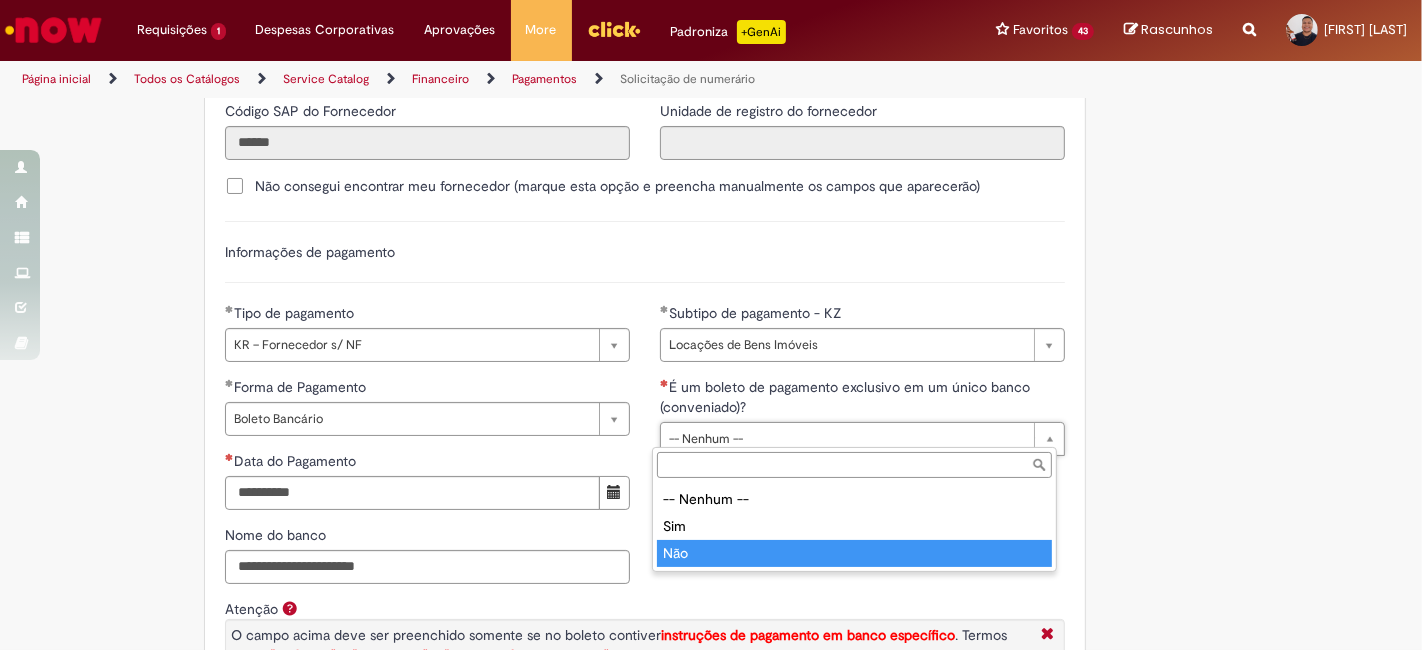 type on "***" 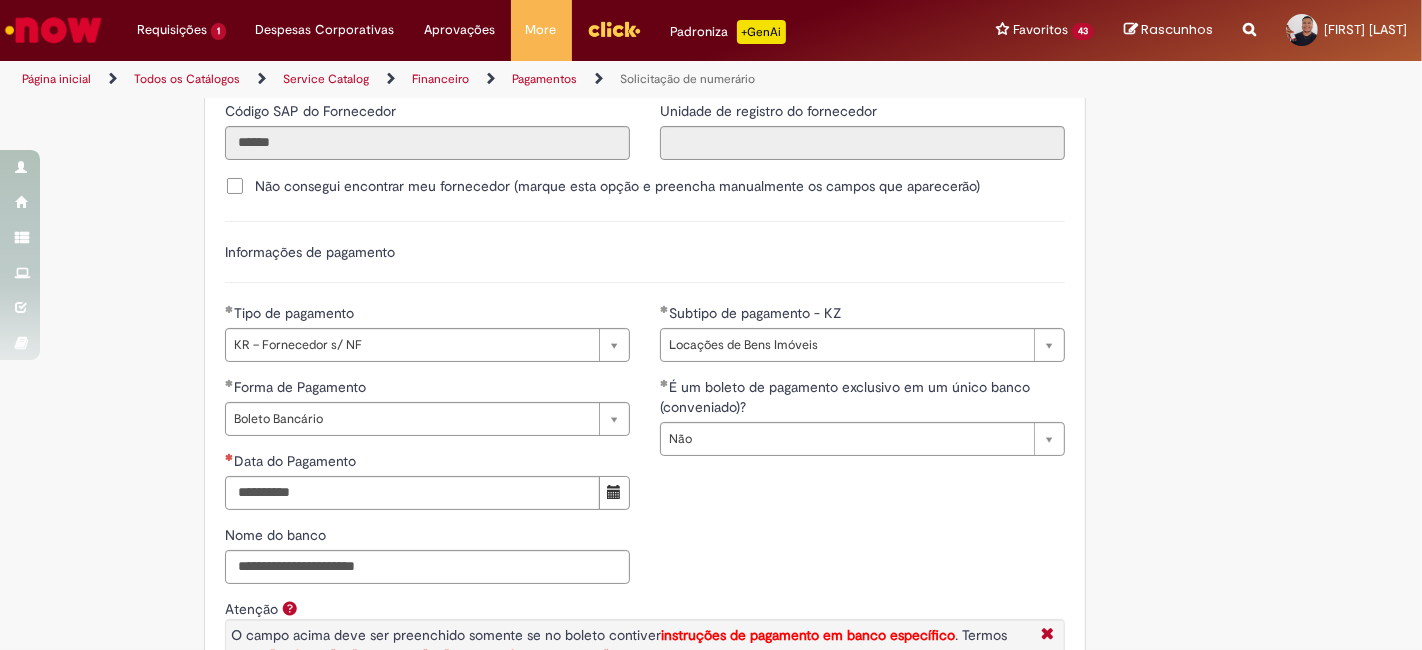 click on "Tire dúvidas com LupiAssist    +GenAI
Oi! Eu sou LupiAssist, uma Inteligência Artificial Generativa em constante aprendizado   Meu conteúdo é monitorado para trazer uma melhor experiência
Dúvidas comuns:
Só mais um instante, estou consultando nossas bases de conhecimento  e escrevendo a melhor resposta pra você!
Title
Lorem ipsum dolor sit amet    Fazer uma nova pergunta
Gerei esta resposta utilizando IA Generativa em conjunto com os nossos padrões. Em caso de divergência, os documentos oficiais prevalecerão.
Saiba mais em:
Ou ligue para:
E aí, te ajudei?
Sim, obrigado!" at bounding box center (711, -311) 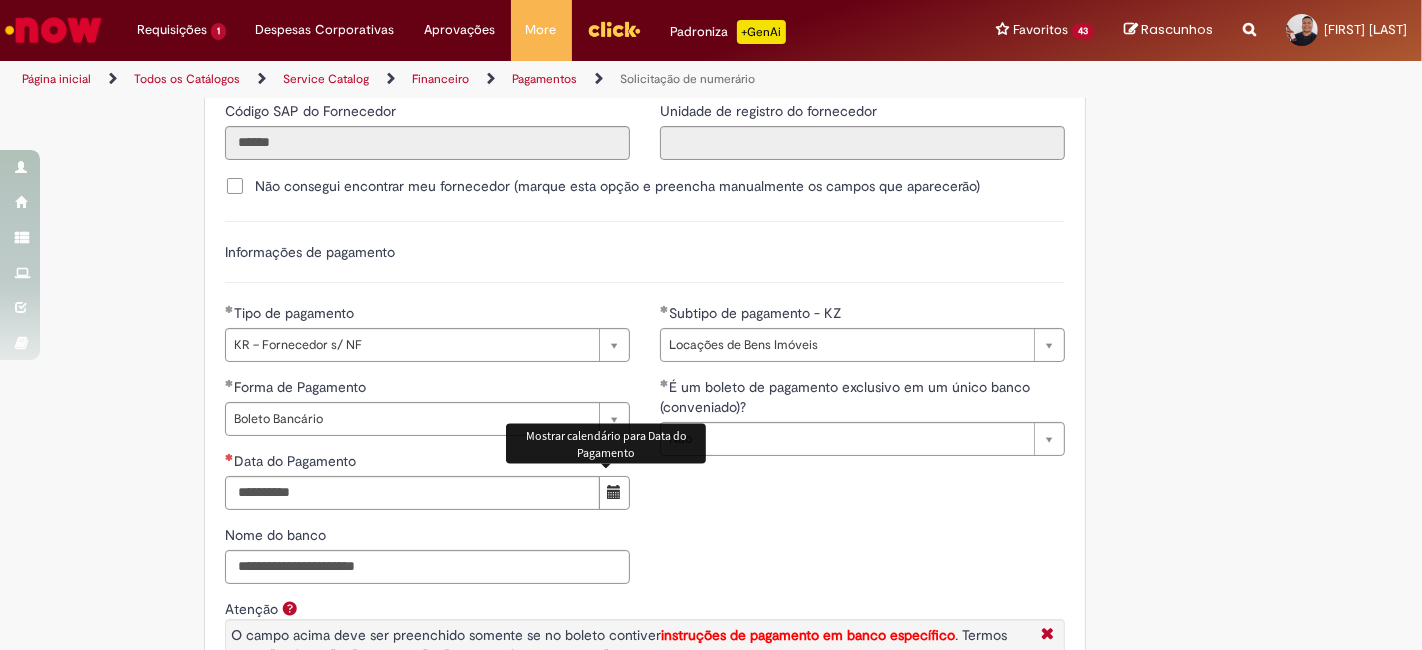 click at bounding box center [614, 492] 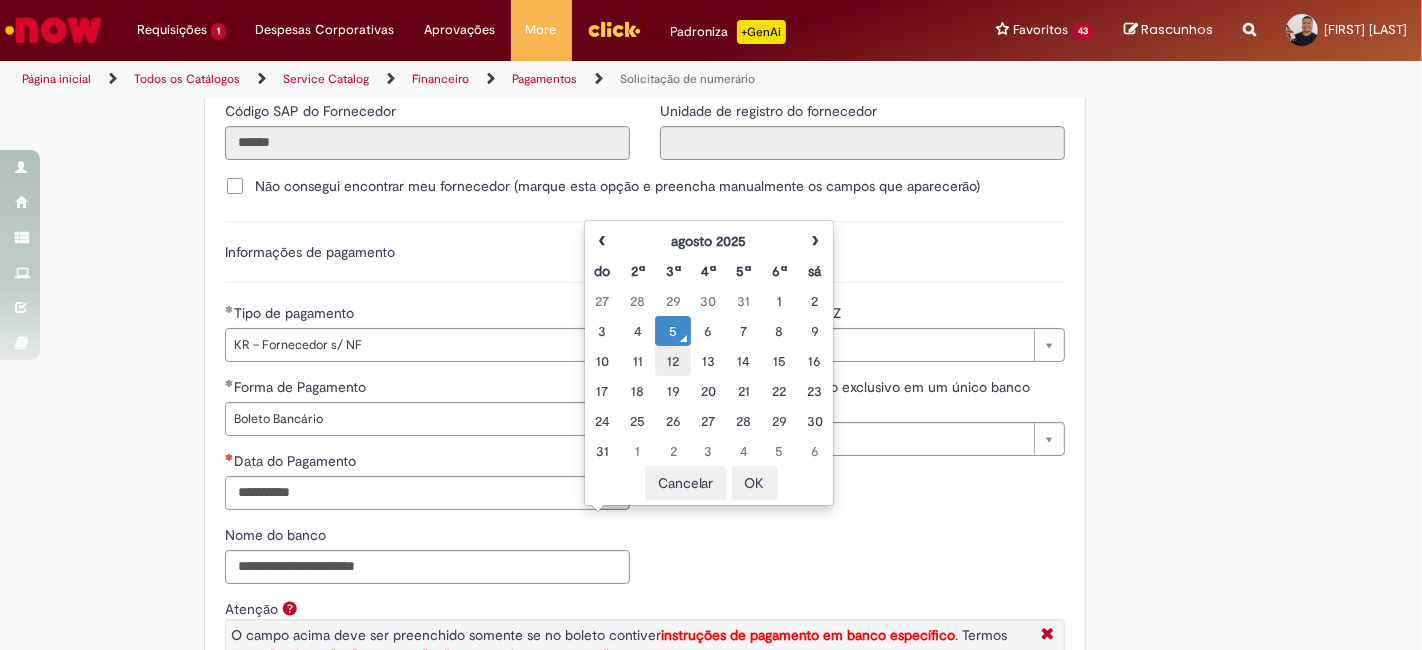 click on "12" at bounding box center (672, 361) 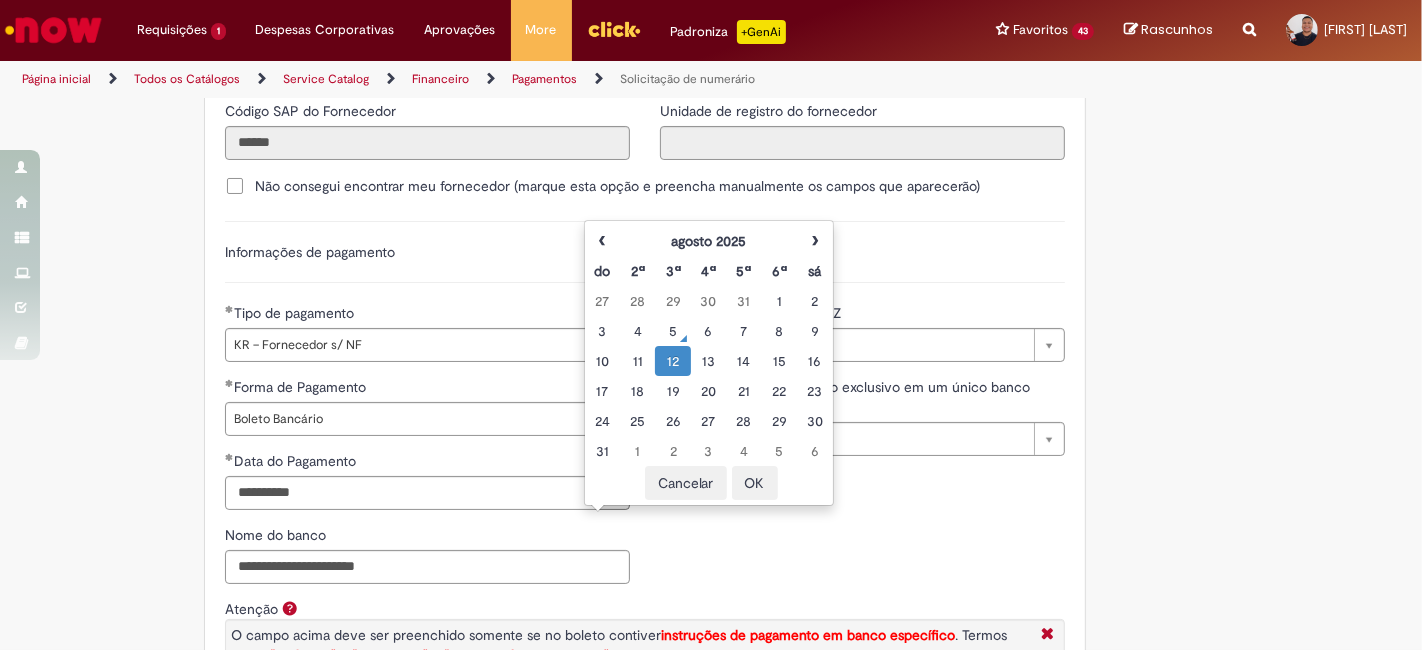click on "Atenção O campo acima deve ser preenchido somente se no boleto contiver  instruções de pagamento em banco específico . Termos como:  “exclusivo”  ou  “apenas em”  ou  “conveniado somente em" .
Por favor, tenha certeza ao considerar ou não essa informação, para que seu pagamento seja realizado corretamente." at bounding box center [645, 670] 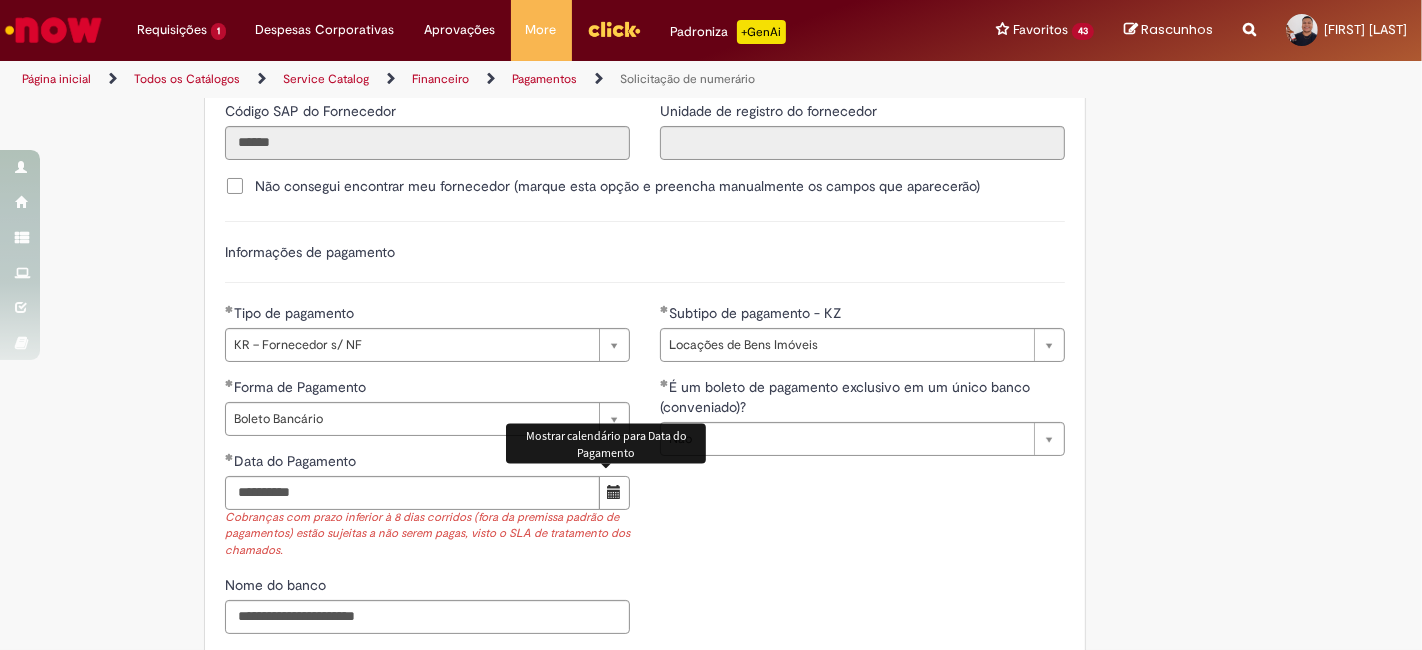 click at bounding box center (614, 492) 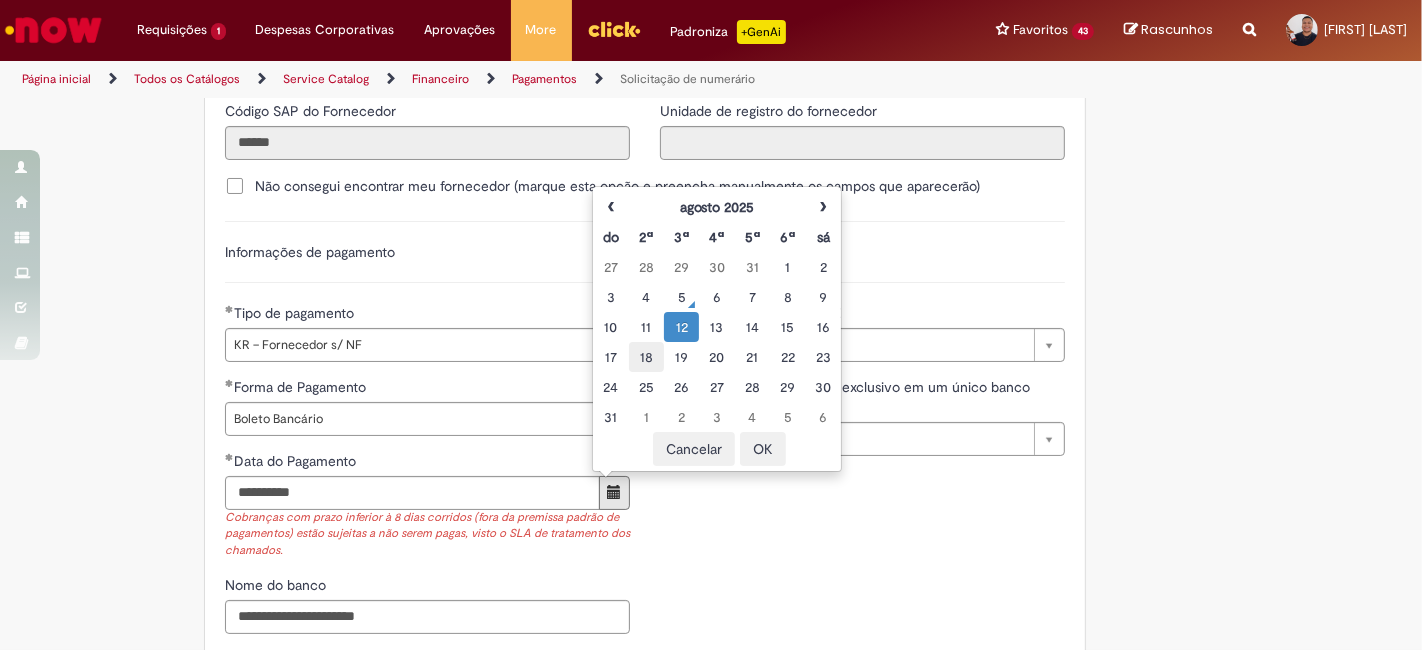 click on "18" at bounding box center (646, 357) 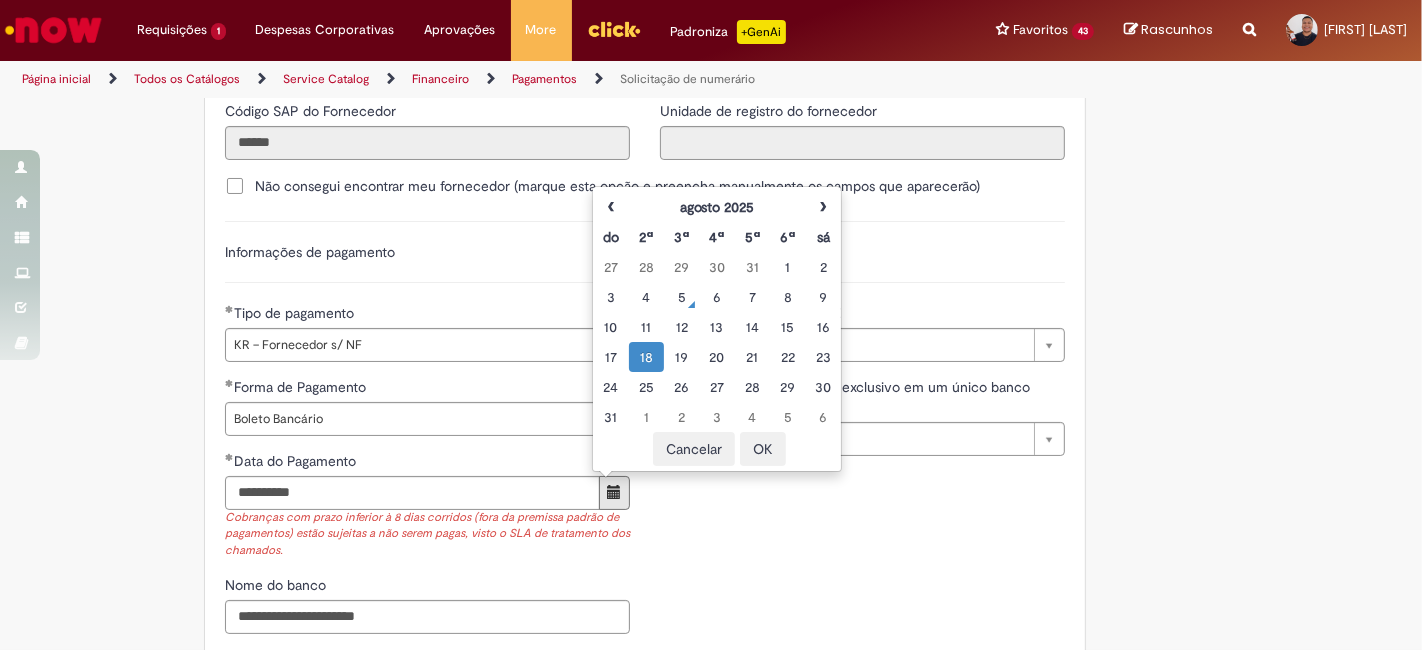 click on "**********" at bounding box center [645, 501] 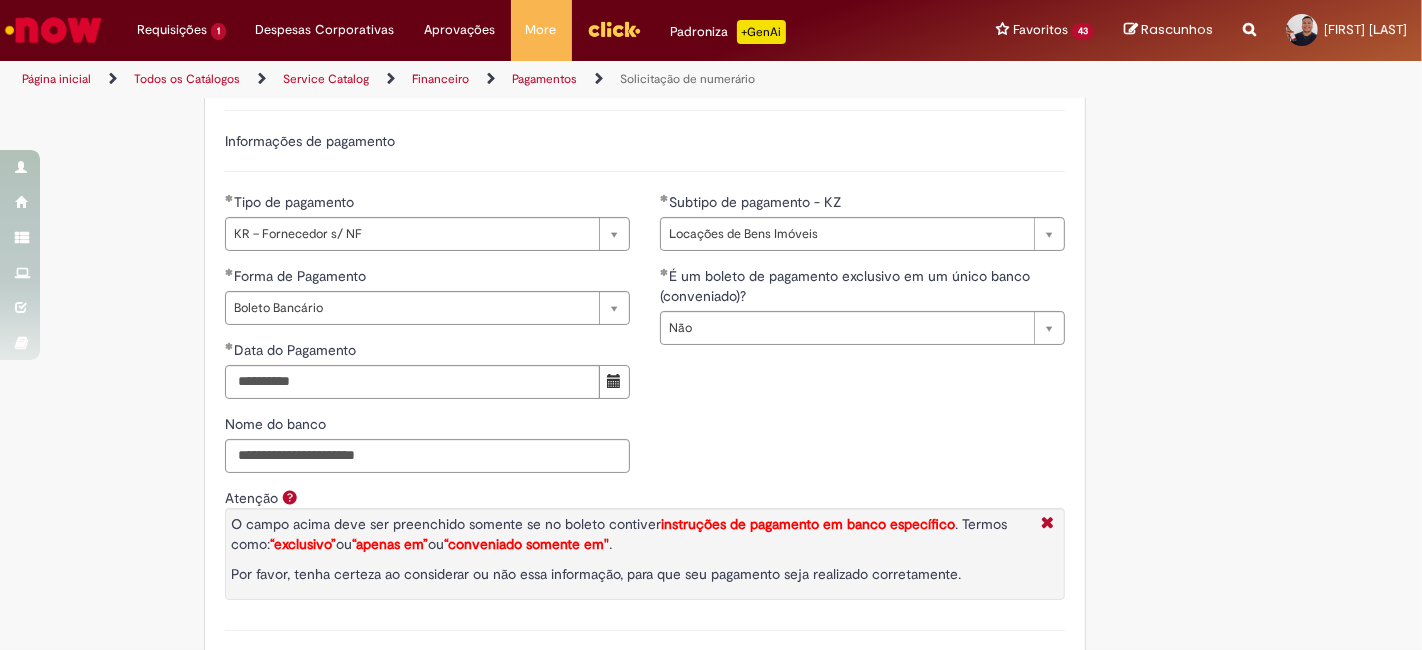 scroll, scrollTop: 3000, scrollLeft: 0, axis: vertical 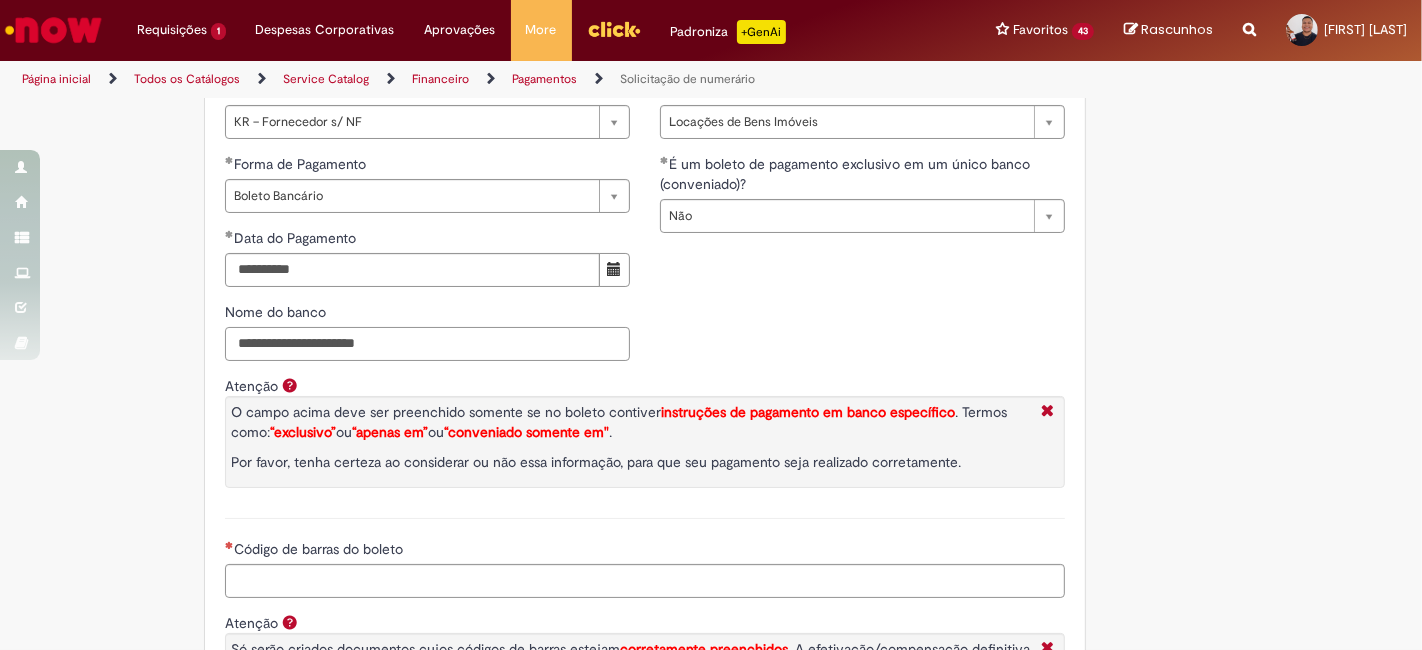 click on "Nome do banco" at bounding box center [427, 344] 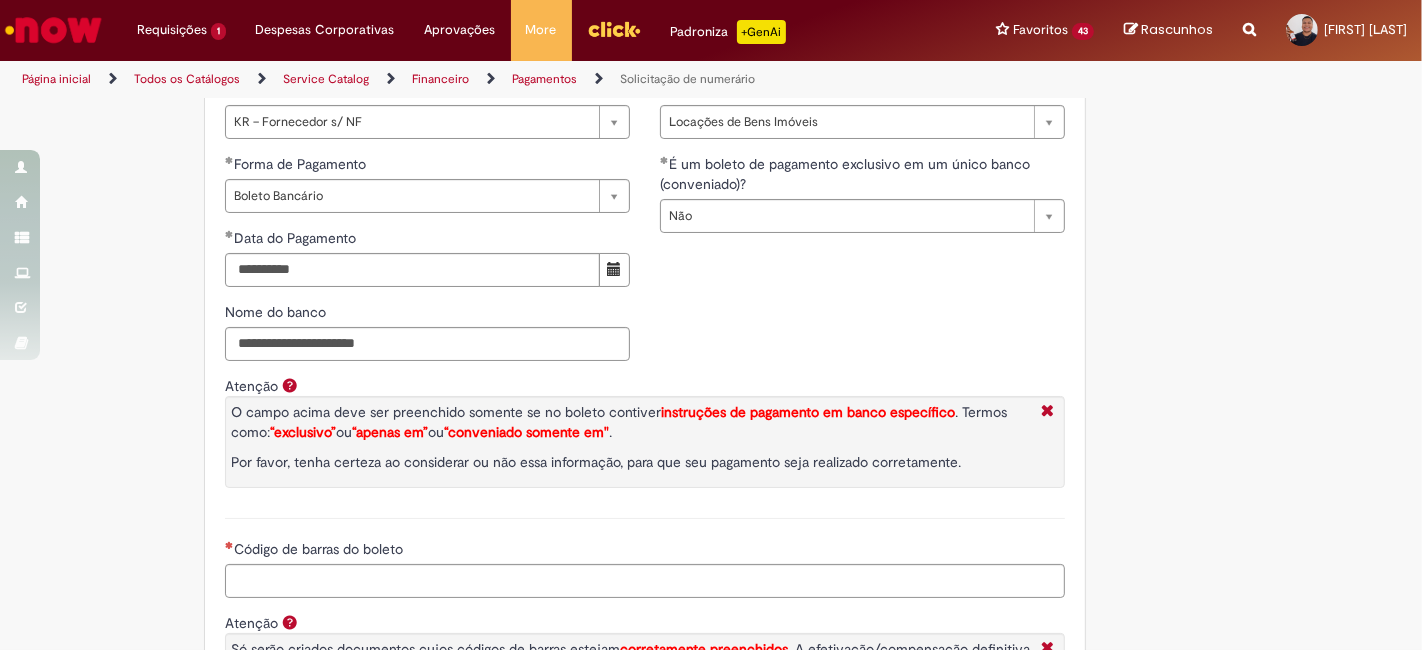 click on "Tire dúvidas com LupiAssist    +GenAI
Oi! Eu sou LupiAssist, uma Inteligência Artificial Generativa em constante aprendizado   Meu conteúdo é monitorado para trazer uma melhor experiência
Dúvidas comuns:
Só mais um instante, estou consultando nossas bases de conhecimento  e escrevendo a melhor resposta pra você!
Title
Lorem ipsum dolor sit amet    Fazer uma nova pergunta
Gerei esta resposta utilizando IA Generativa em conjunto com os nossos padrões. Em caso de divergência, os documentos oficiais prevalecerão.
Saiba mais em:
Ou ligue para:
E aí, te ajudei?
Sim, obrigado!" at bounding box center (711, -534) 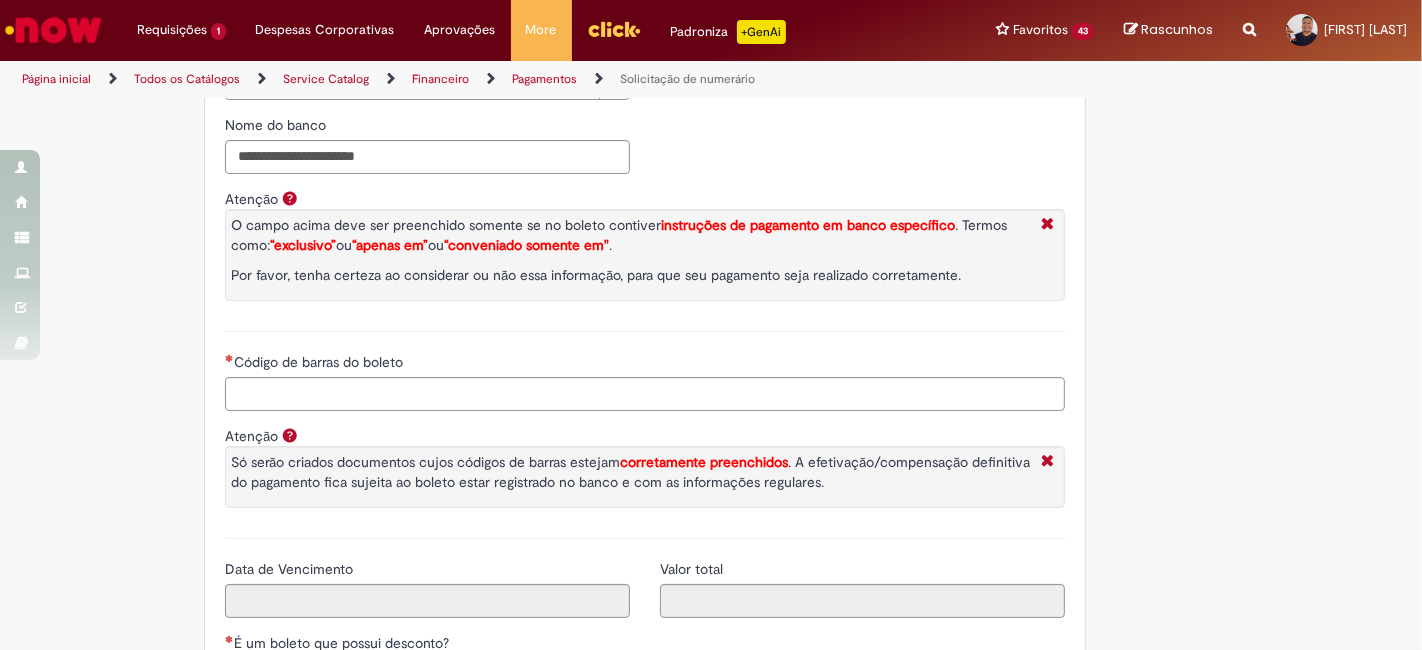 scroll, scrollTop: 3222, scrollLeft: 0, axis: vertical 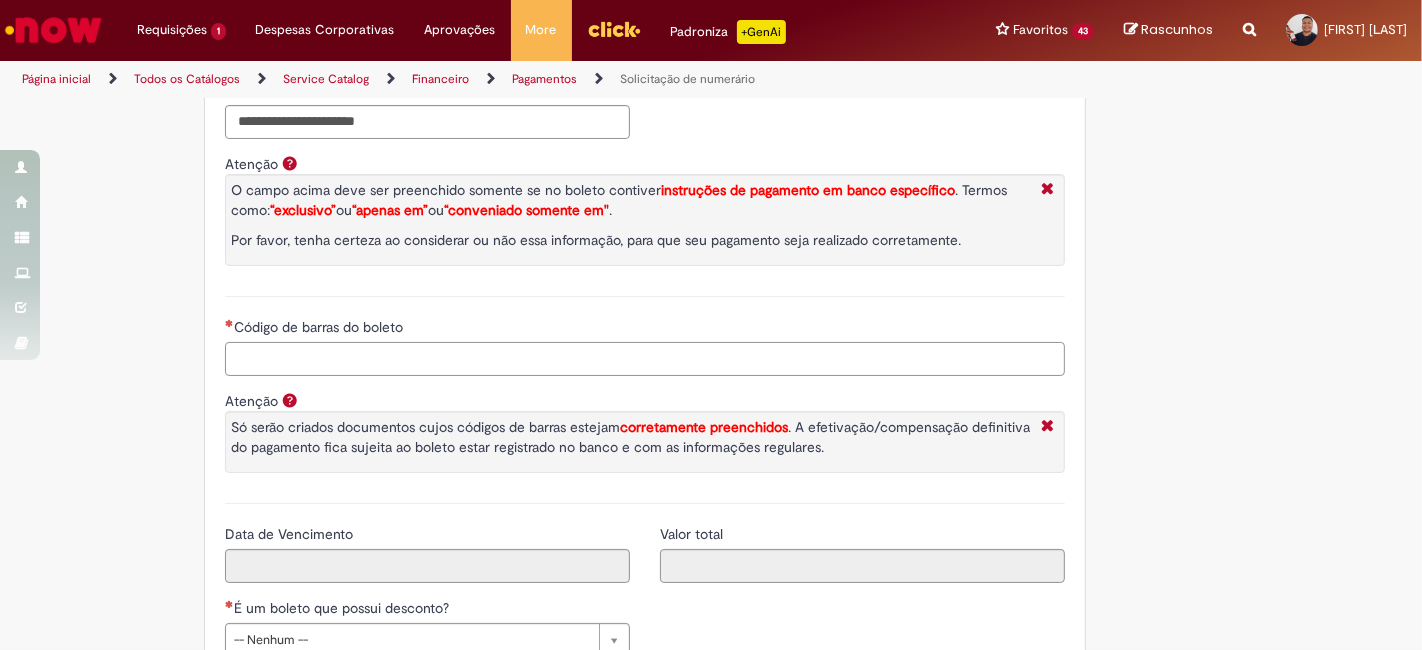 click on "Código de barras do boleto" at bounding box center [645, 359] 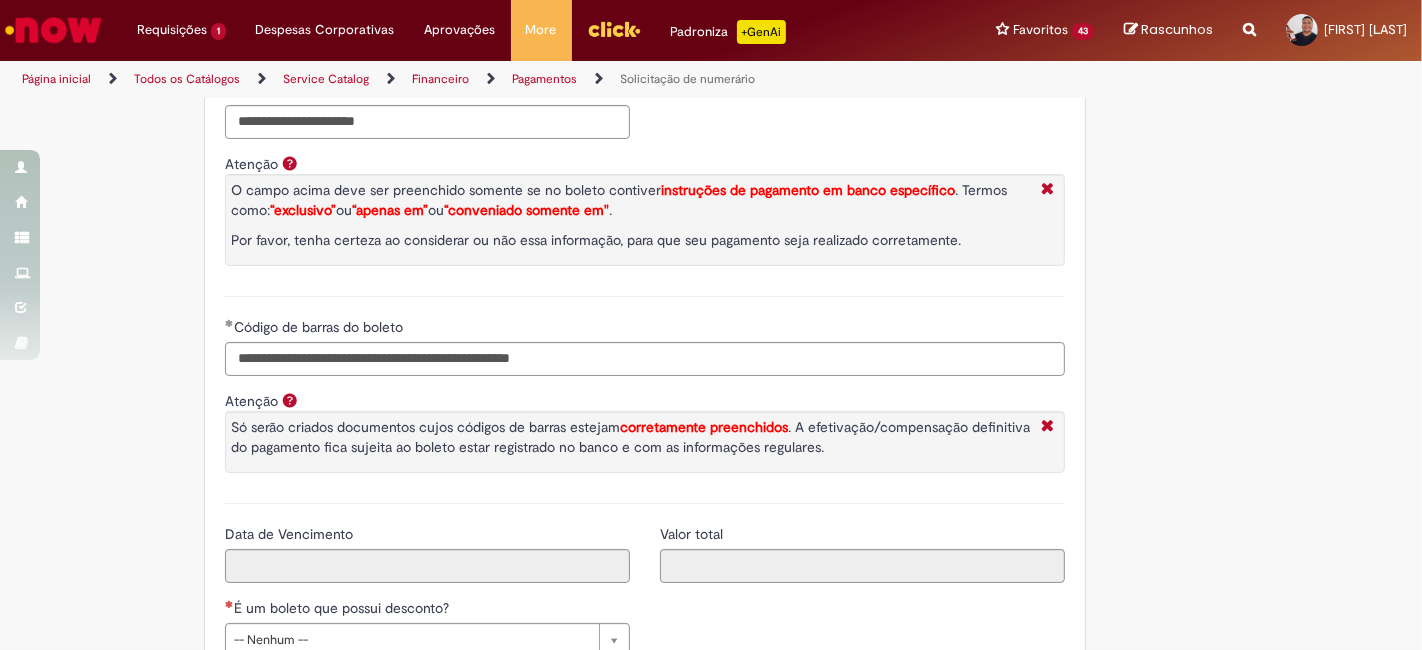 type on "**********" 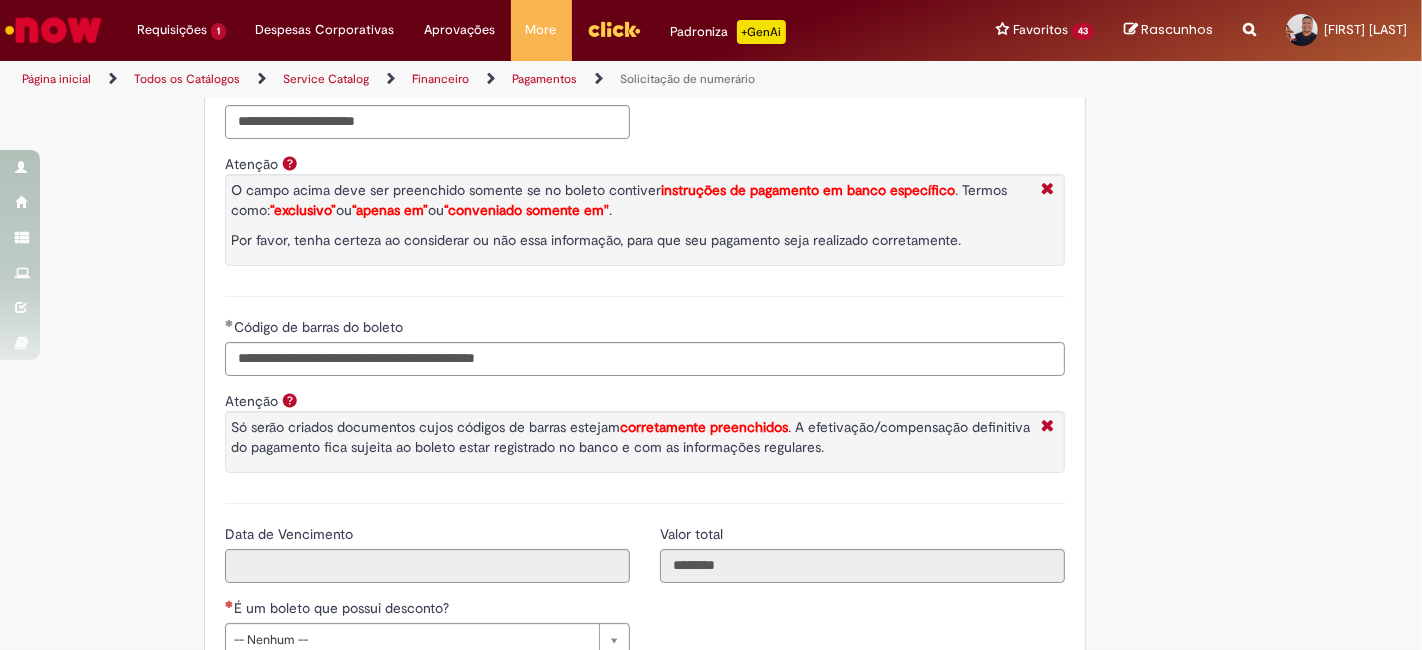 click on "Adicionar a Favoritos
Solicitação de numerário
Oferta para pagamentos em moeda nacional (BRL) que não caracterizem prestações de serviço, despesas operacionais ou suprimentos.
Orientações:
* SNS abertas de  Unidades tombadas  para o S4 Hana em nome de terceiros sem ID próprio Ambev (99....)  não poderão  ser atendidas por  limitação sistêmica.
*Após aprovação do chamado nossa automação roda nos horários:   >  9h, 10h, 13h, 15h, 18h.
* Para que a solicitação prossiga a etapa de Validação é necessário que o campo  "Favorecido"  tenha inserido um par interno (ID próprio Ambev) para que o Workday consiga ler a hierarquia de aprovação dele no SAP Hana.
Nesse sentido, ofertas abertas que tenham terceiros como Favorecidos  não poderão cumprir fluxo.
* A interface do sistema lê exclusivamente  as informações inseridas na solicitação" at bounding box center (613, -756) 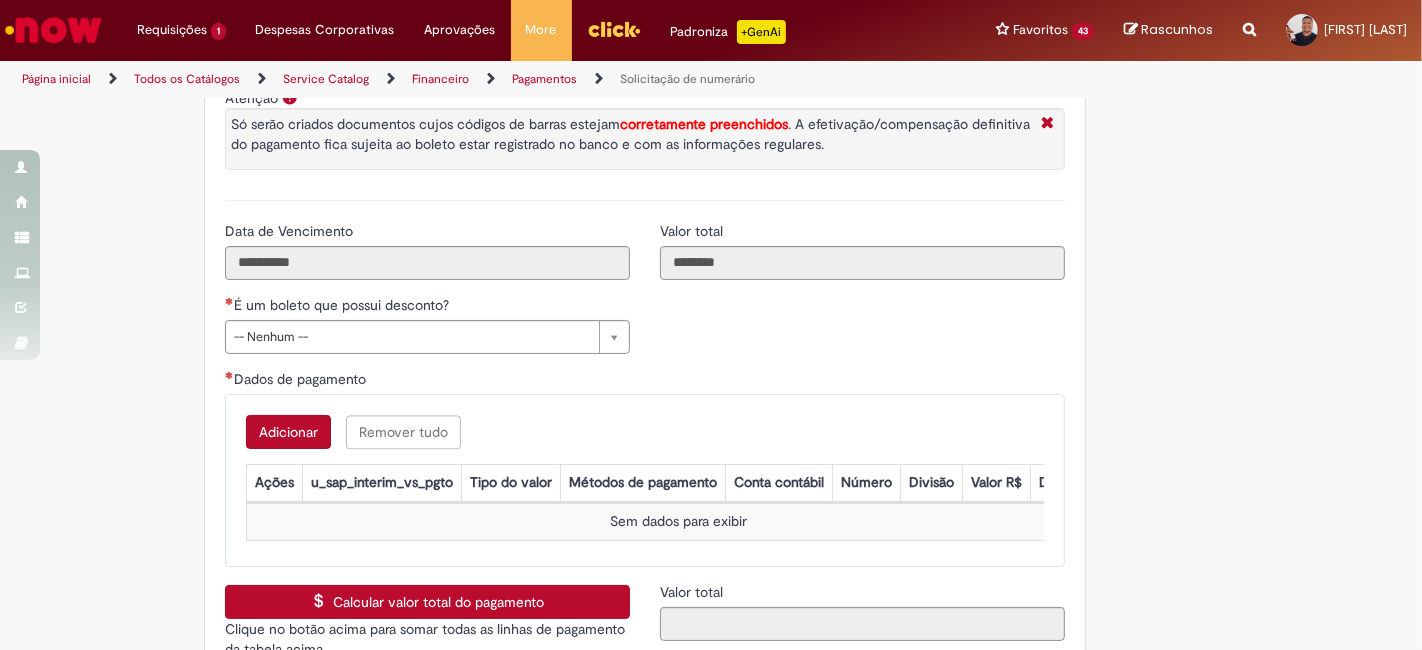 scroll, scrollTop: 3555, scrollLeft: 0, axis: vertical 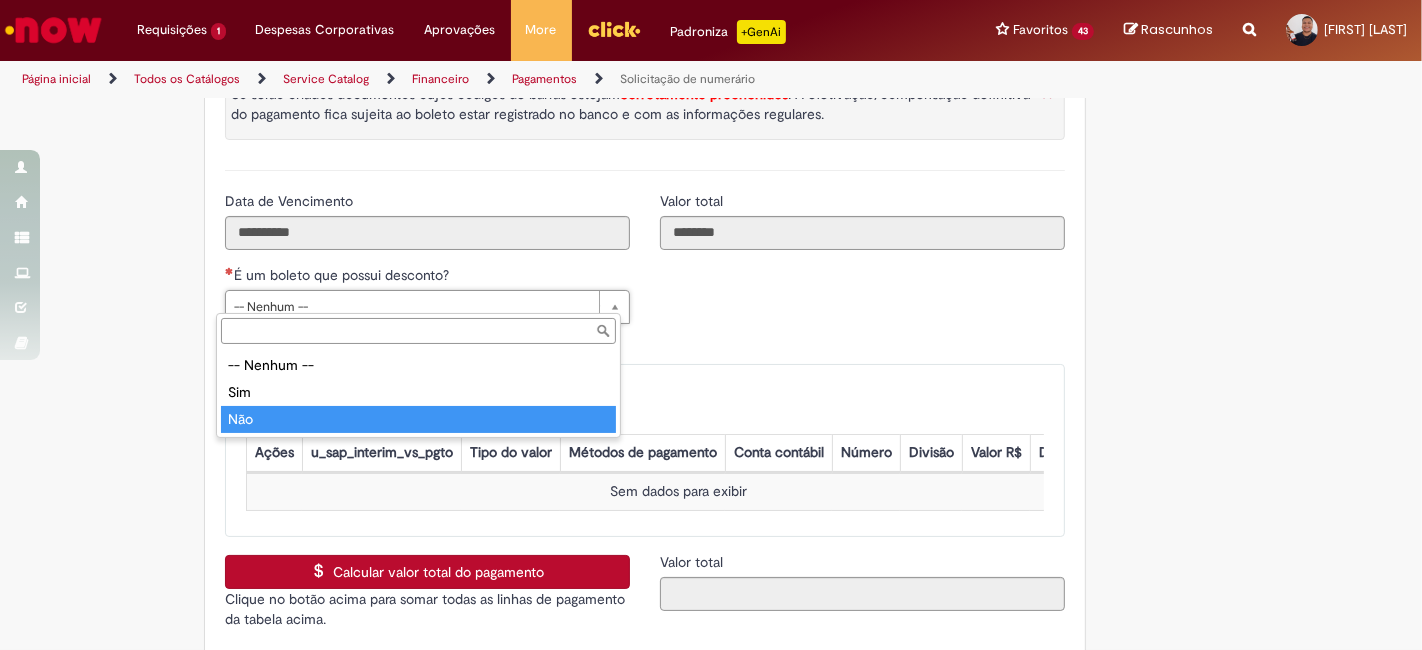 type on "***" 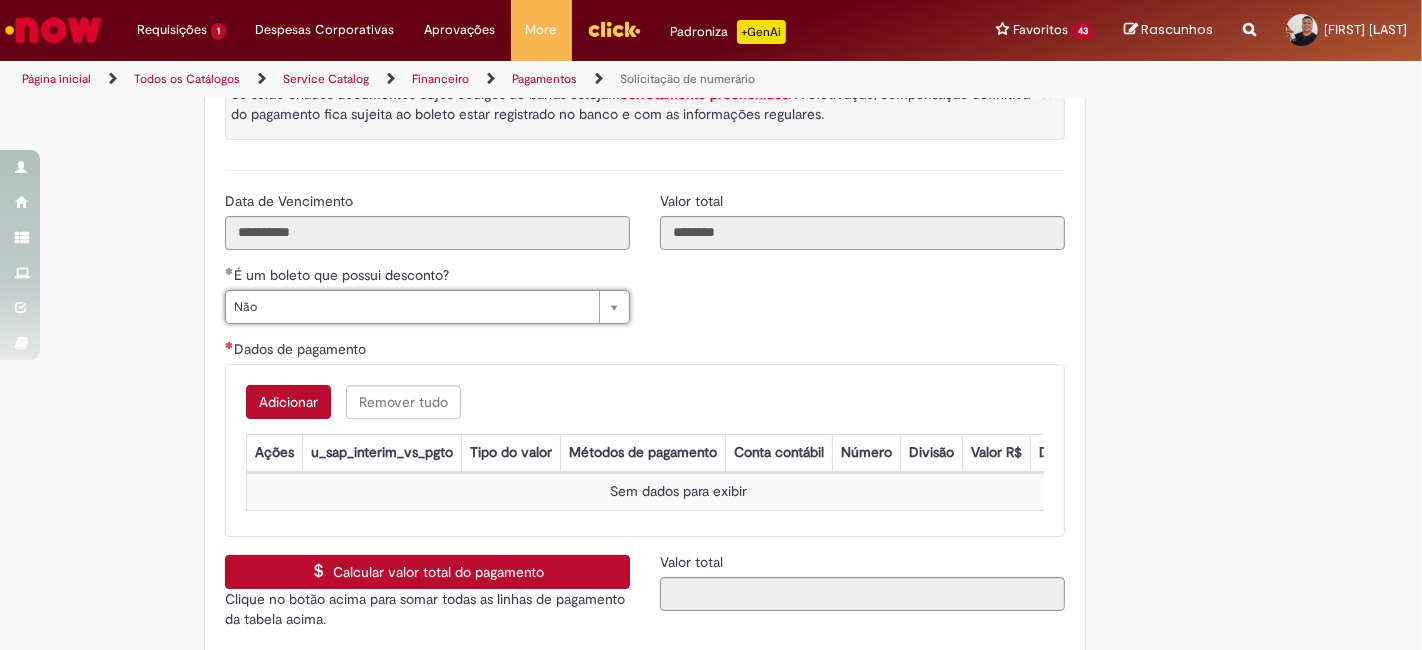 click on "Adicionar a Favoritos
Solicitação de numerário
Oferta para pagamentos em moeda nacional (BRL) que não caracterizem prestações de serviço, despesas operacionais ou suprimentos.
Orientações:
* SNS abertas de  Unidades tombadas  para o S4 Hana em nome de terceiros sem ID próprio Ambev (99....)  não poderão  ser atendidas por  limitação sistêmica.
*Após aprovação do chamado nossa automação roda nos horários:   >  9h, 10h, 13h, 15h, 18h.
* Para que a solicitação prossiga a etapa de Validação é necessário que o campo  "Favorecido"  tenha inserido um par interno (ID próprio Ambev) para que o Workday consiga ler a hierarquia de aprovação dele no SAP Hana.
Nesse sentido, ofertas abertas que tenham terceiros como Favorecidos  não poderão cumprir fluxo.
* A interface do sistema lê exclusivamente  as informações inseridas na solicitação" at bounding box center [613, -1089] 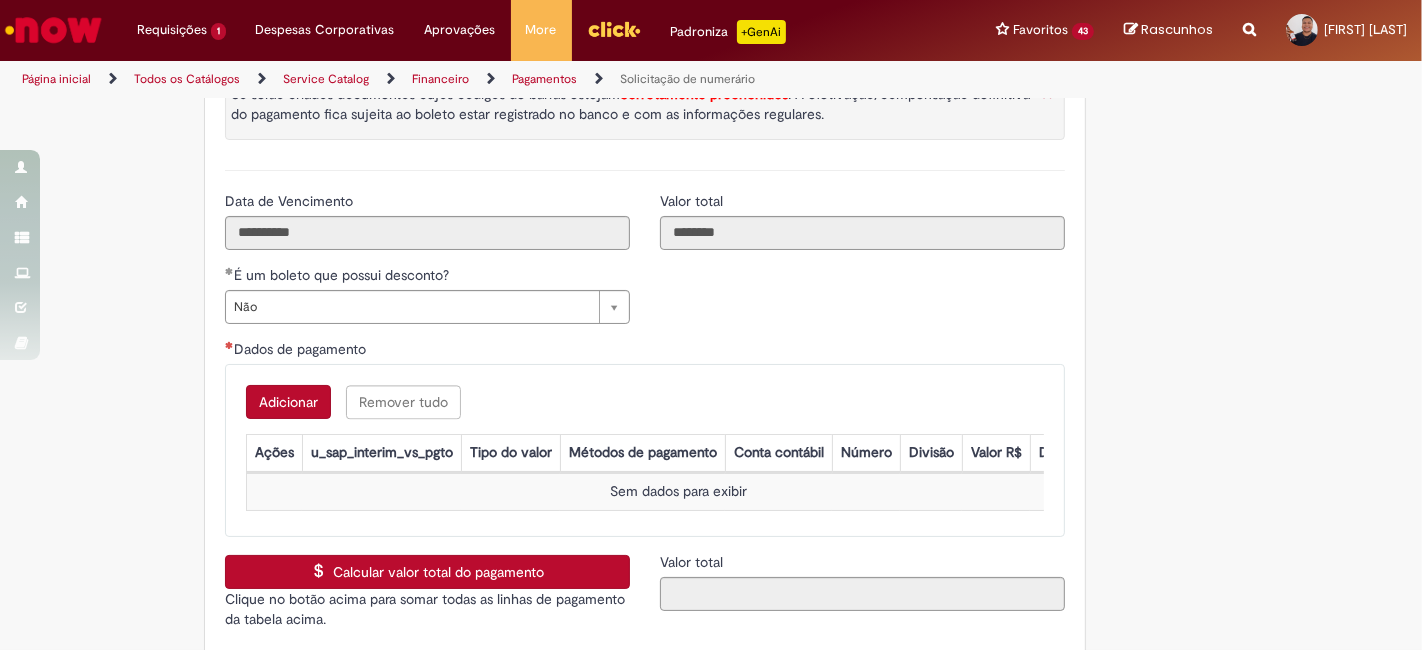 click on "Adicionar" at bounding box center (288, 402) 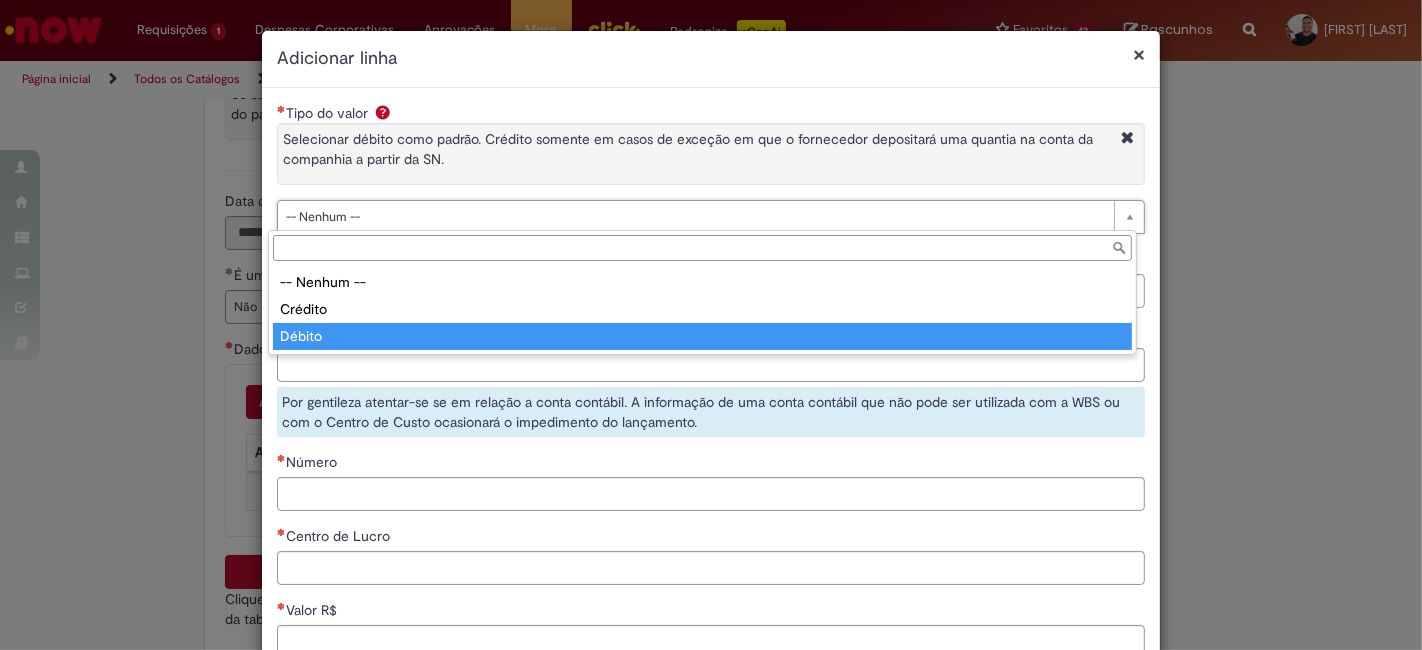 type on "******" 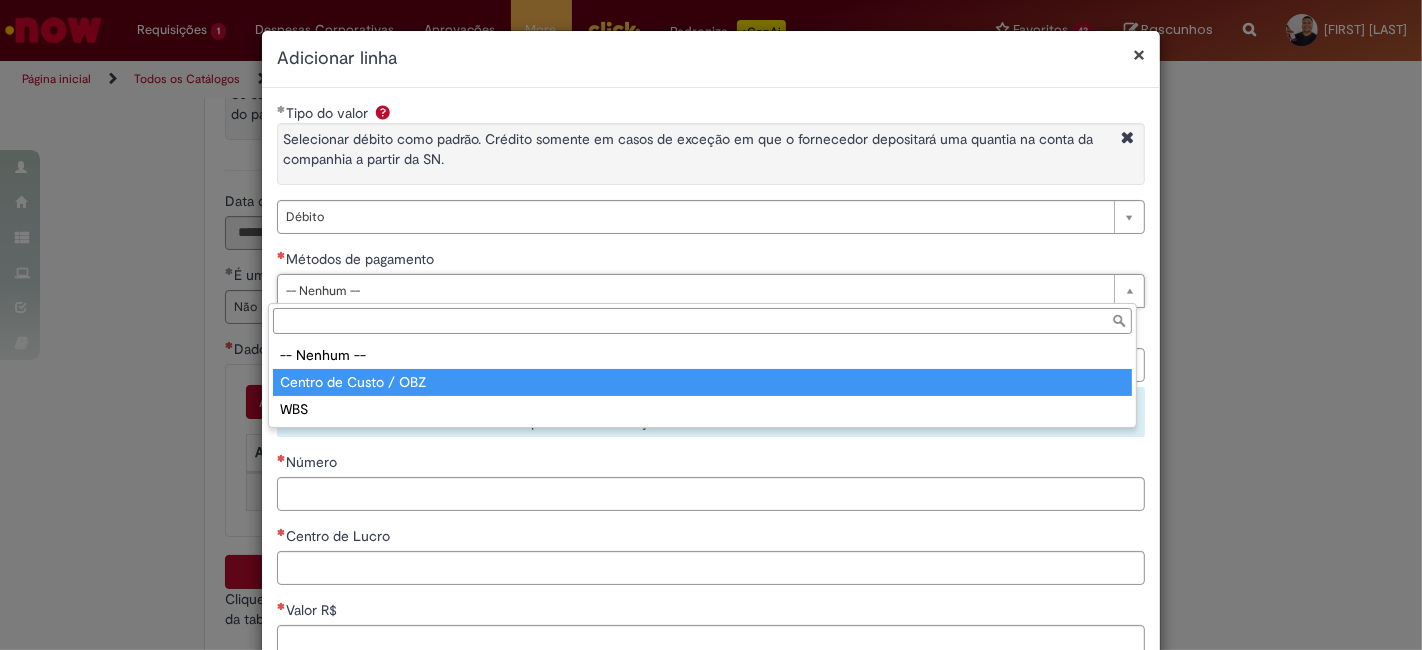 type on "**********" 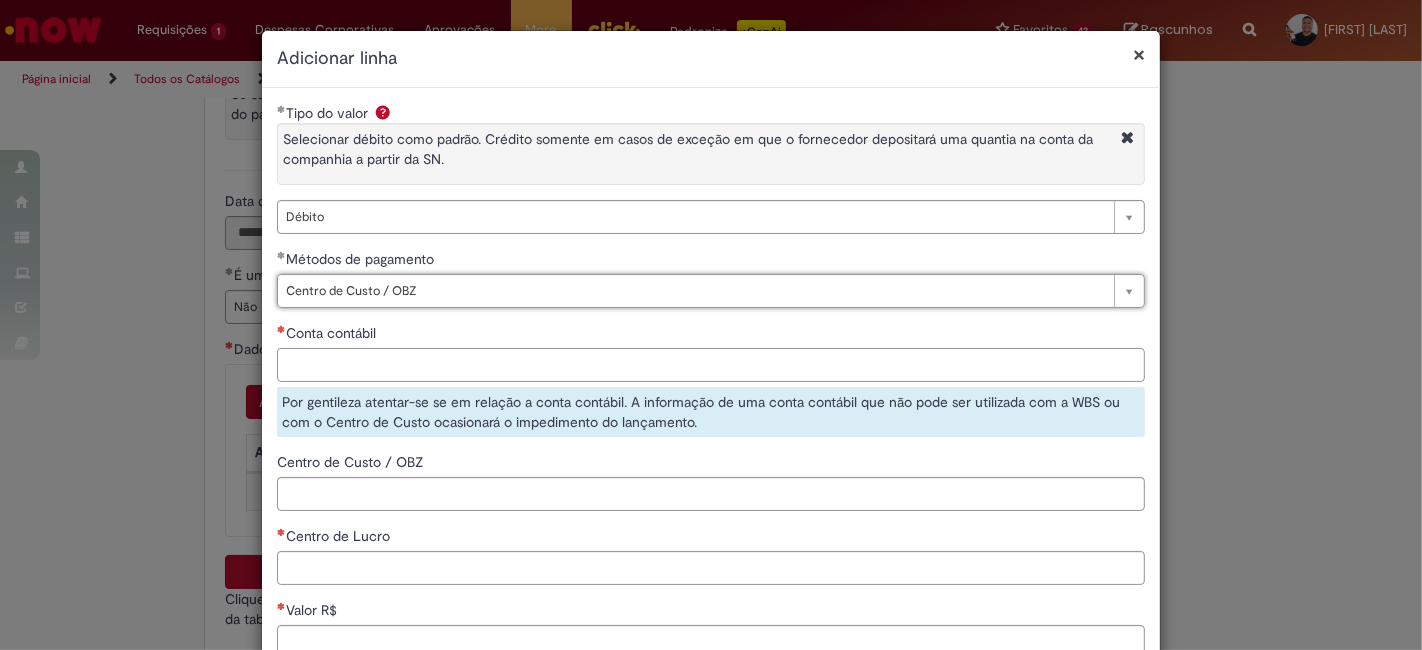 click on "Conta contábil" at bounding box center [711, 365] 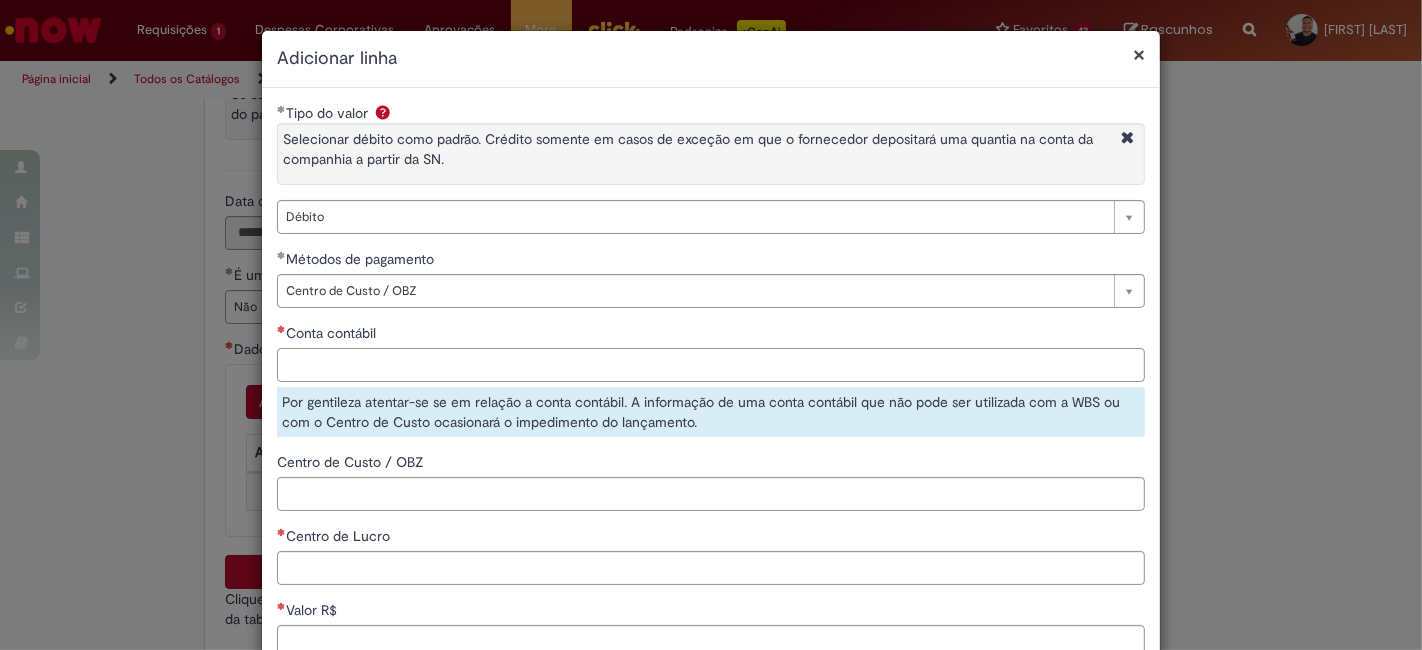 paste on "********" 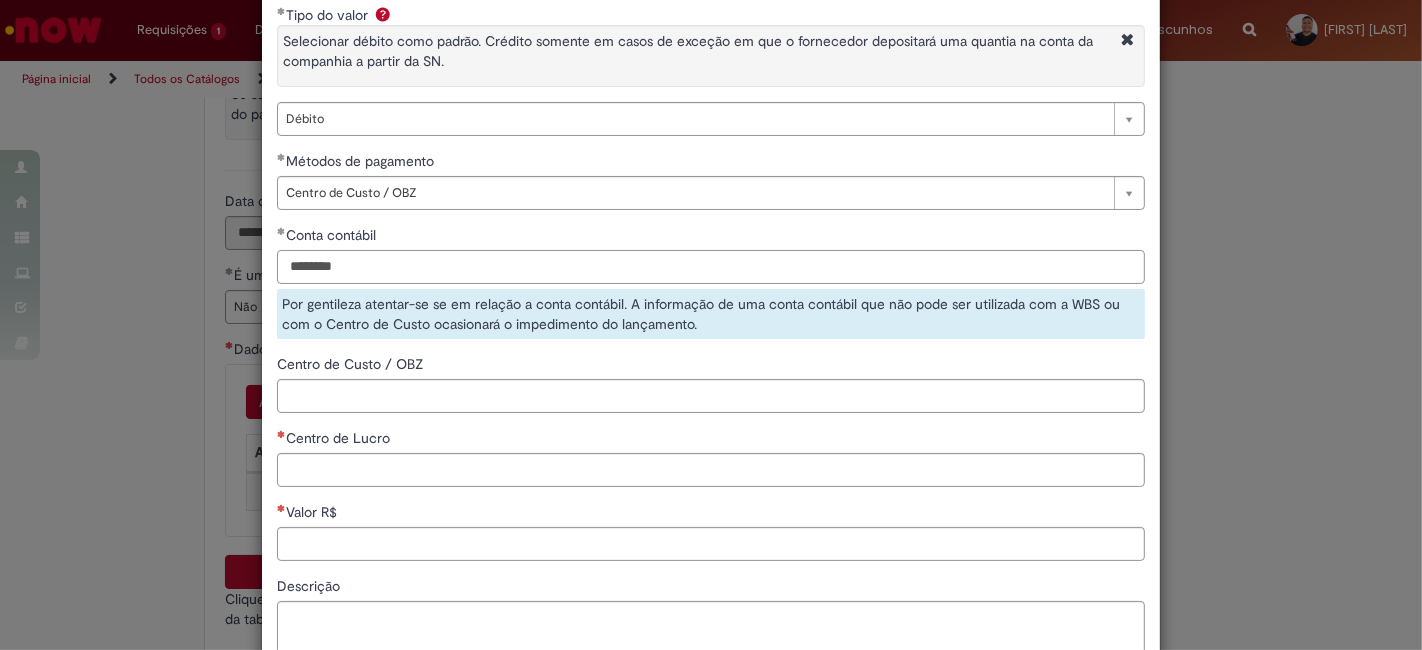 scroll, scrollTop: 222, scrollLeft: 0, axis: vertical 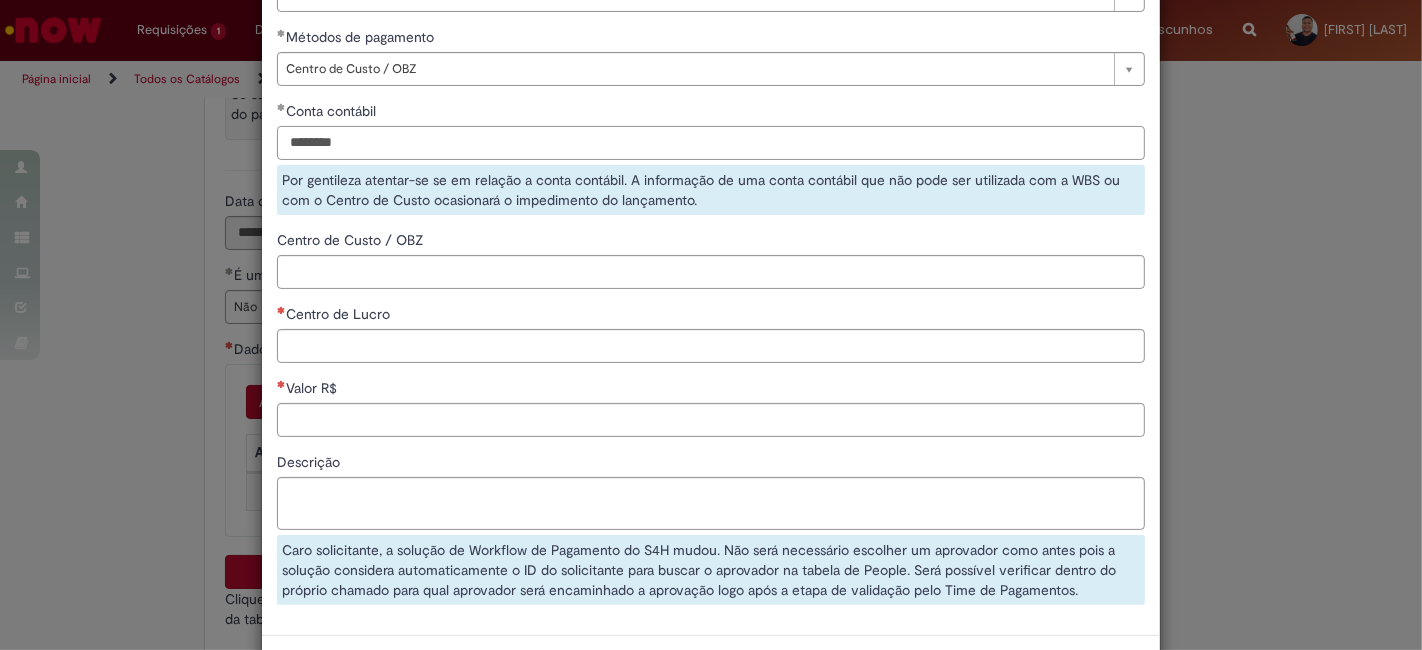 type on "********" 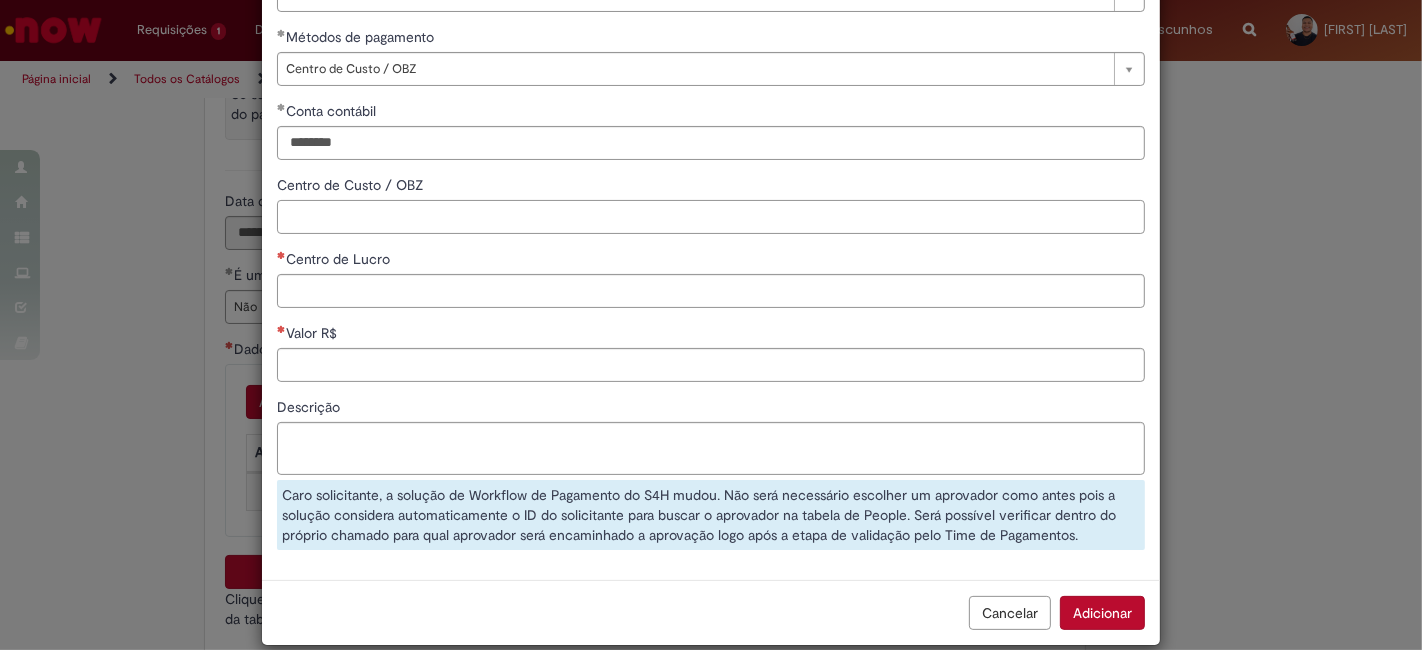 click on "**********" at bounding box center (711, 223) 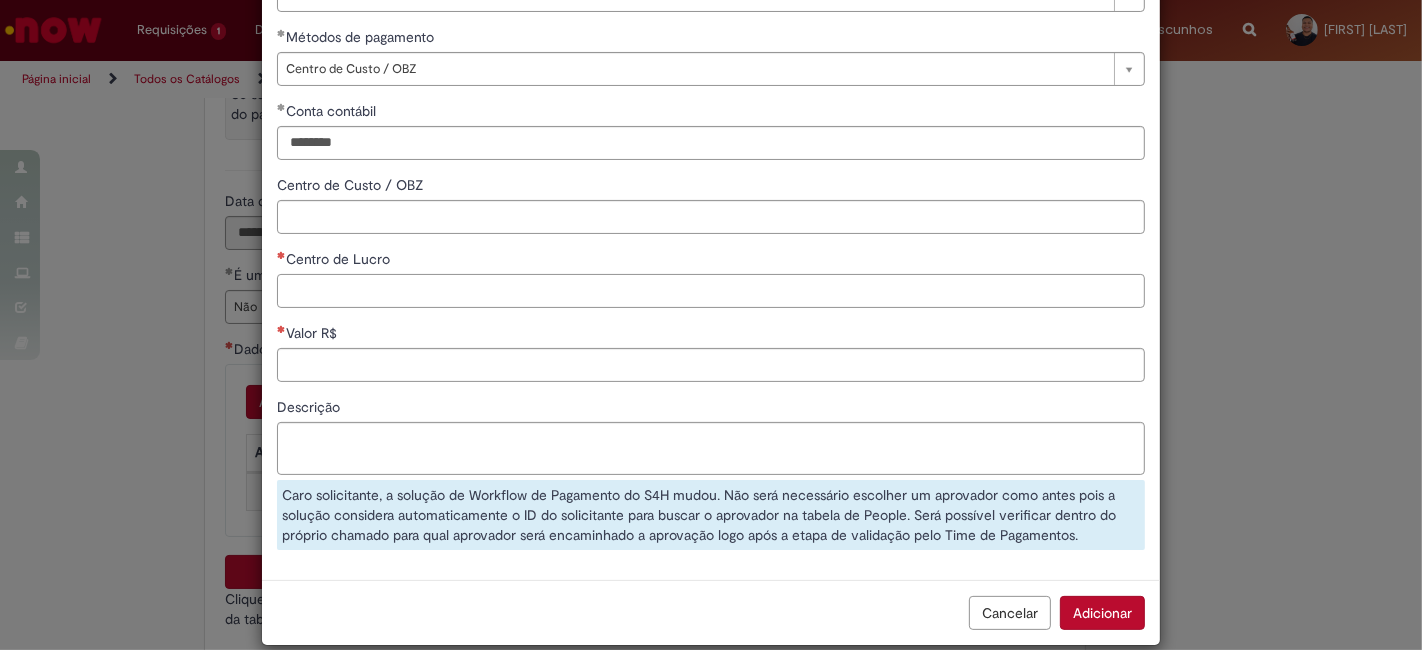 click on "Centro de Lucro" at bounding box center [711, 291] 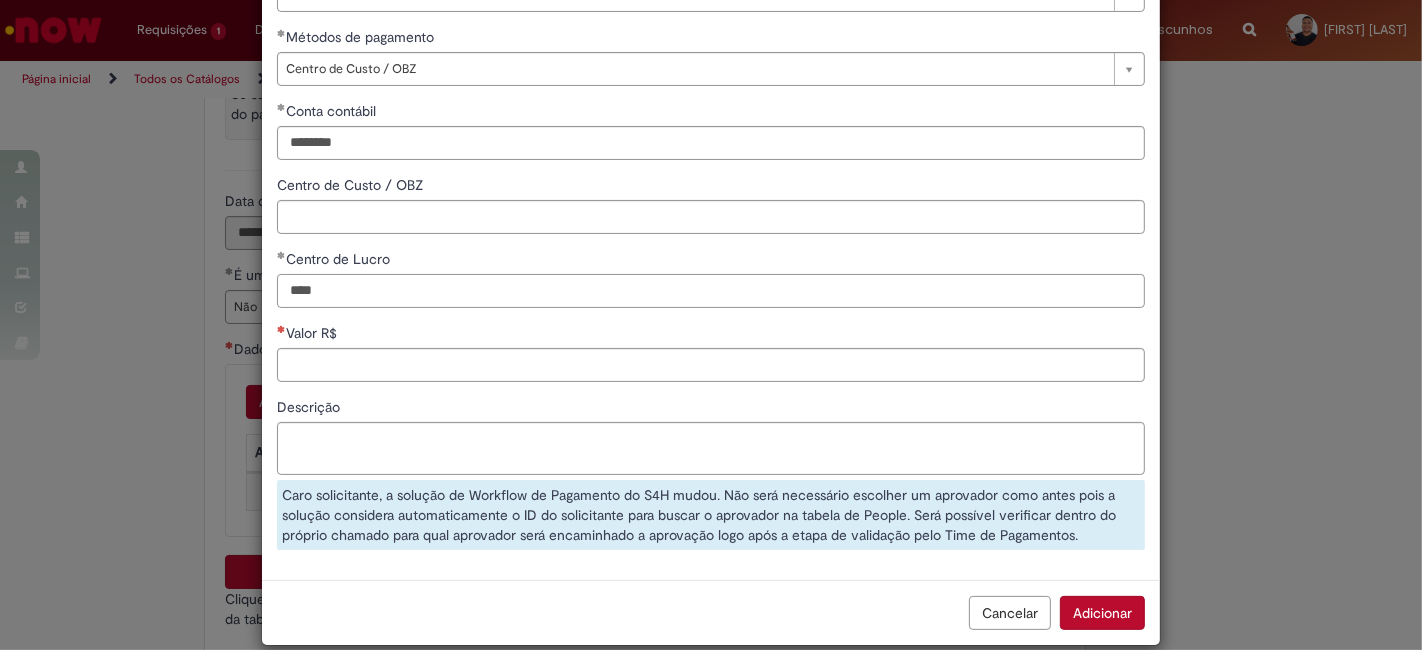 type on "****" 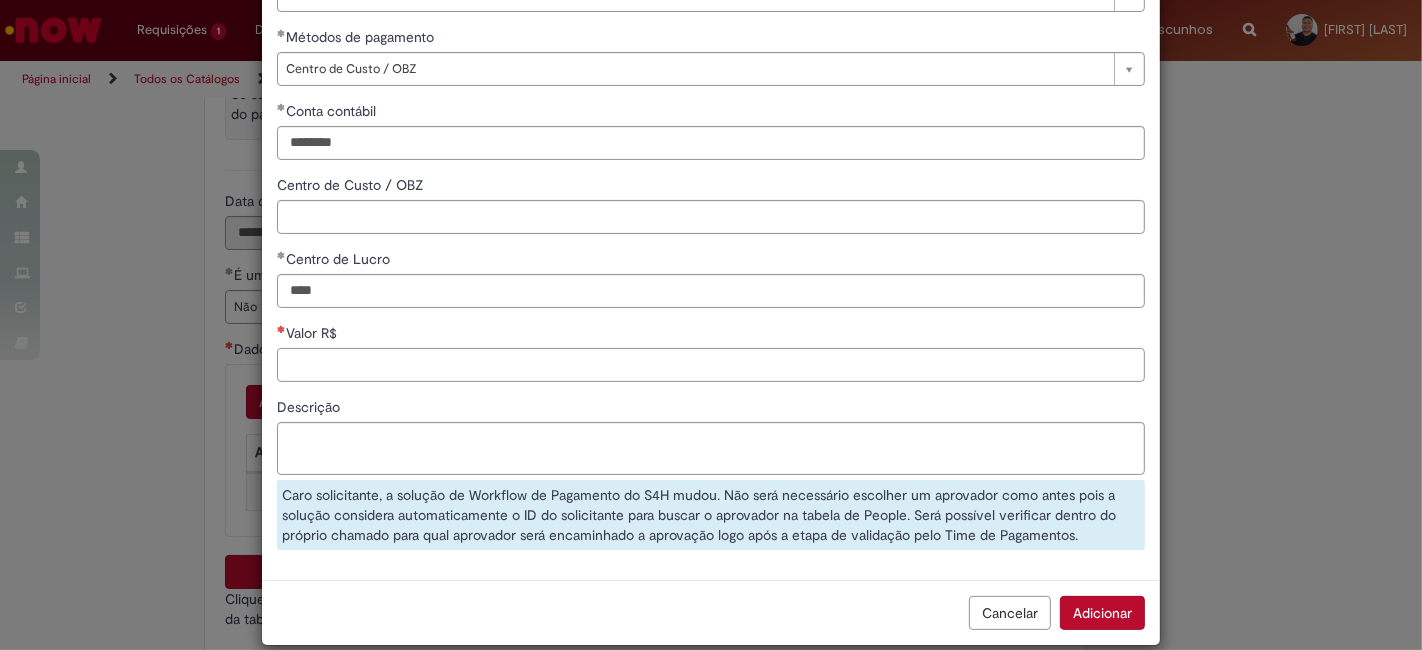 click on "Valor R$" at bounding box center (711, 365) 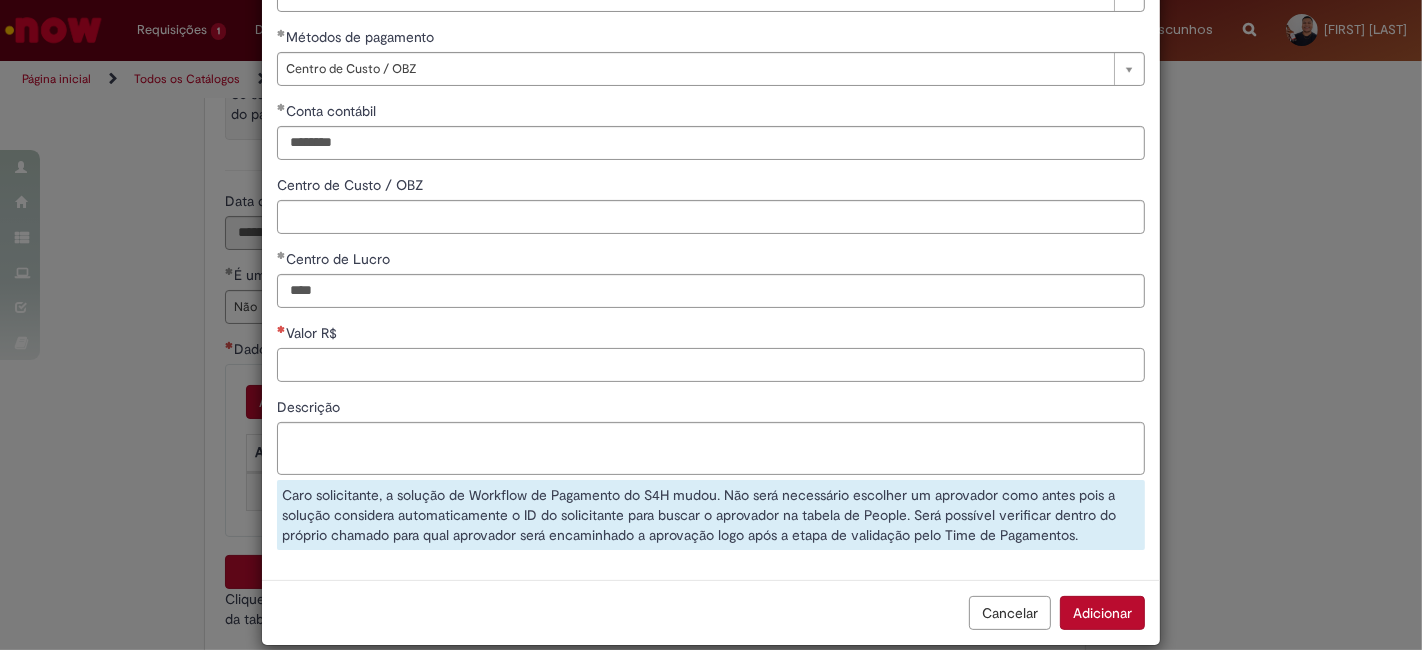paste on "********" 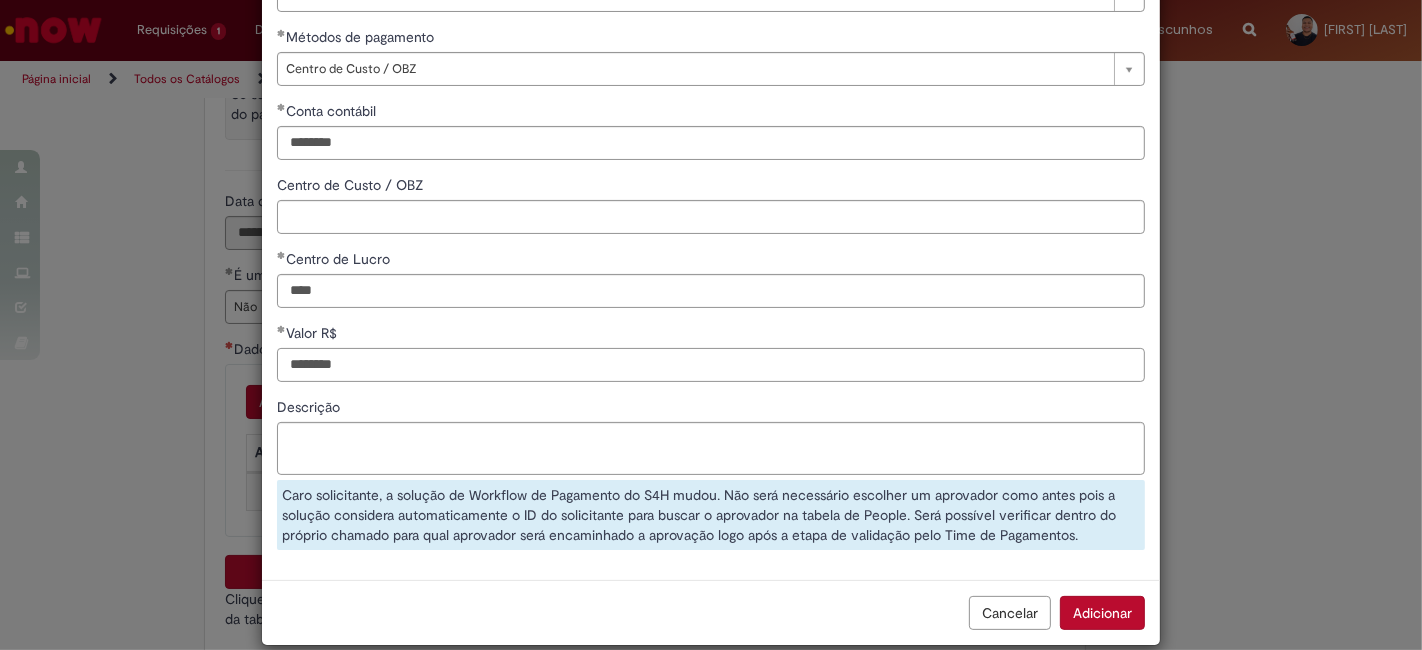 type on "********" 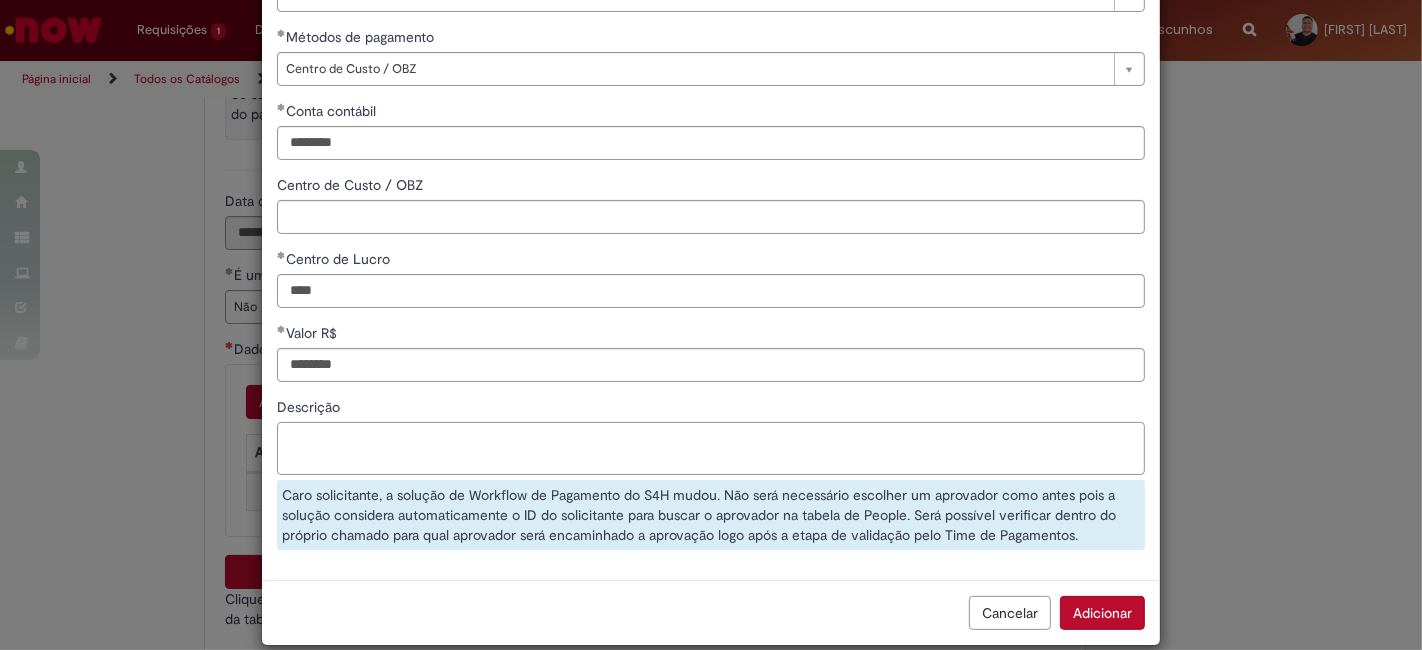 click on "Descrição" at bounding box center [711, 448] 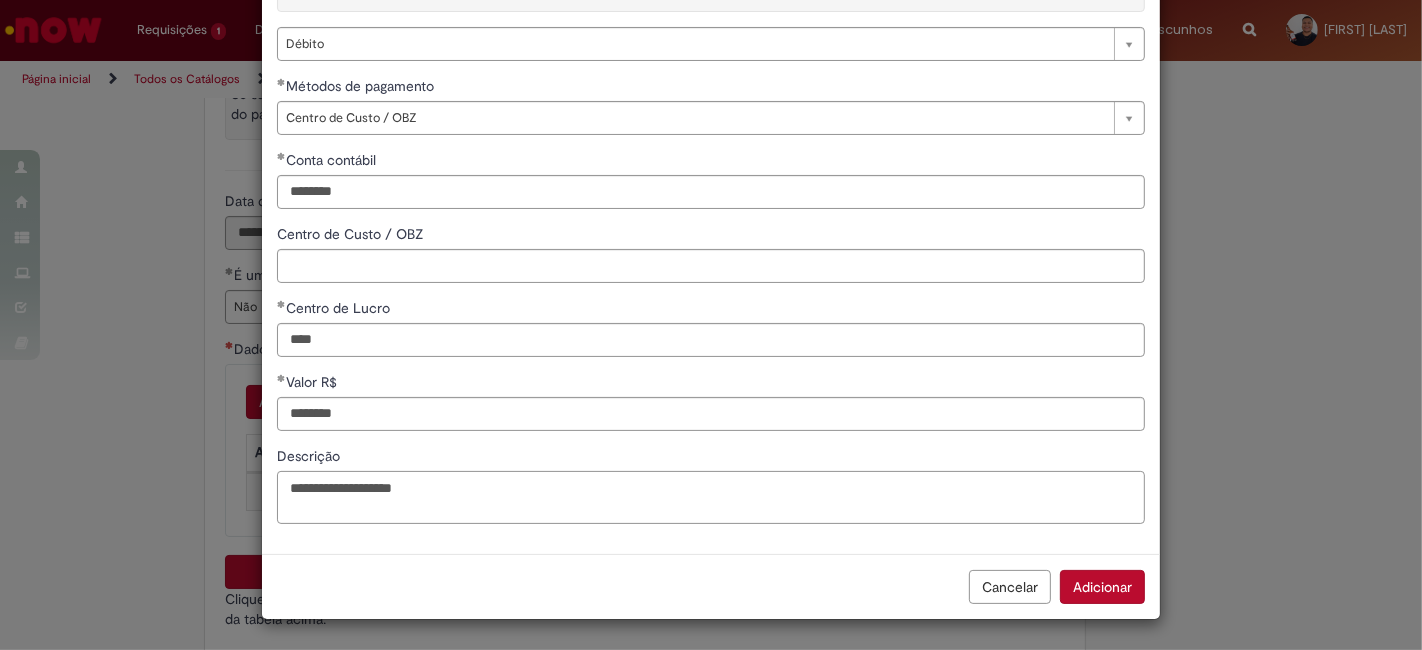 scroll, scrollTop: 171, scrollLeft: 0, axis: vertical 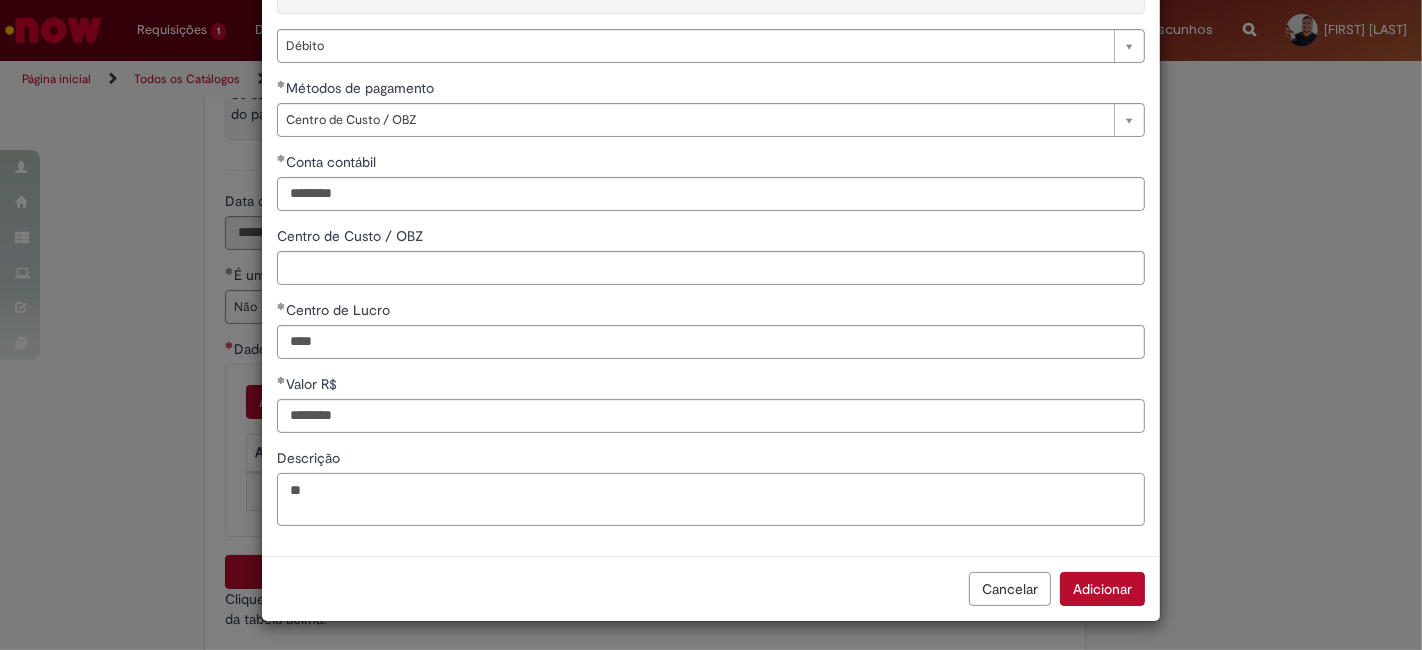 type on "*" 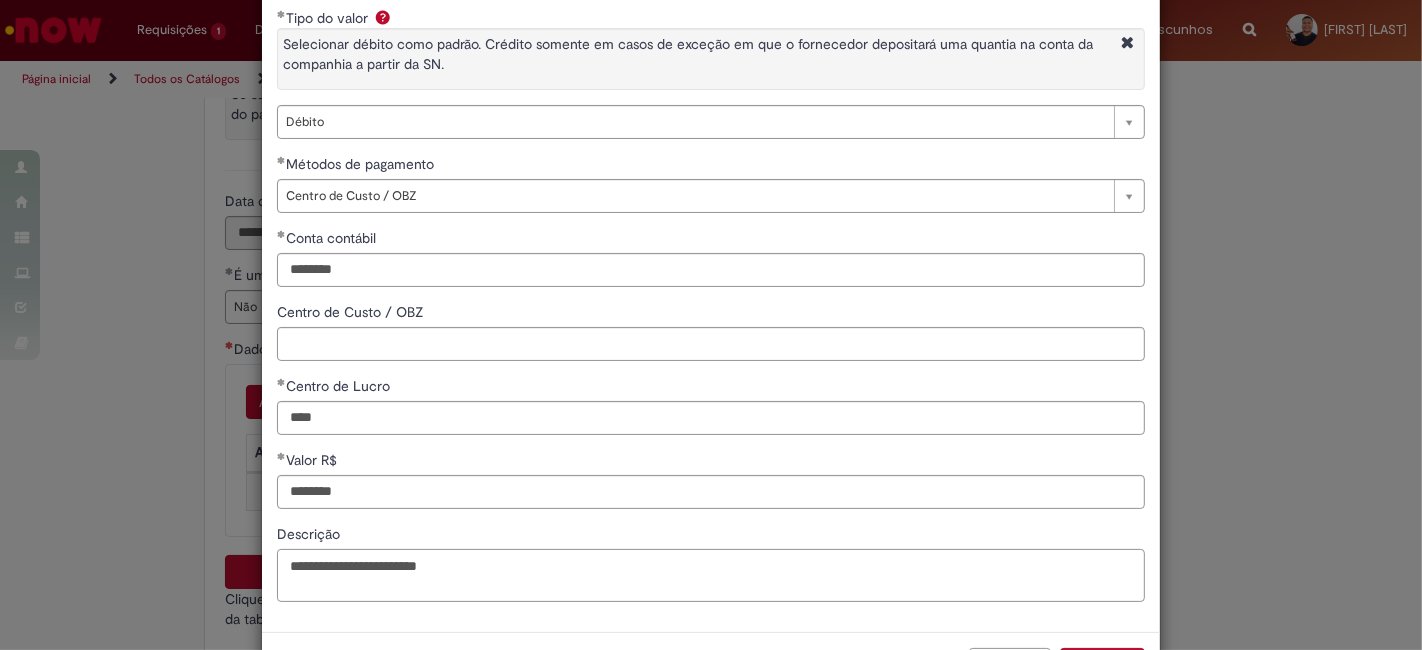 scroll, scrollTop: 60, scrollLeft: 0, axis: vertical 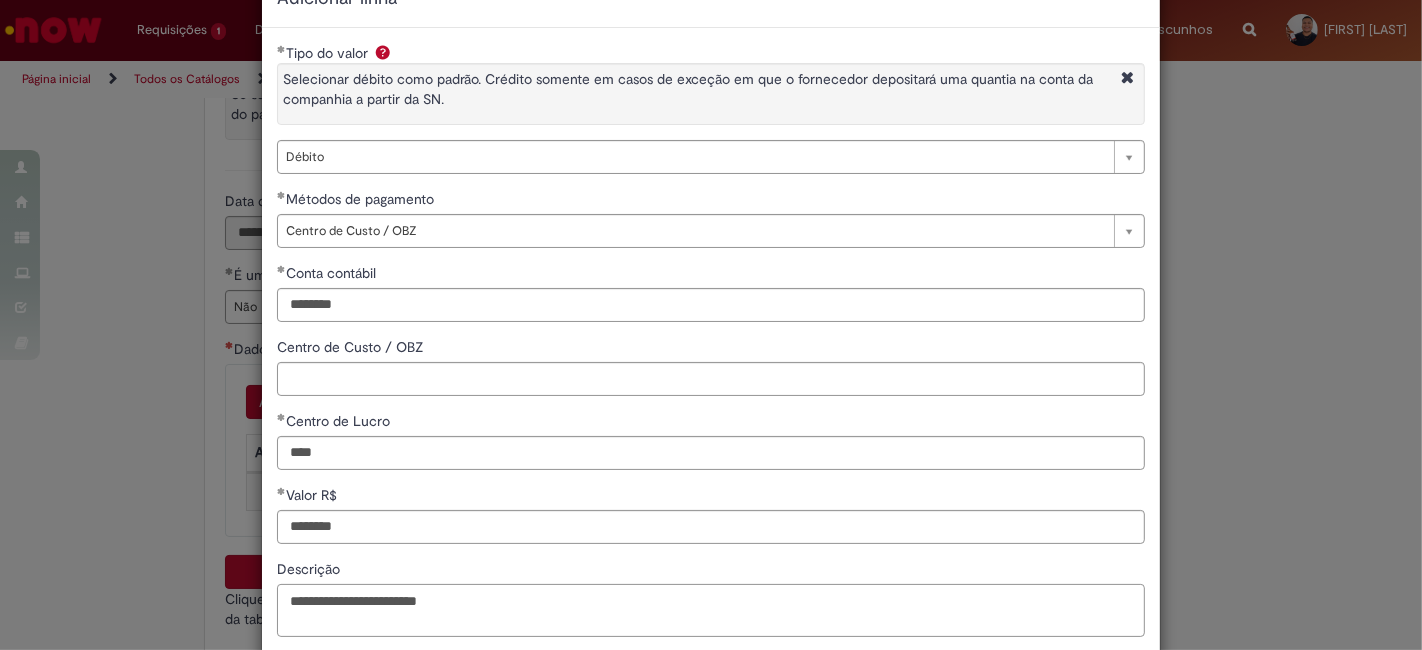 click on "**********" at bounding box center (711, 610) 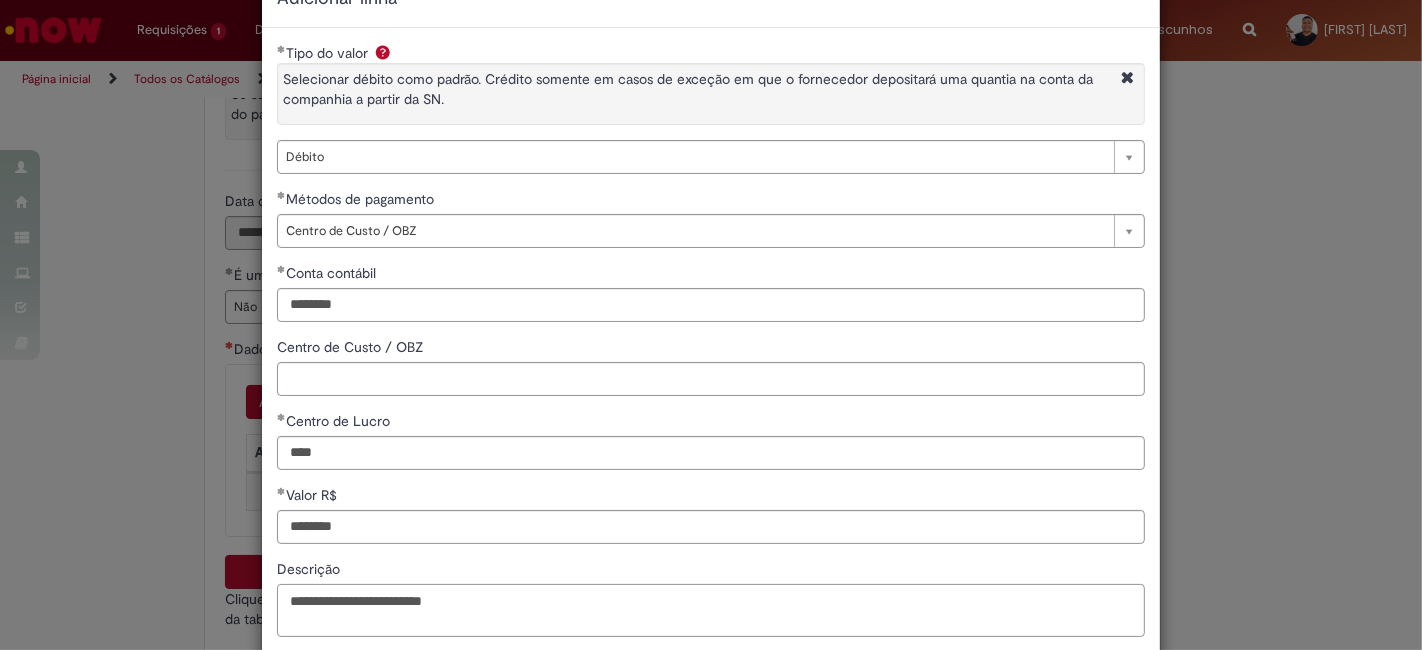 type on "**********" 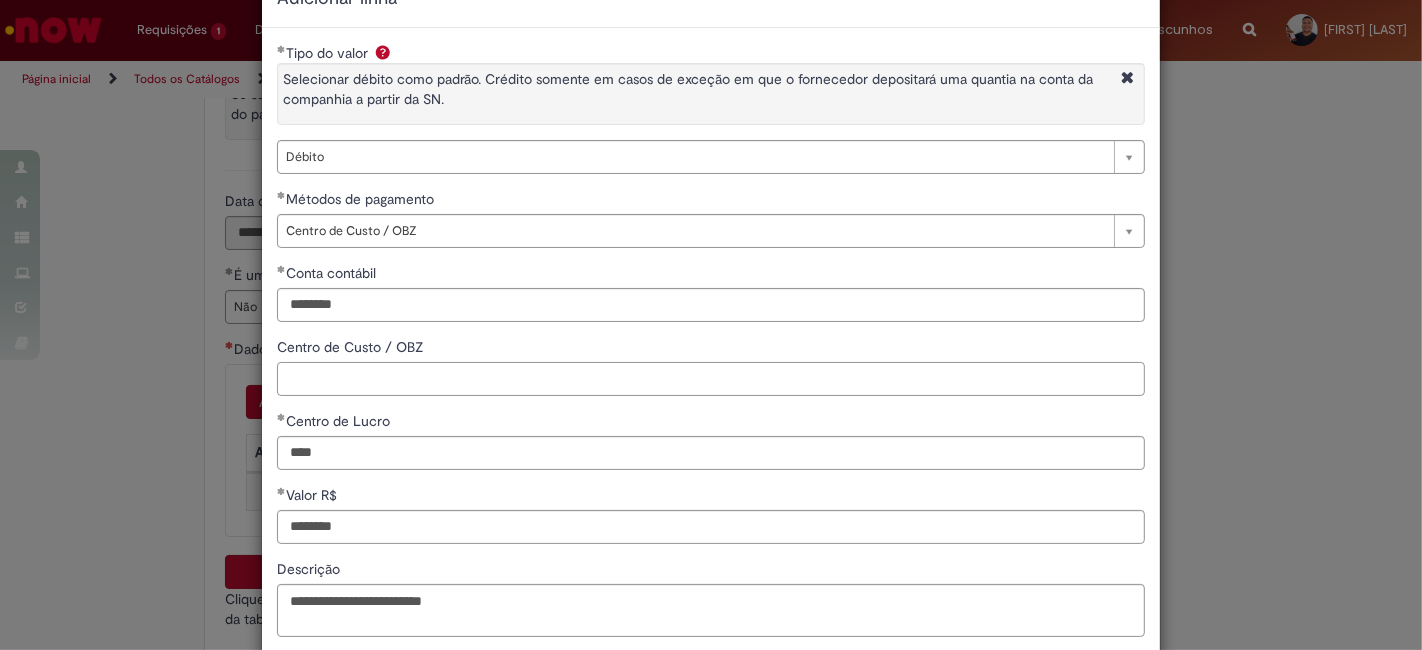 click on "Centro de Custo / OBZ" at bounding box center [711, 379] 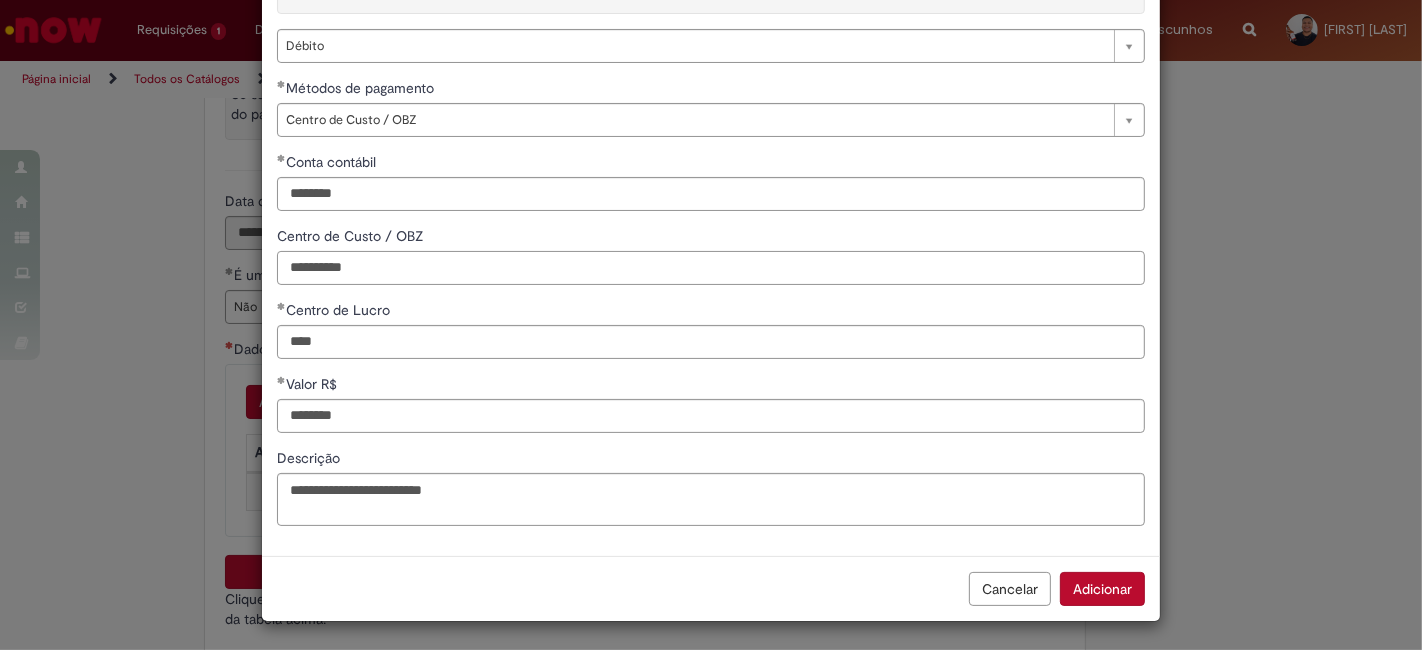 type on "**********" 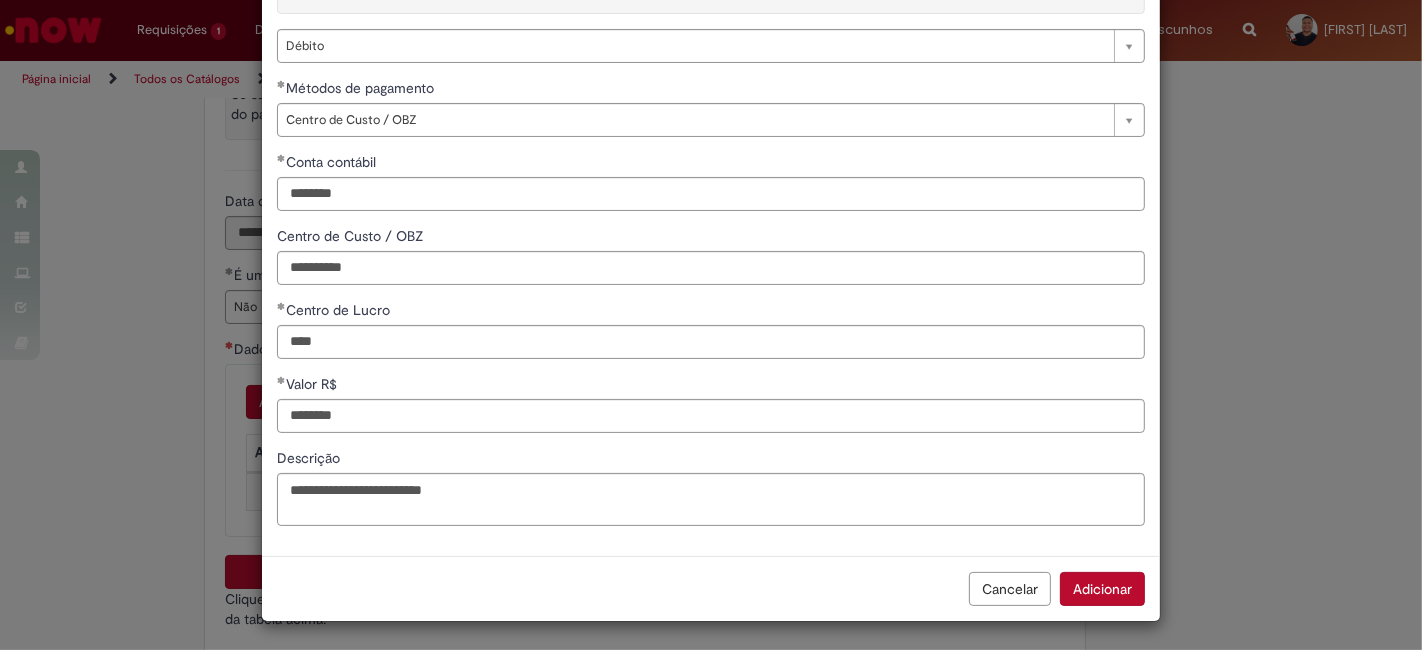 click on "Centro de Lucro" at bounding box center (711, 312) 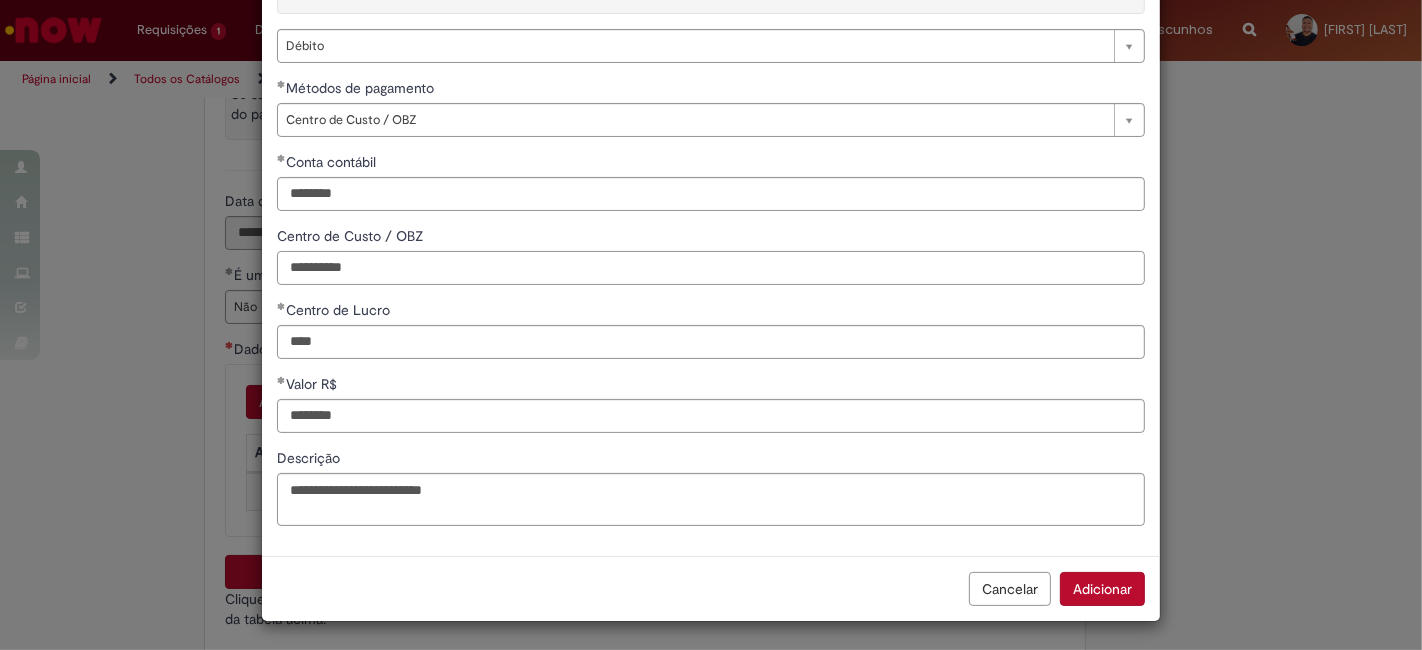 click on "**********" at bounding box center [711, 268] 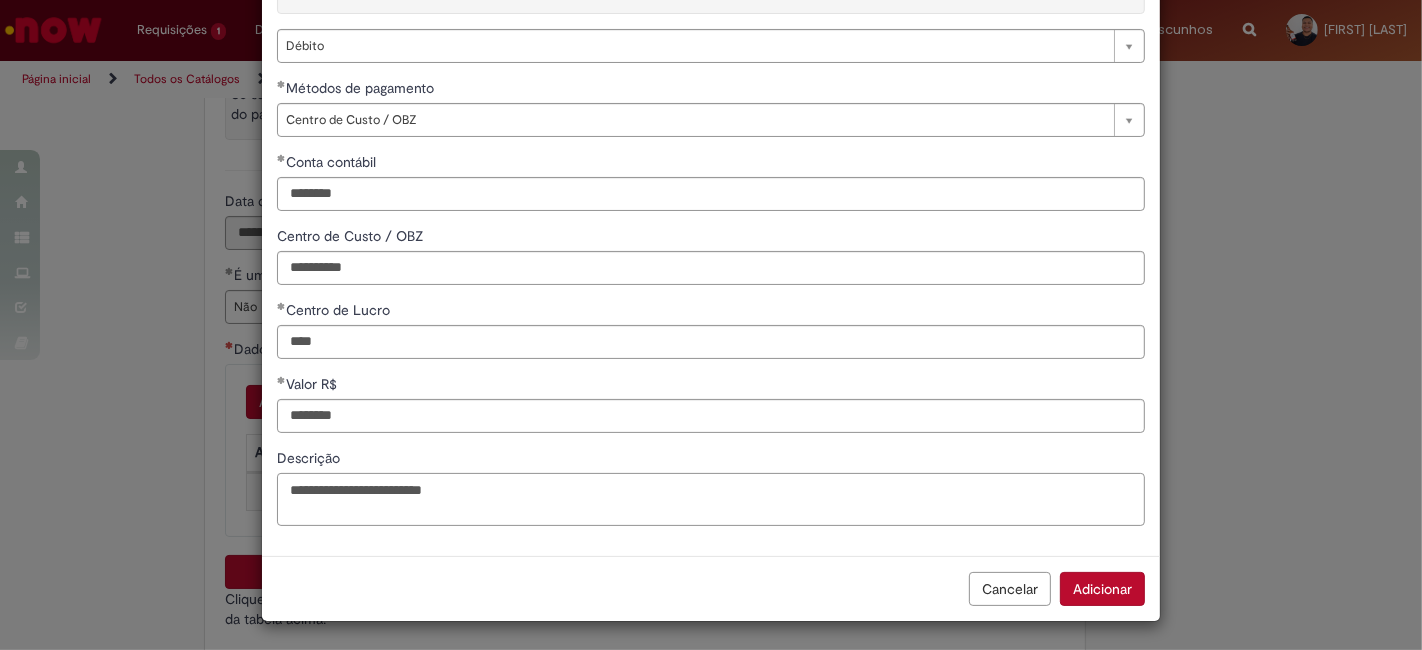click on "**********" at bounding box center [711, 499] 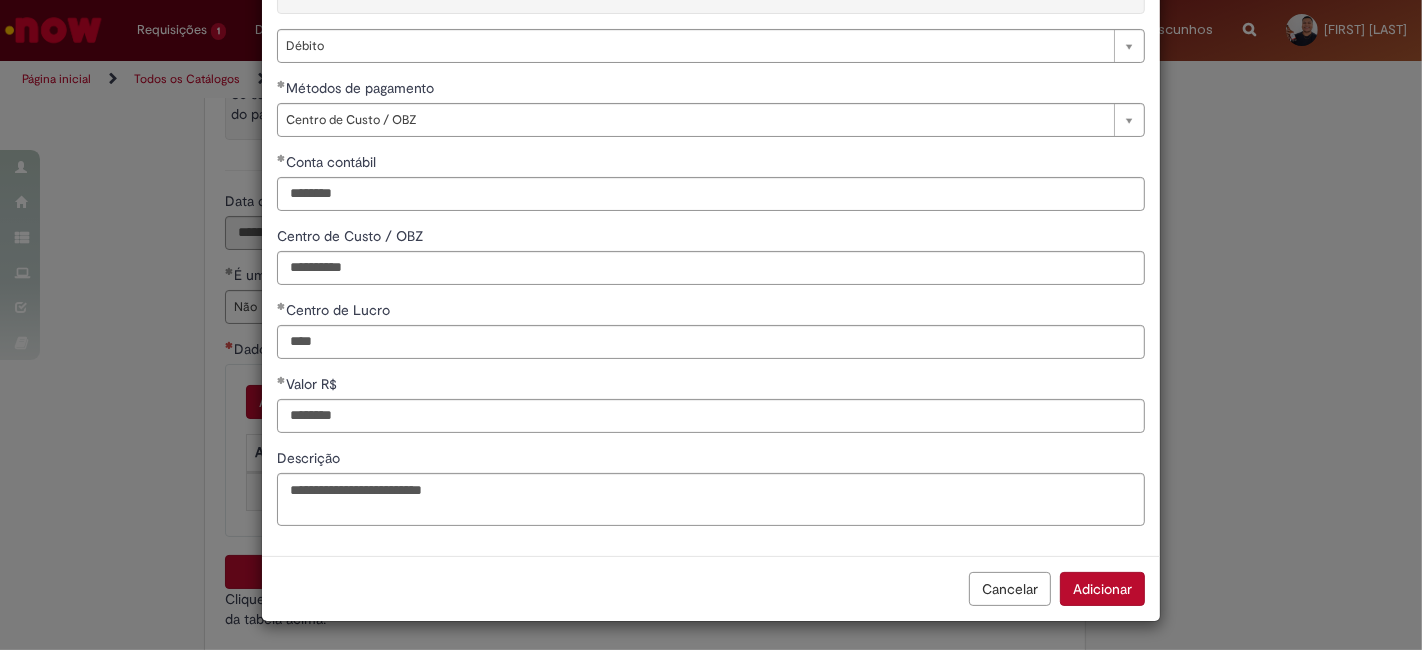 click on "Adicionar" at bounding box center [1102, 589] 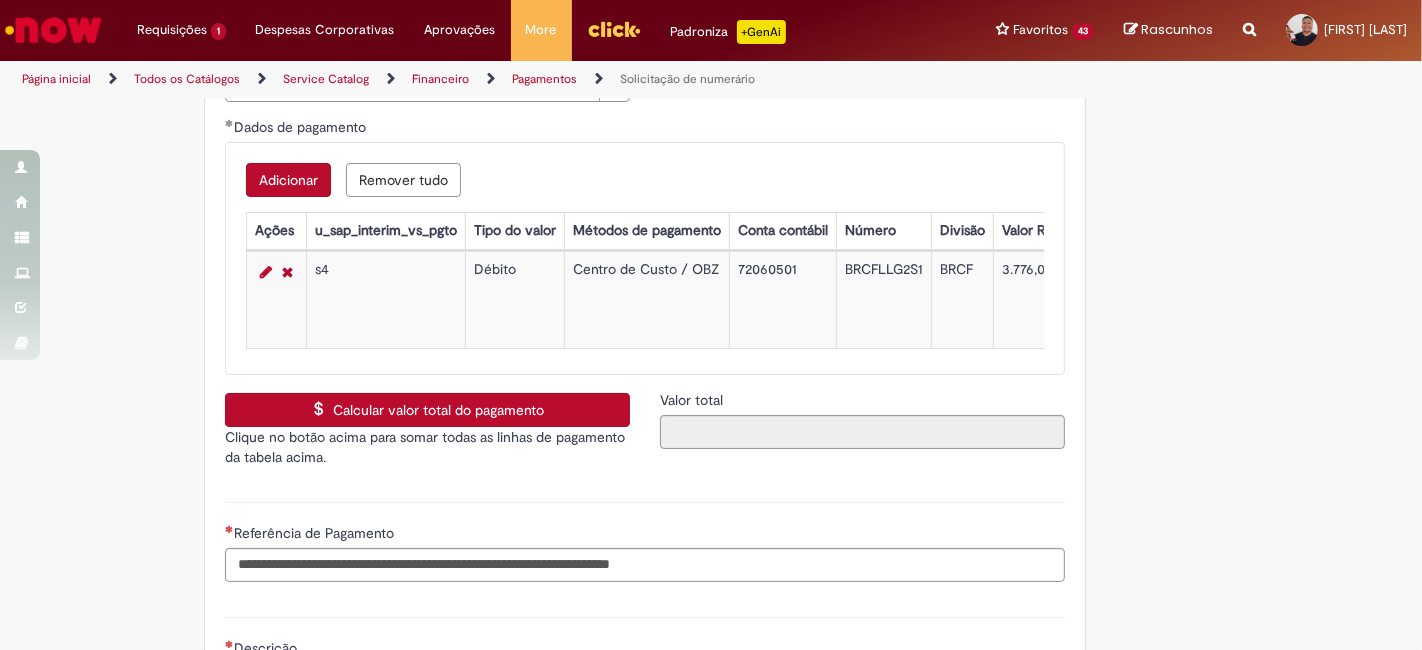click on "Calcular valor total do pagamento" at bounding box center (427, 410) 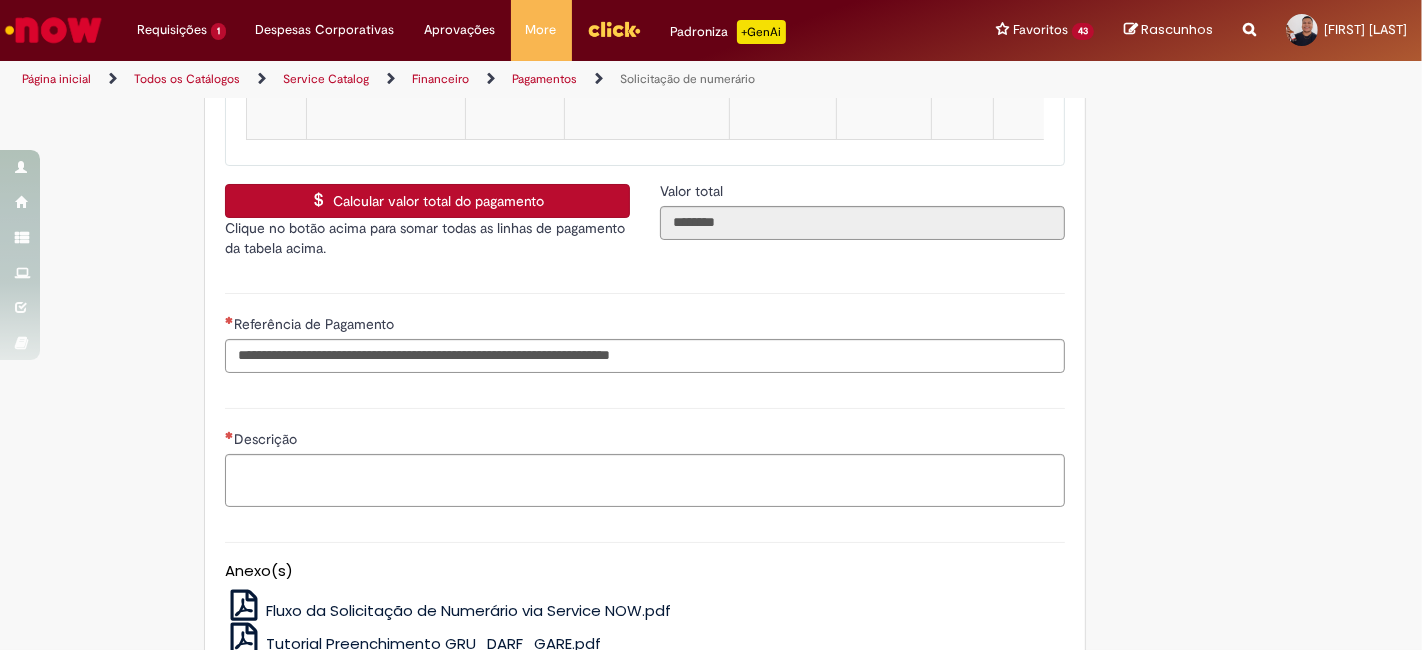 scroll, scrollTop: 4000, scrollLeft: 0, axis: vertical 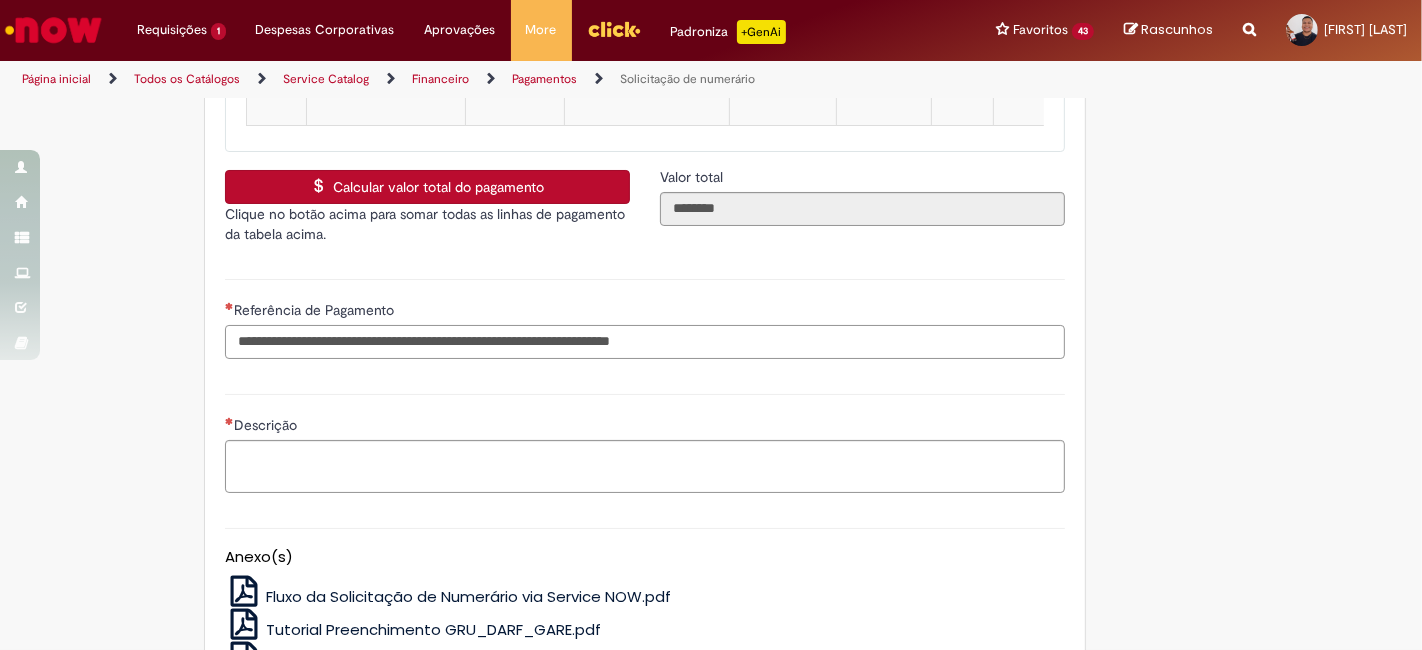 click on "Referência de Pagamento" at bounding box center (645, 342) 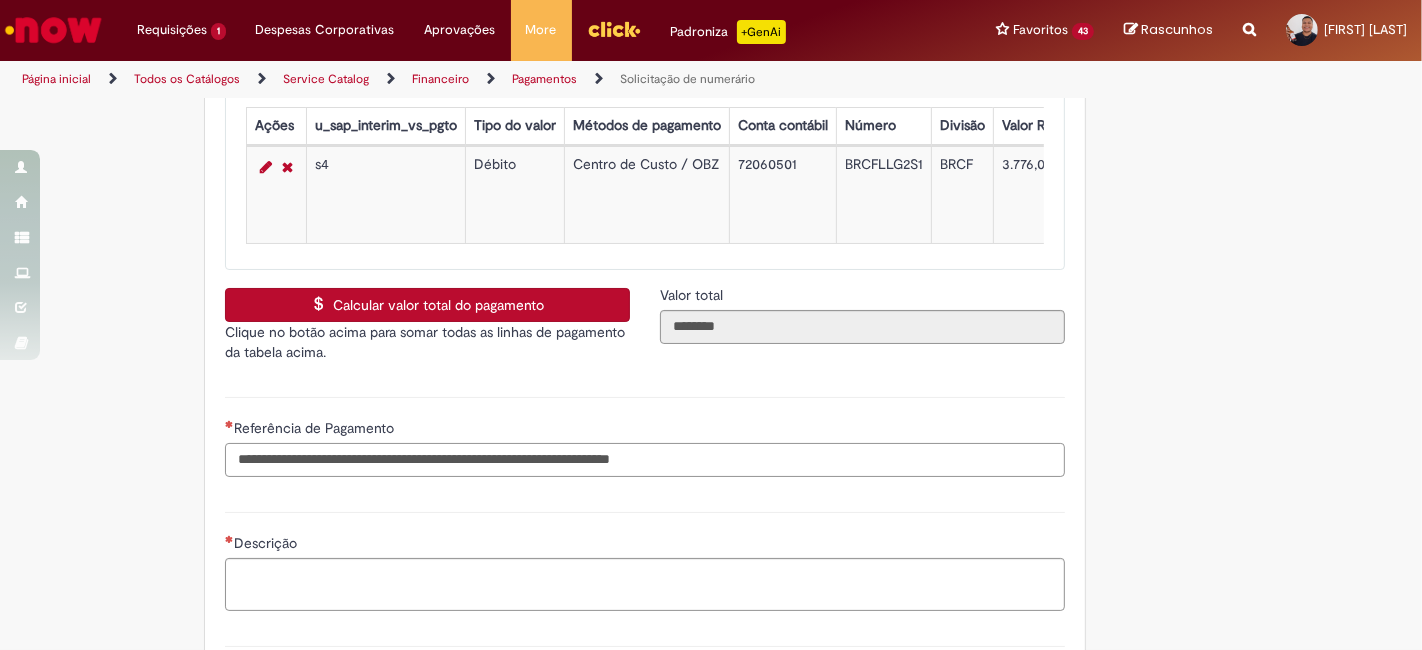 scroll, scrollTop: 3777, scrollLeft: 0, axis: vertical 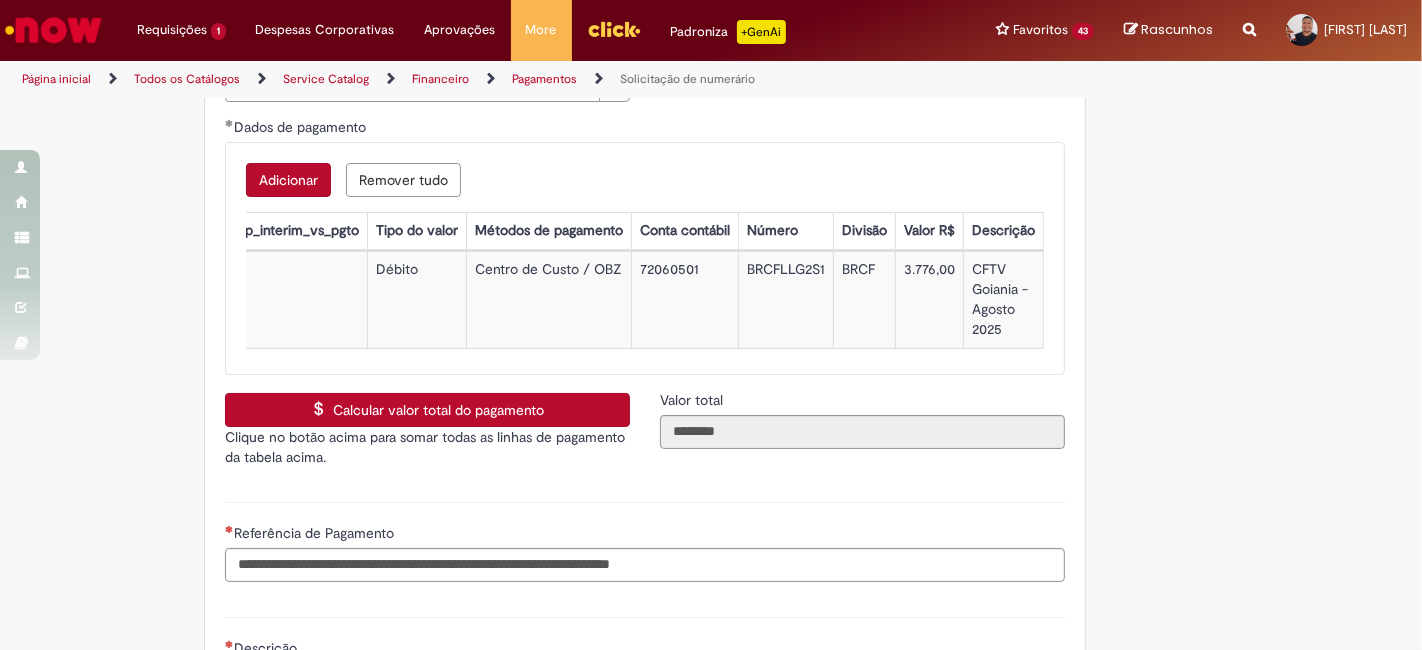 click on "CFTV Goiania - Agosto 2025" at bounding box center (1003, 299) 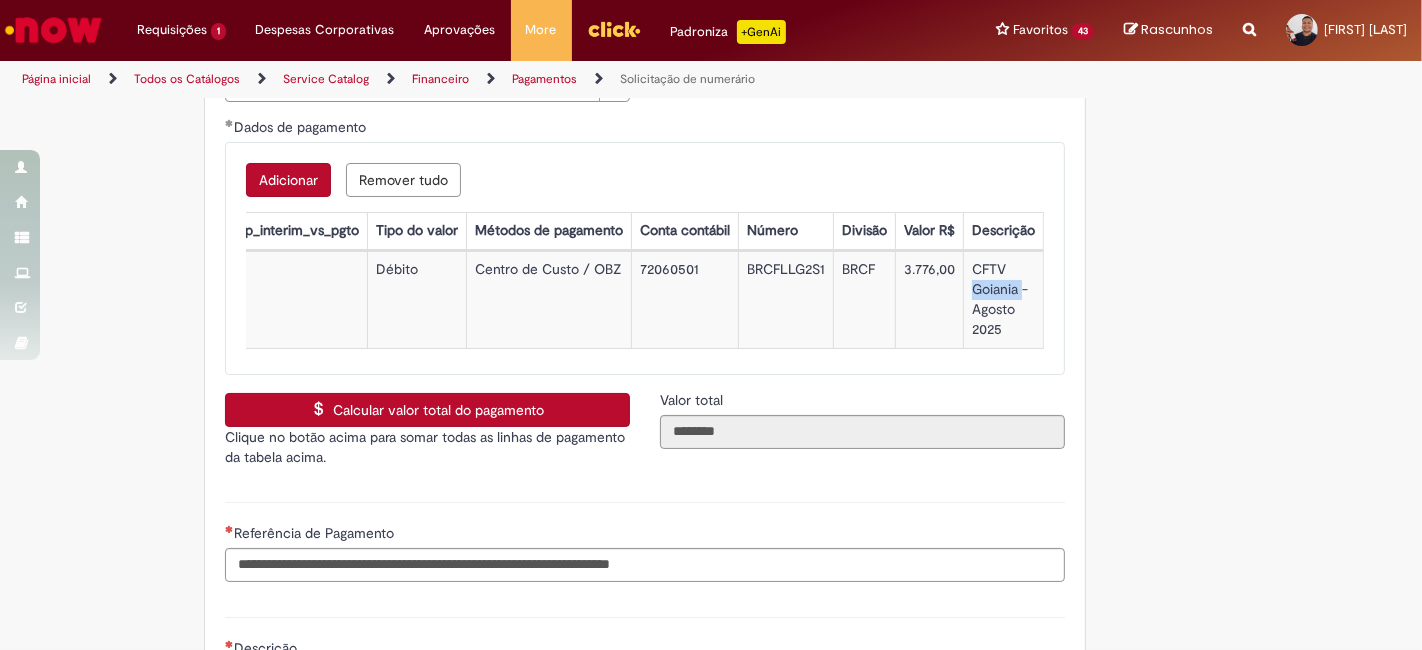 click on "CFTV Goiania - Agosto 2025" at bounding box center [1003, 299] 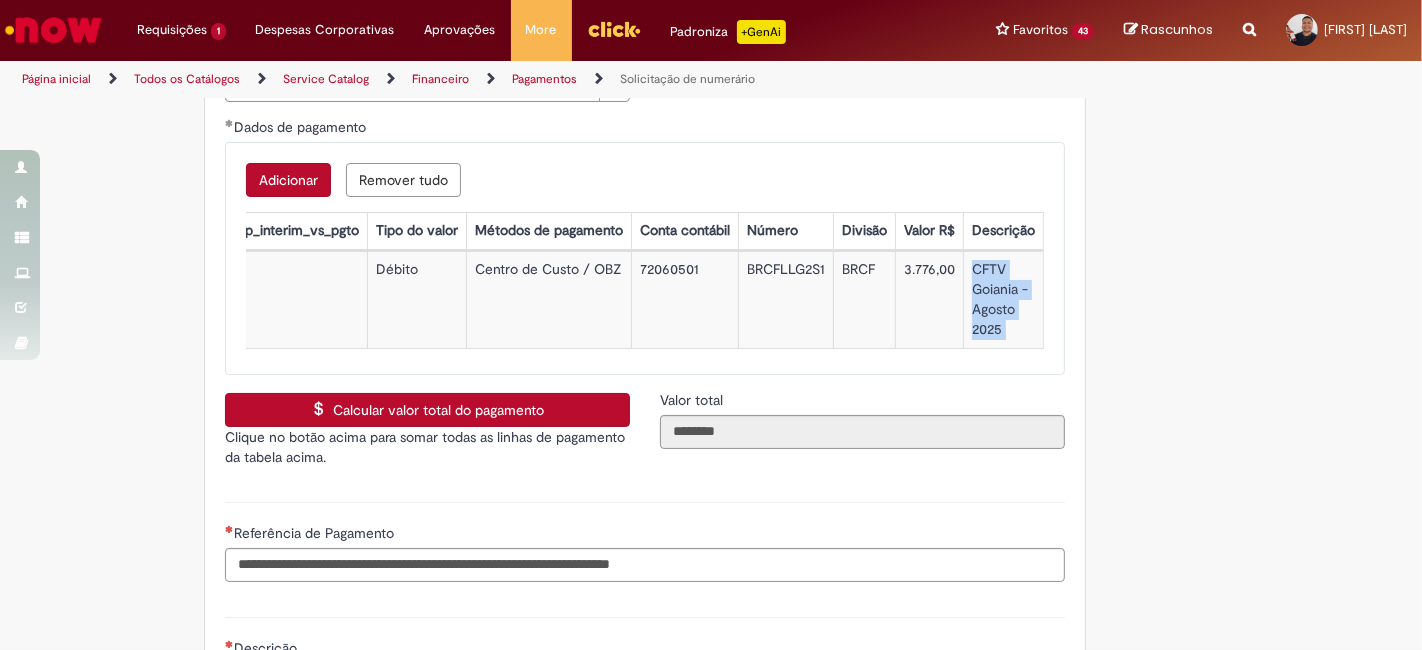 click on "CFTV Goiania - Agosto 2025" at bounding box center [1003, 299] 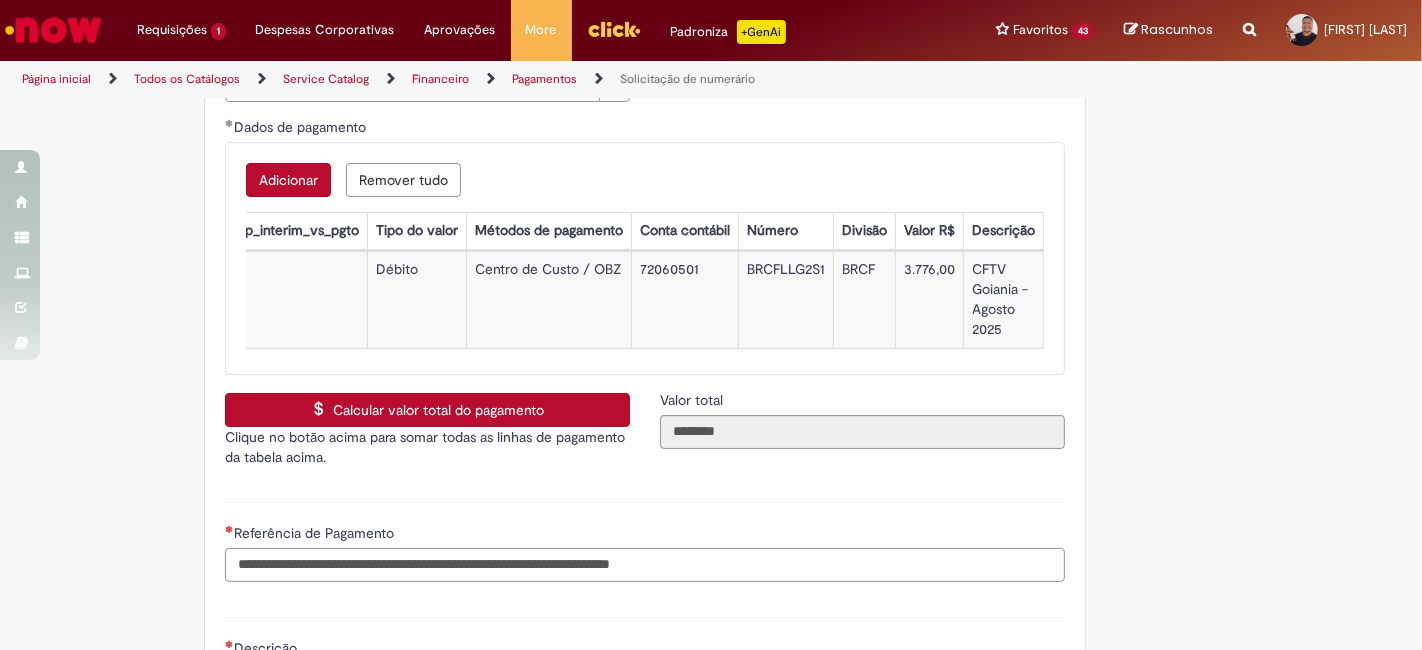 click on "Referência de Pagamento" at bounding box center (645, 565) 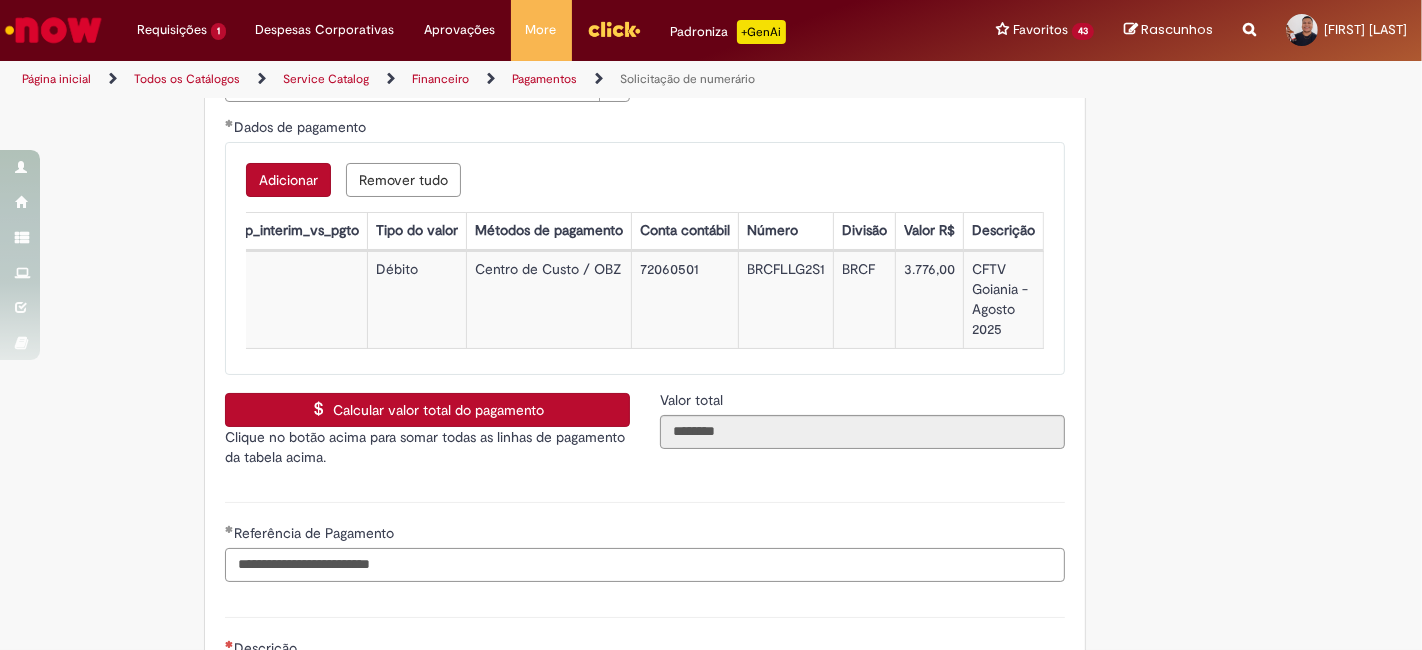 type on "**********" 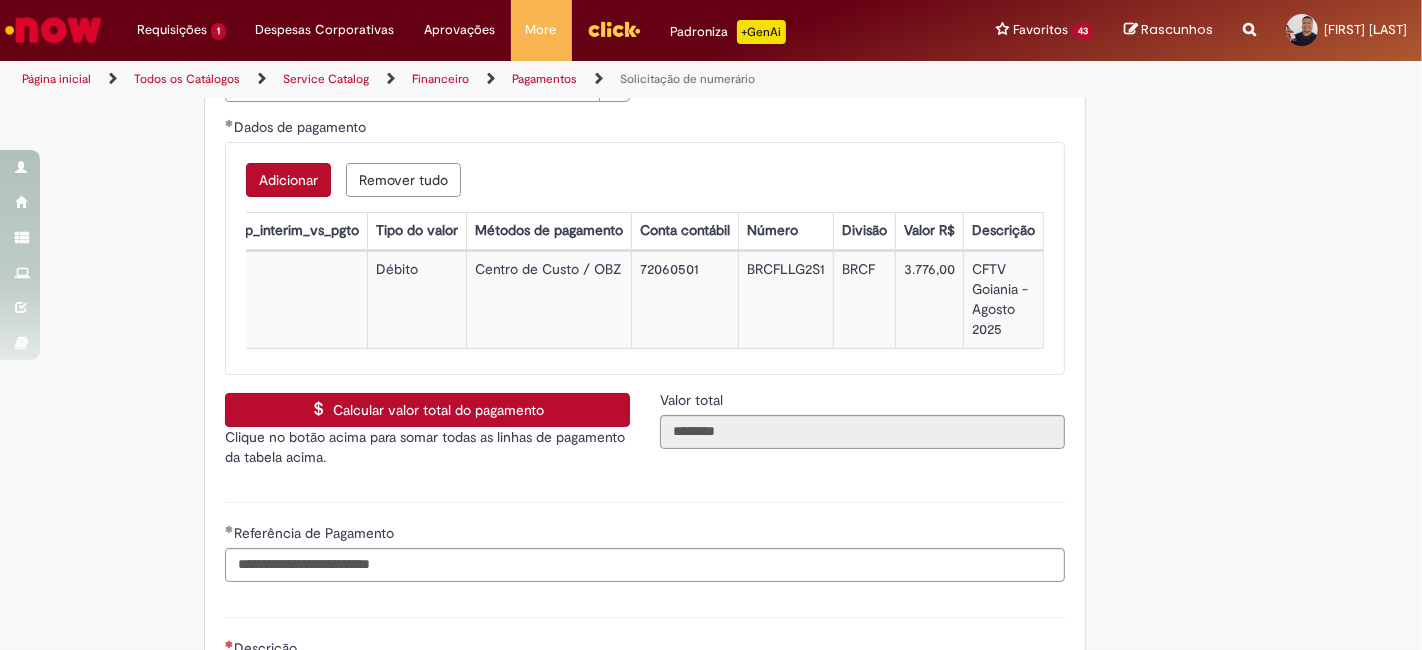 click on "Adicionar a Favoritos
Solicitação de numerário
Oferta para pagamentos em moeda nacional (BRL) que não caracterizem prestações de serviço, despesas operacionais ou suprimentos.
Orientações:
* SNS abertas de  Unidades tombadas  para o S4 Hana em nome de terceiros sem ID próprio Ambev (99....)  não poderão  ser atendidas por  limitação sistêmica.
*Após aprovação do chamado nossa automação roda nos horários:   >  9h, 10h, 13h, 15h, 18h.
* Para que a solicitação prossiga a etapa de Validação é necessário que o campo  "Favorecido"  tenha inserido um par interno (ID próprio Ambev) para que o Workday consiga ler a hierarquia de aprovação dele no SAP Hana.
Nesse sentido, ofertas abertas que tenham terceiros como Favorecidos  não poderão cumprir fluxo.
* A interface do sistema lê exclusivamente  as informações inseridas na solicitação" at bounding box center [613, -1281] 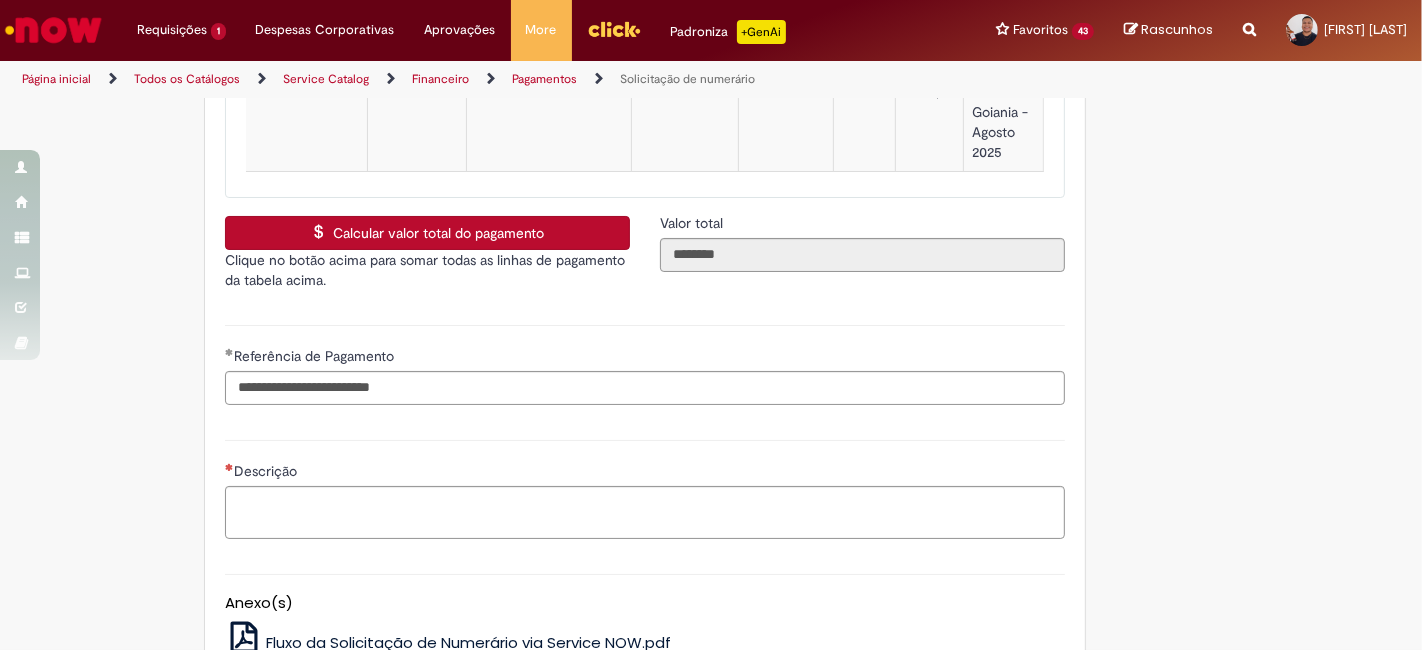 scroll, scrollTop: 4000, scrollLeft: 0, axis: vertical 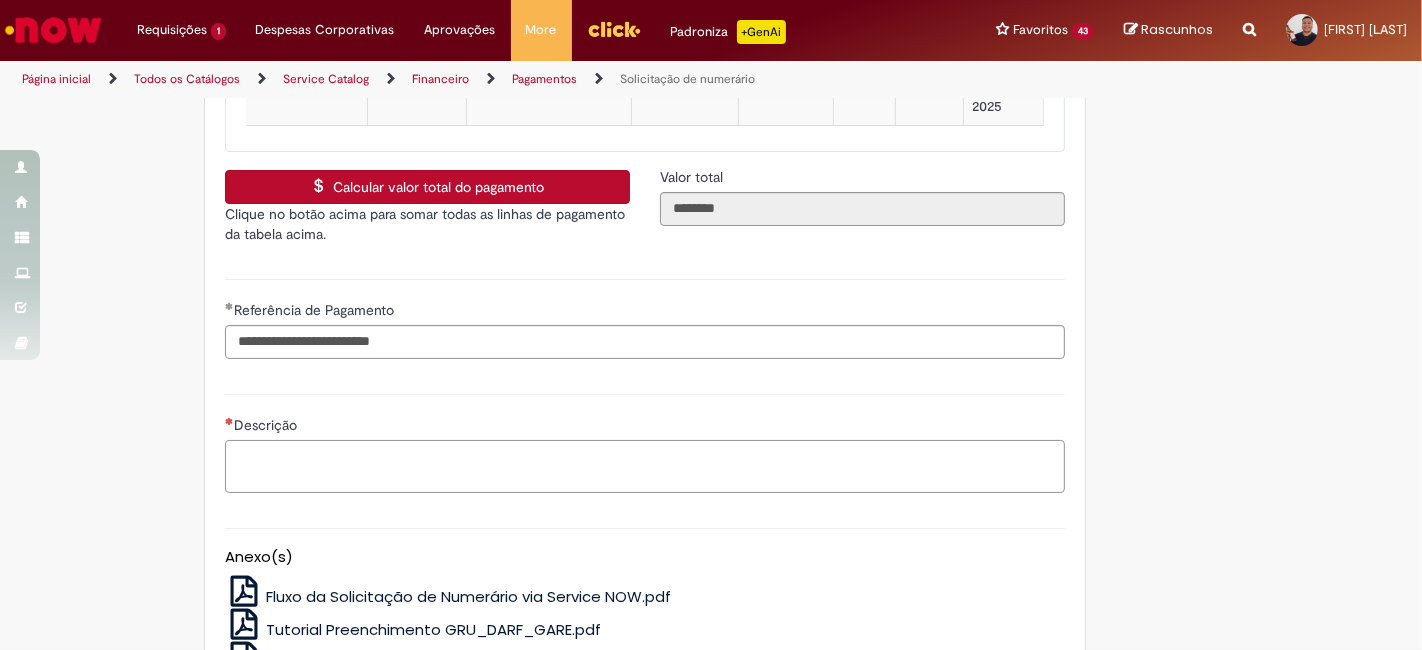 click on "Descrição" at bounding box center (645, 466) 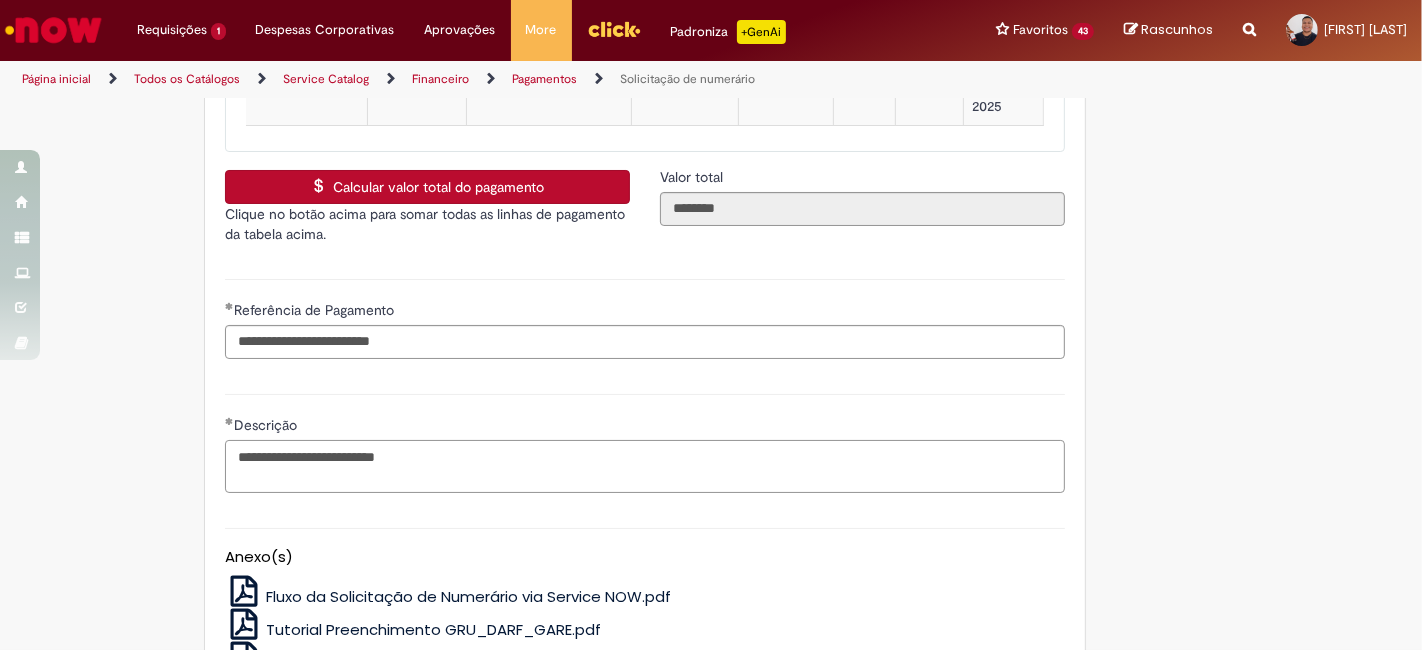 type on "**********" 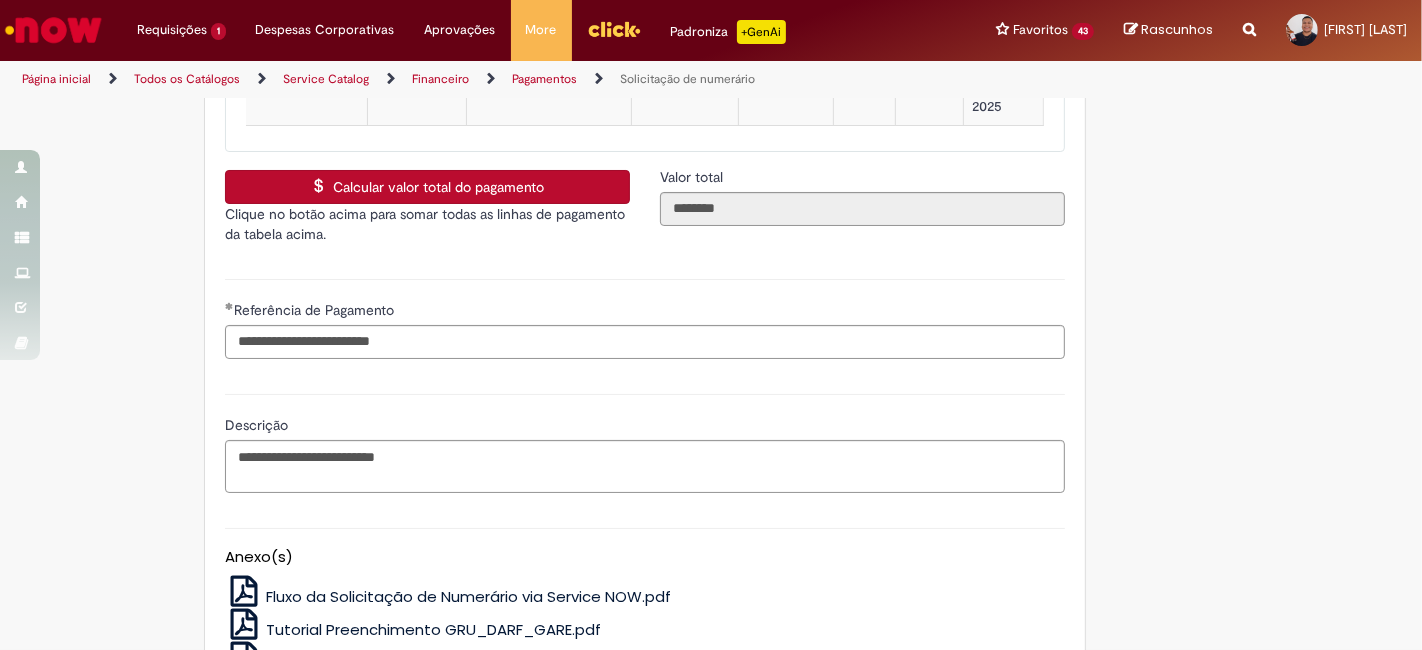click on "Adicionar a Favoritos
Solicitação de numerário
Oferta para pagamentos em moeda nacional (BRL) que não caracterizem prestações de serviço, despesas operacionais ou suprimentos.
Orientações:
* SNS abertas de  Unidades tombadas  para o S4 Hana em nome de terceiros sem ID próprio Ambev (99....)  não poderão  ser atendidas por  limitação sistêmica.
*Após aprovação do chamado nossa automação roda nos horários:   >  9h, 10h, 13h, 15h, 18h.
* Para que a solicitação prossiga a etapa de Validação é necessário que o campo  "Favorecido"  tenha inserido um par interno (ID próprio Ambev) para que o Workday consiga ler a hierarquia de aprovação dele no SAP Hana.
Nesse sentido, ofertas abertas que tenham terceiros como Favorecidos  não poderão cumprir fluxo.
* A interface do sistema lê exclusivamente  as informações inseridas na solicitação" at bounding box center [613, -1504] 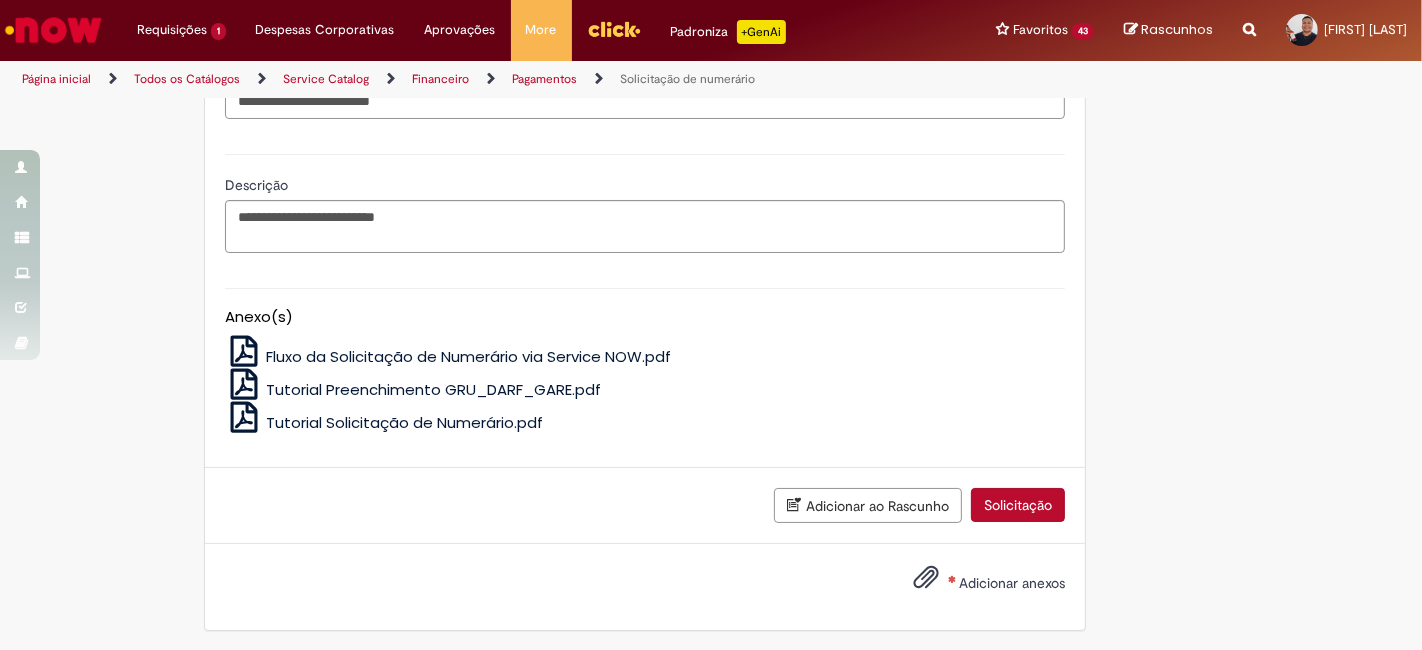 scroll, scrollTop: 4250, scrollLeft: 0, axis: vertical 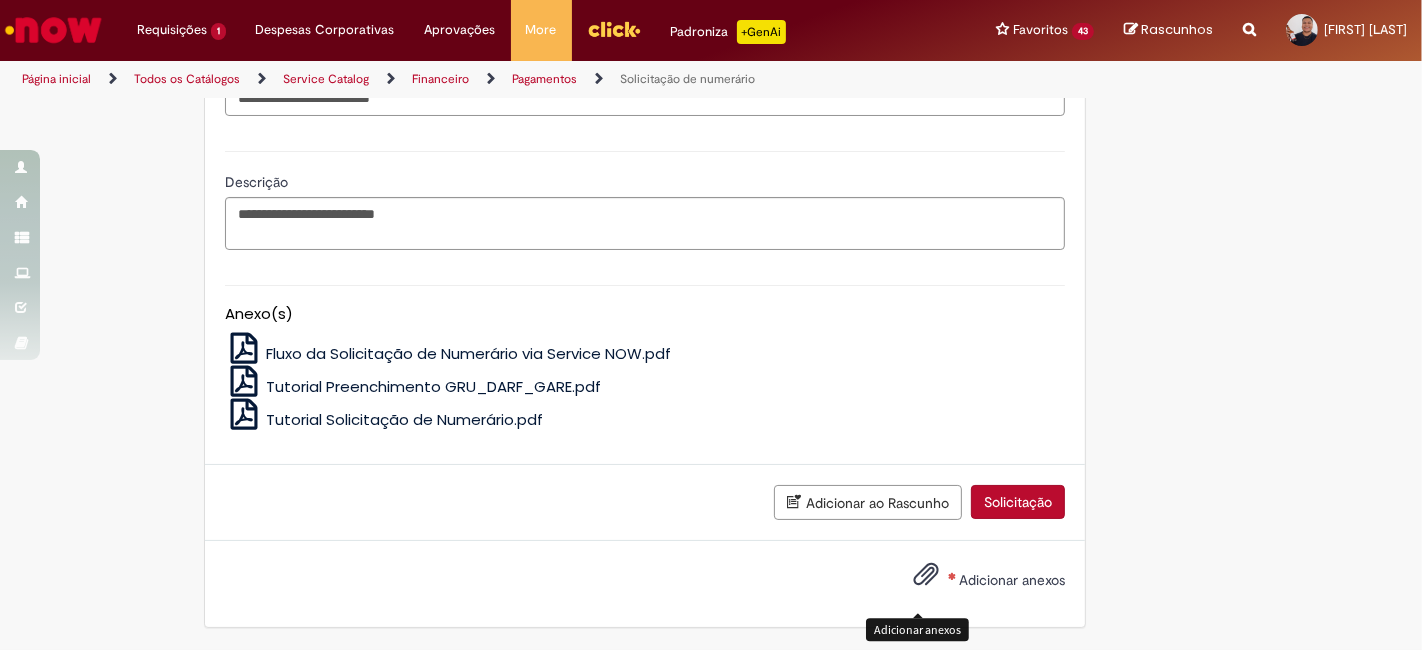 click at bounding box center [926, 575] 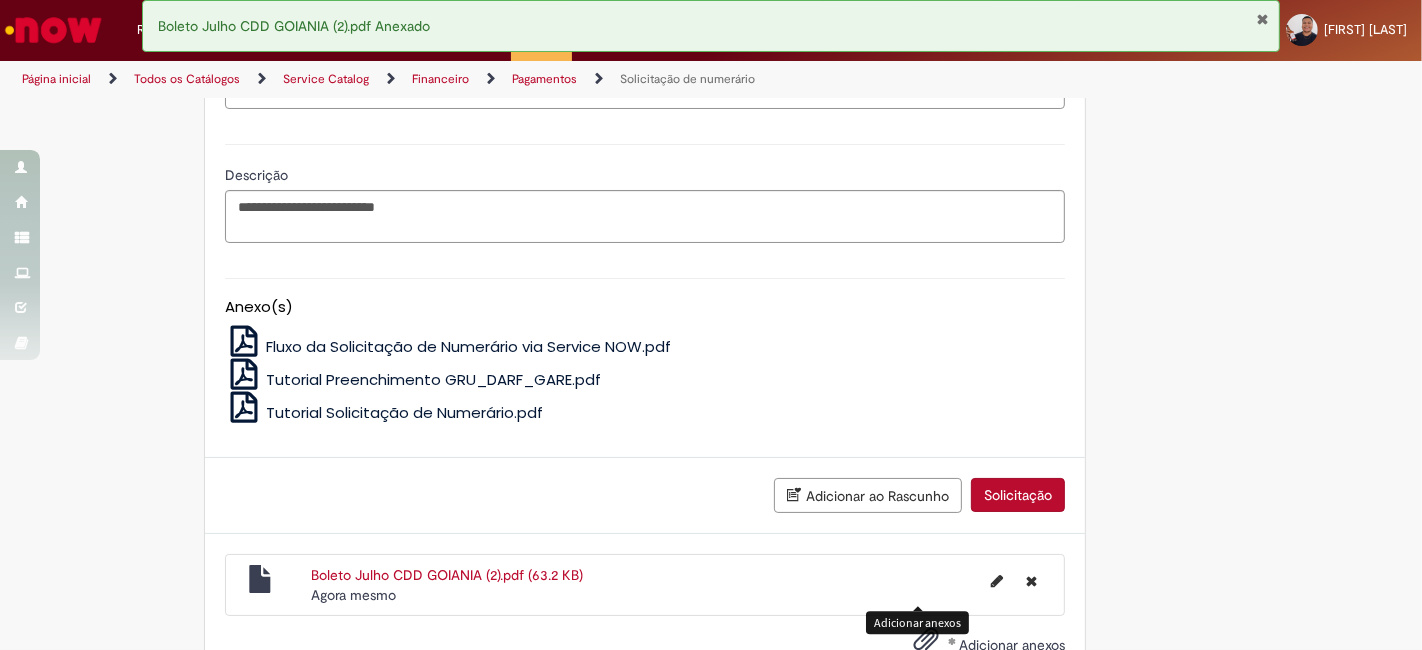 click on "Solicitação" at bounding box center (1018, 495) 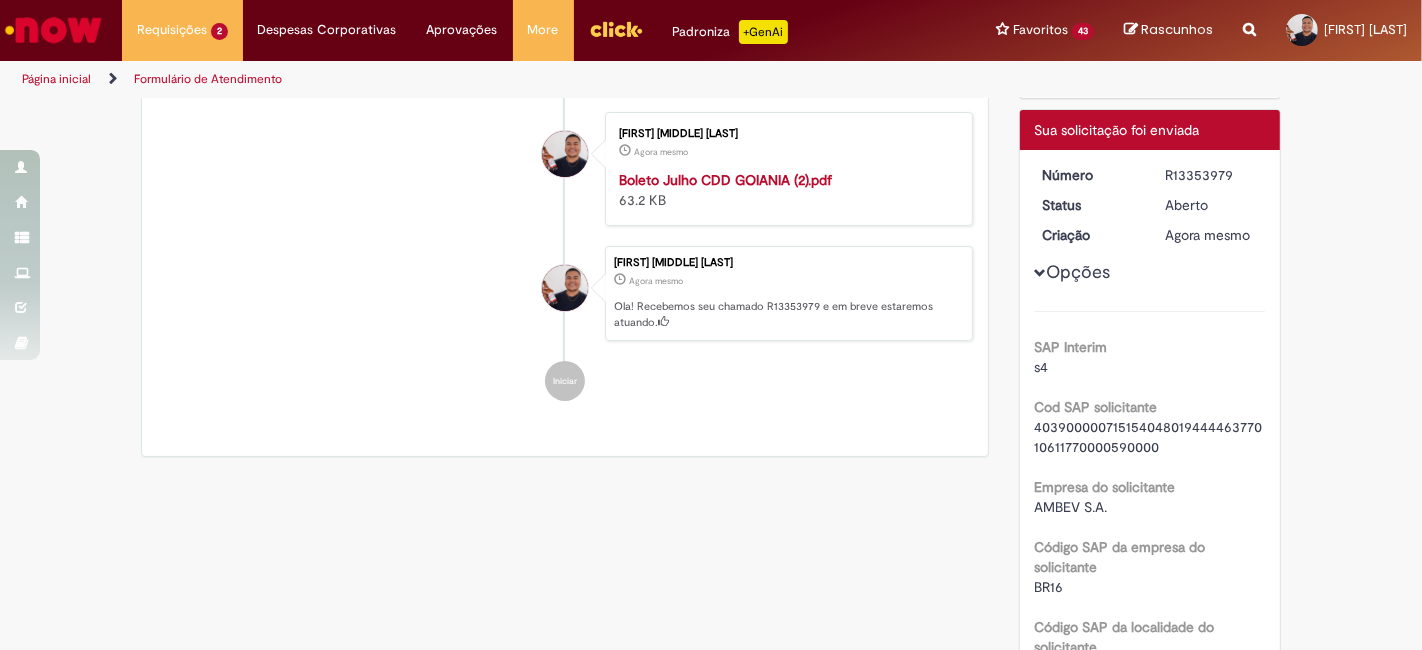 scroll, scrollTop: 0, scrollLeft: 0, axis: both 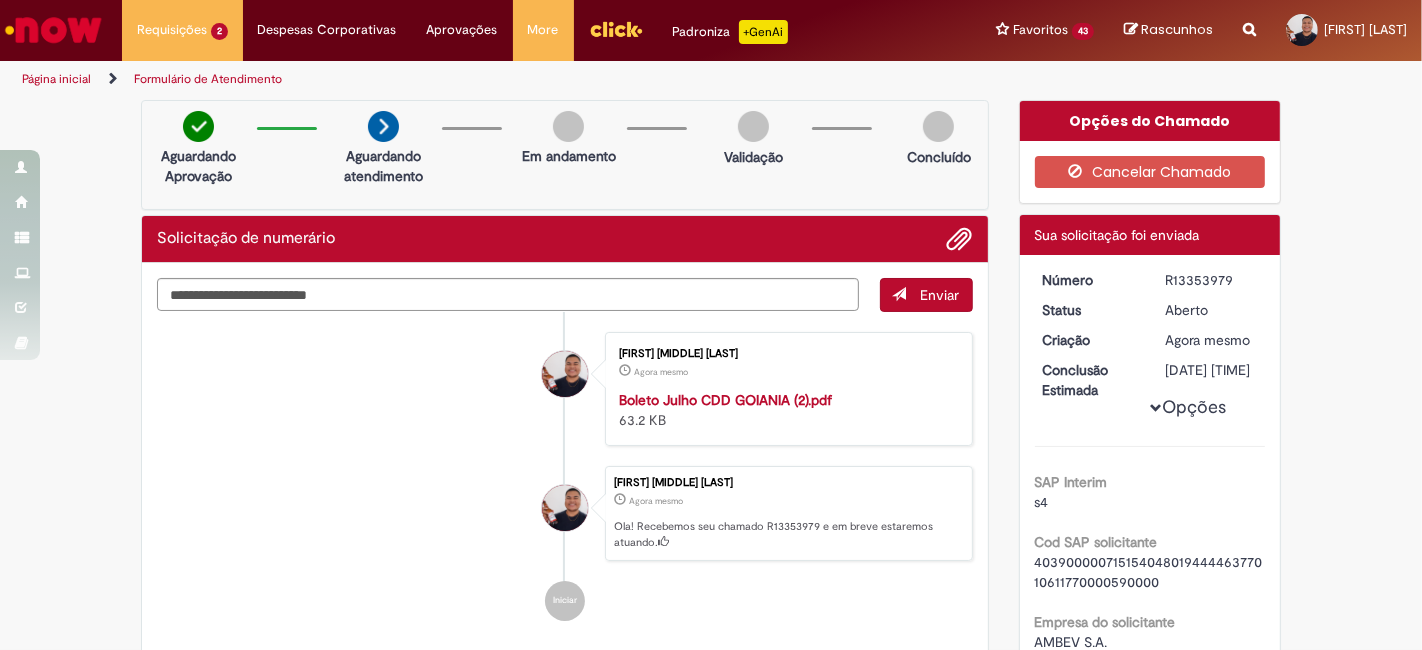 click on "R13353979" at bounding box center [1211, 280] 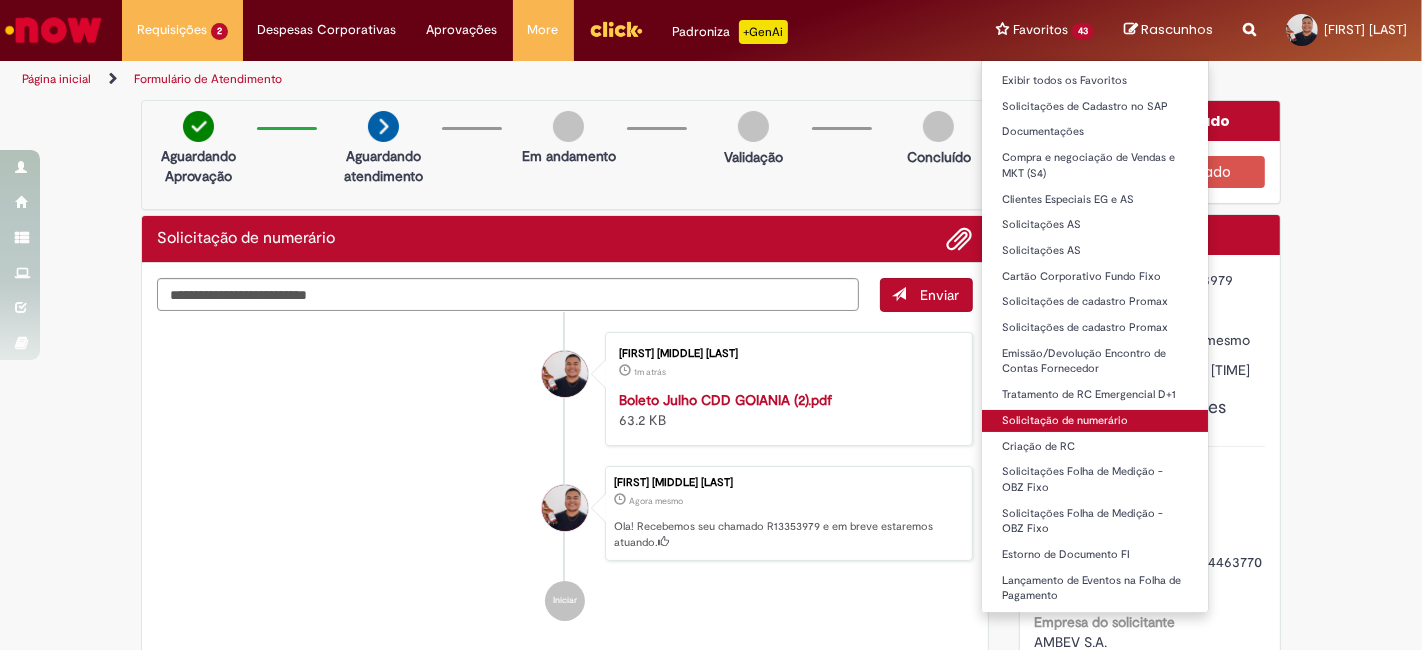 click on "Solicitação de numerário" at bounding box center (1095, 421) 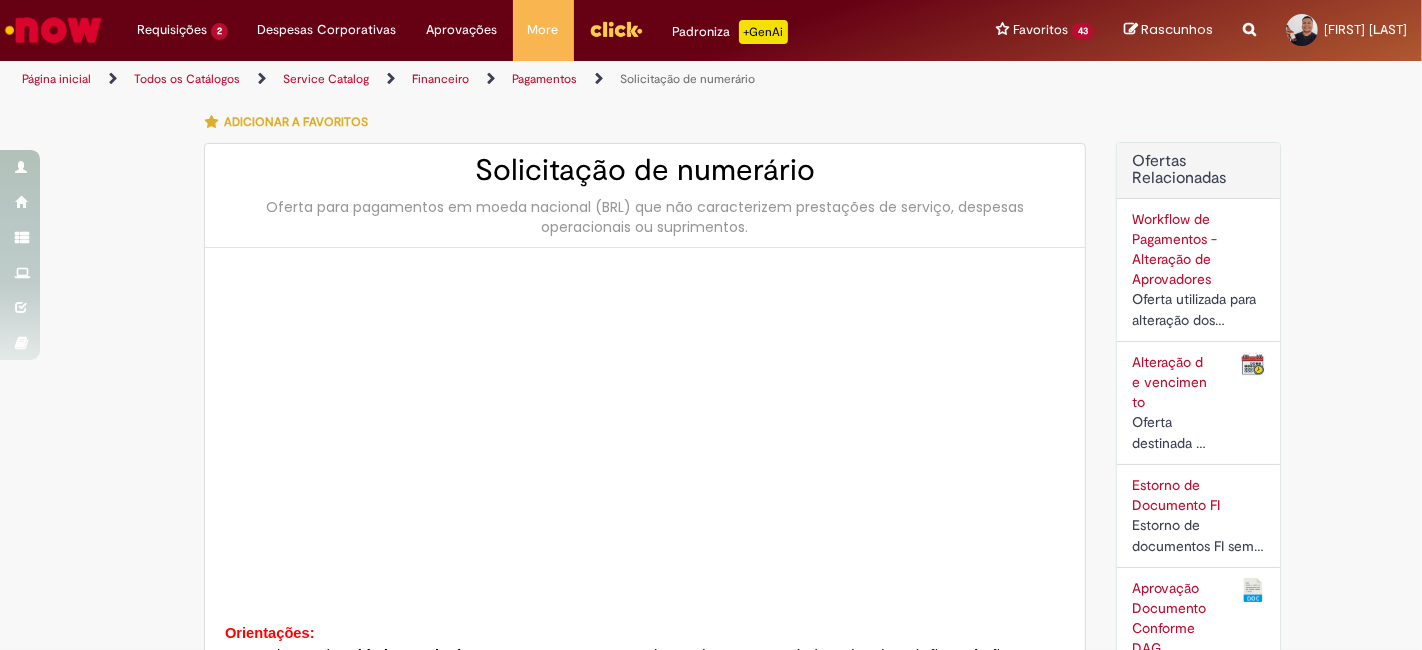 type on "********" 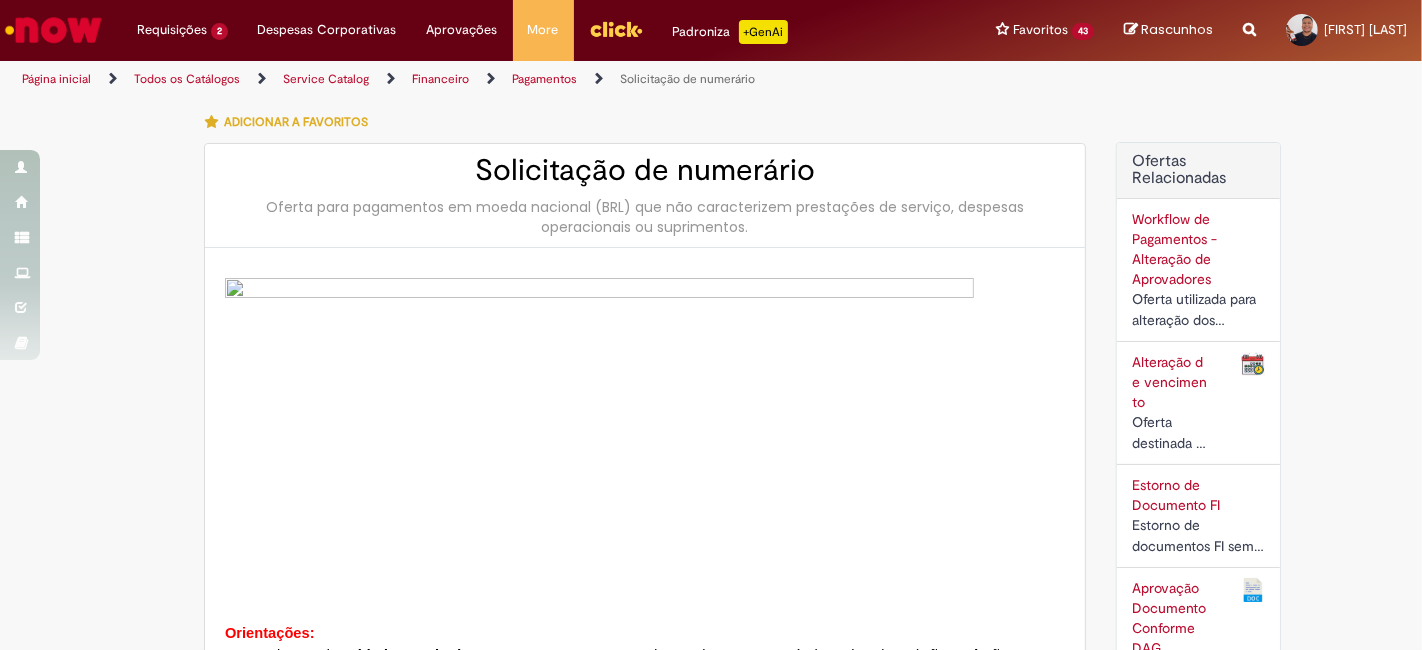 type on "**********" 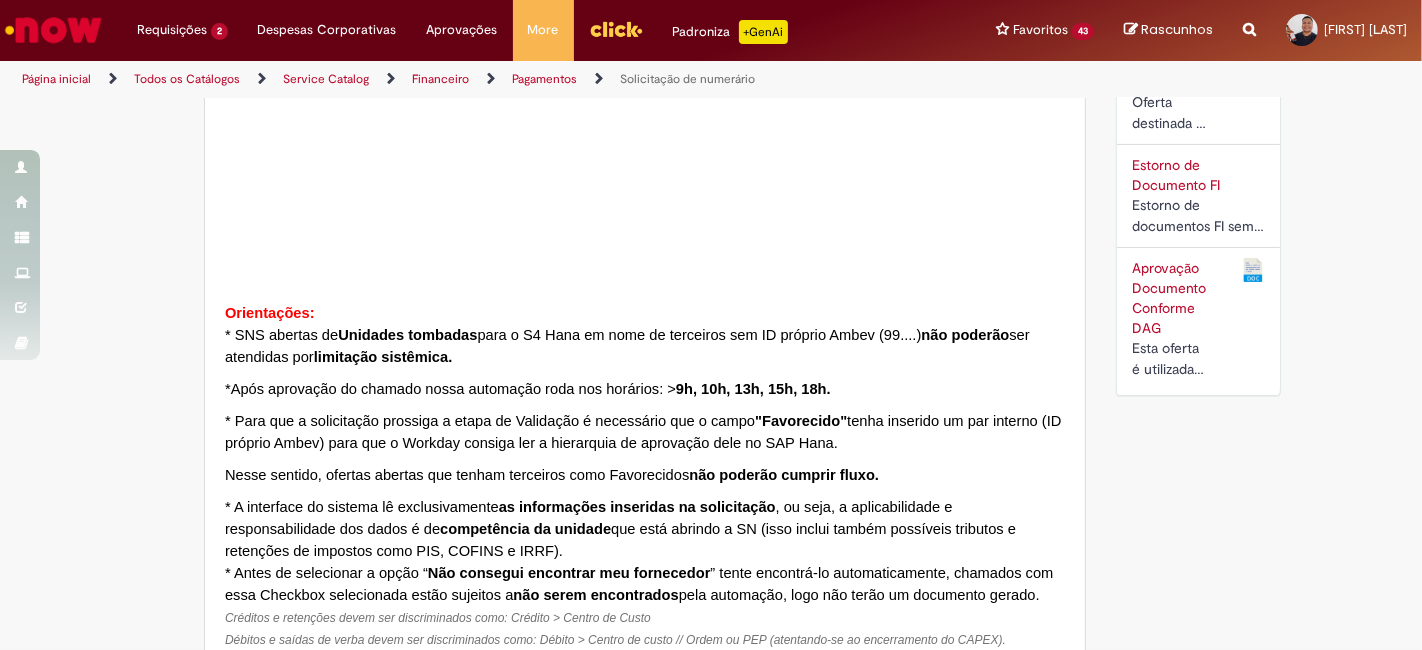 scroll, scrollTop: 333, scrollLeft: 0, axis: vertical 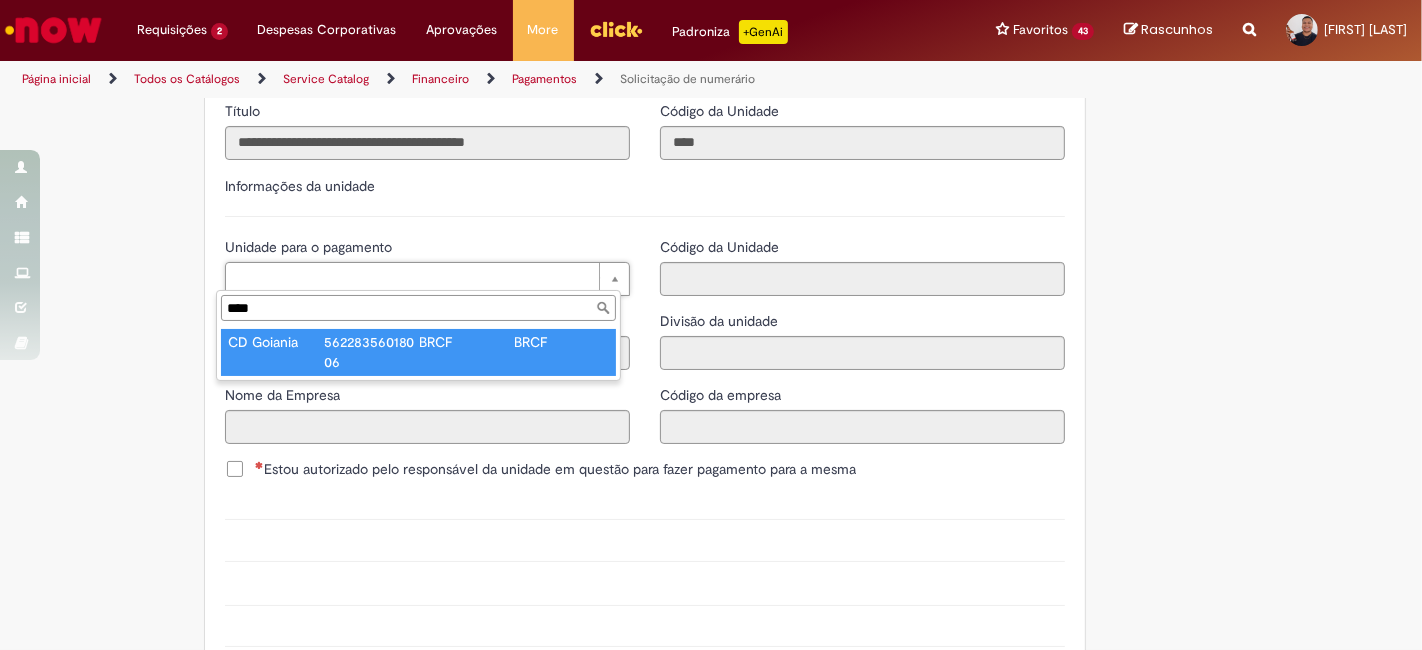 type on "****" 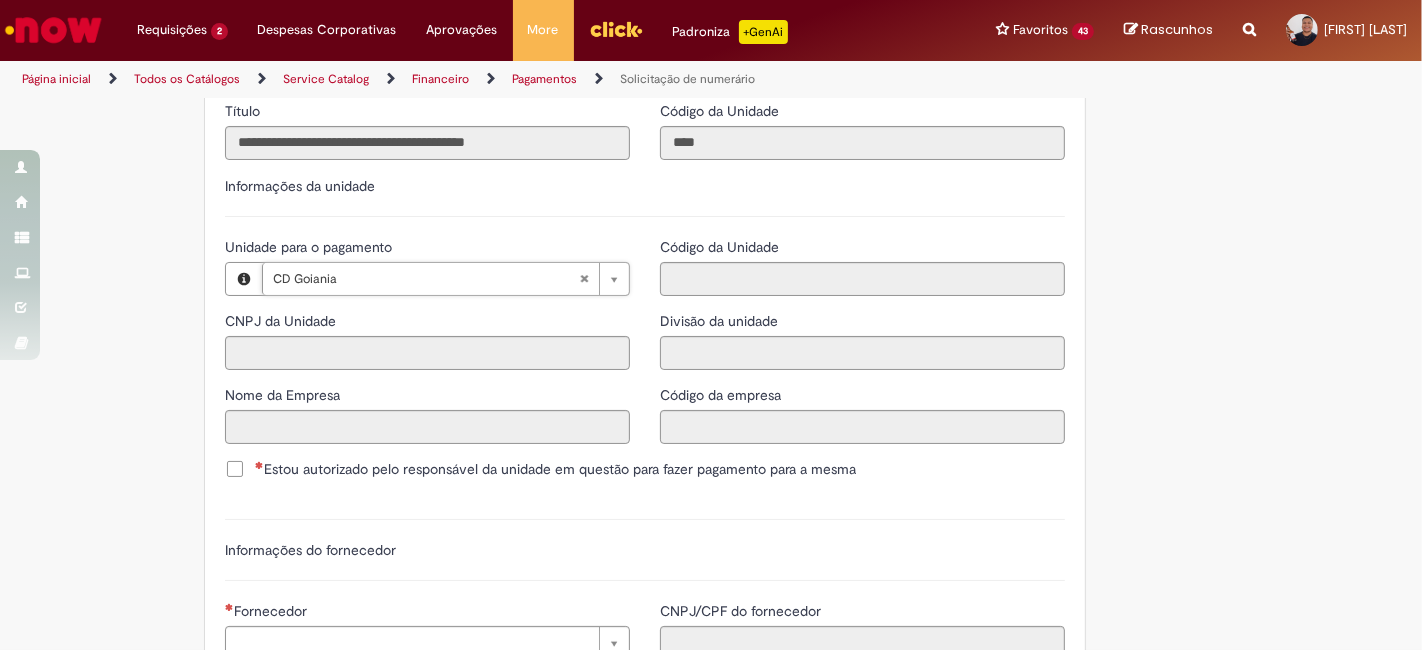 type on "**********" 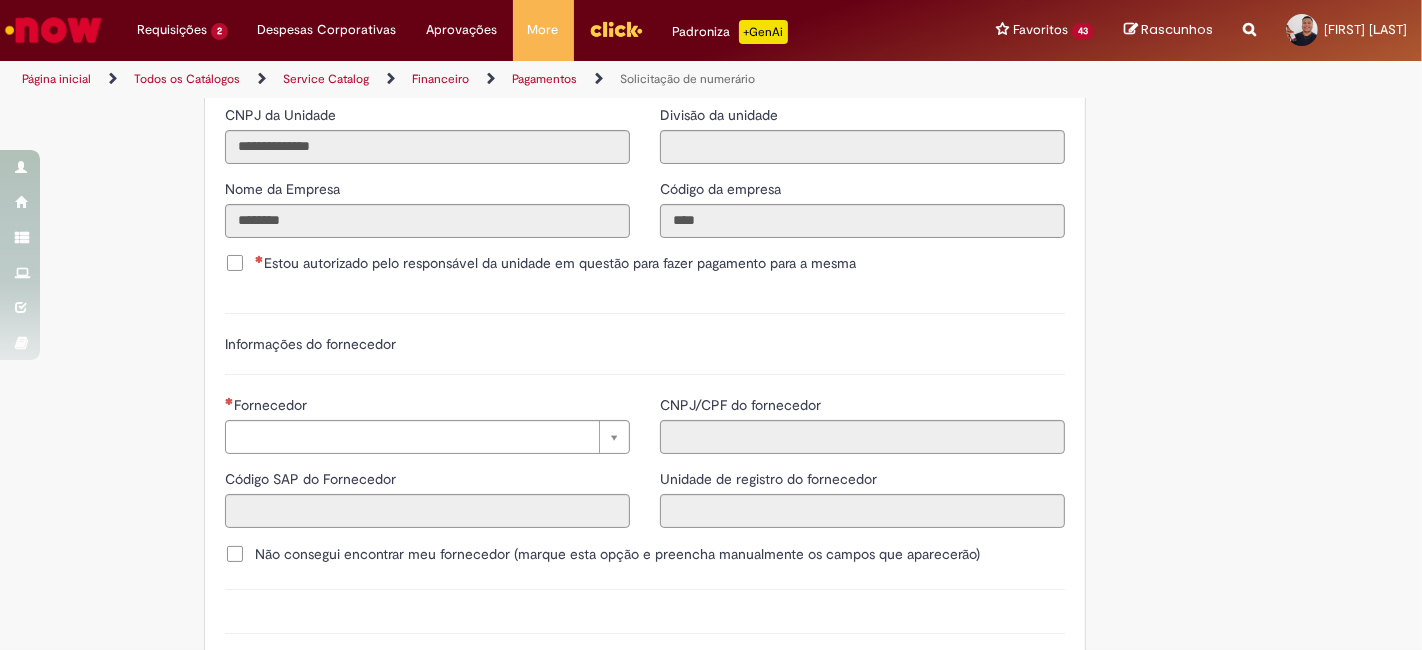 scroll, scrollTop: 2444, scrollLeft: 0, axis: vertical 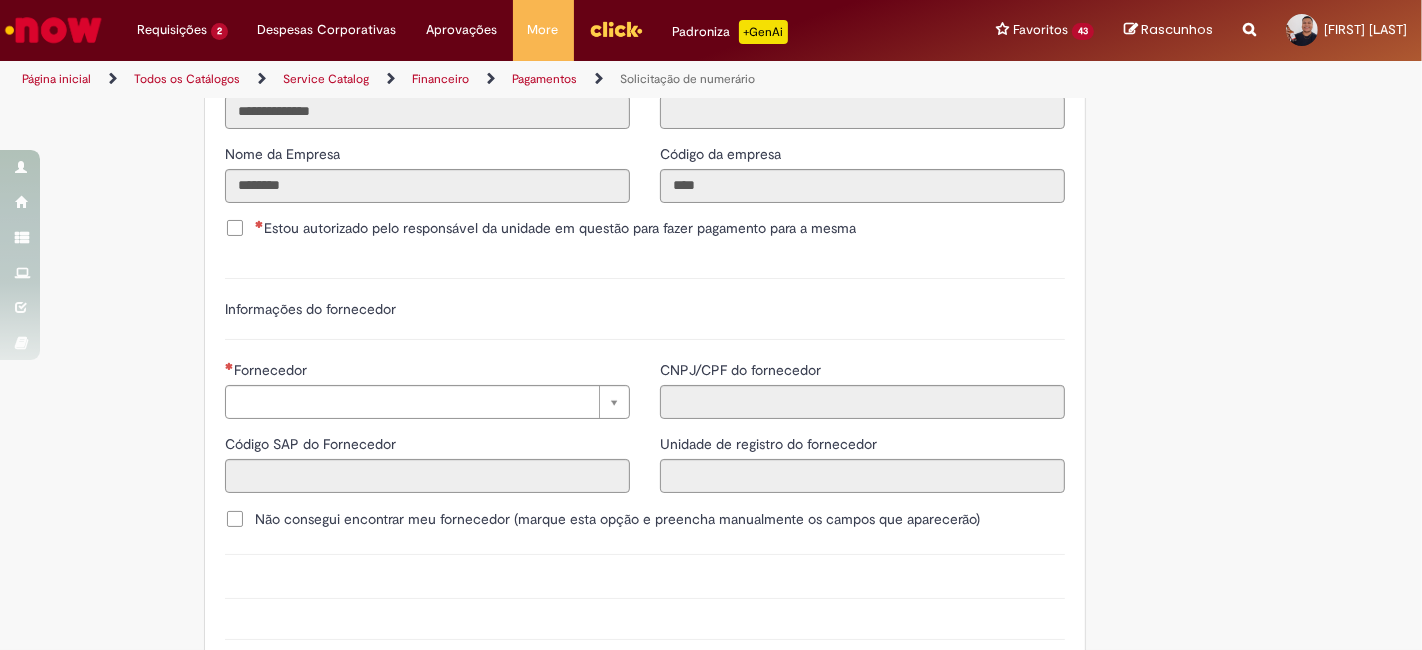 click on "Estou autorizado pelo responsável da unidade em questão para fazer pagamento para a mesma" at bounding box center [555, 228] 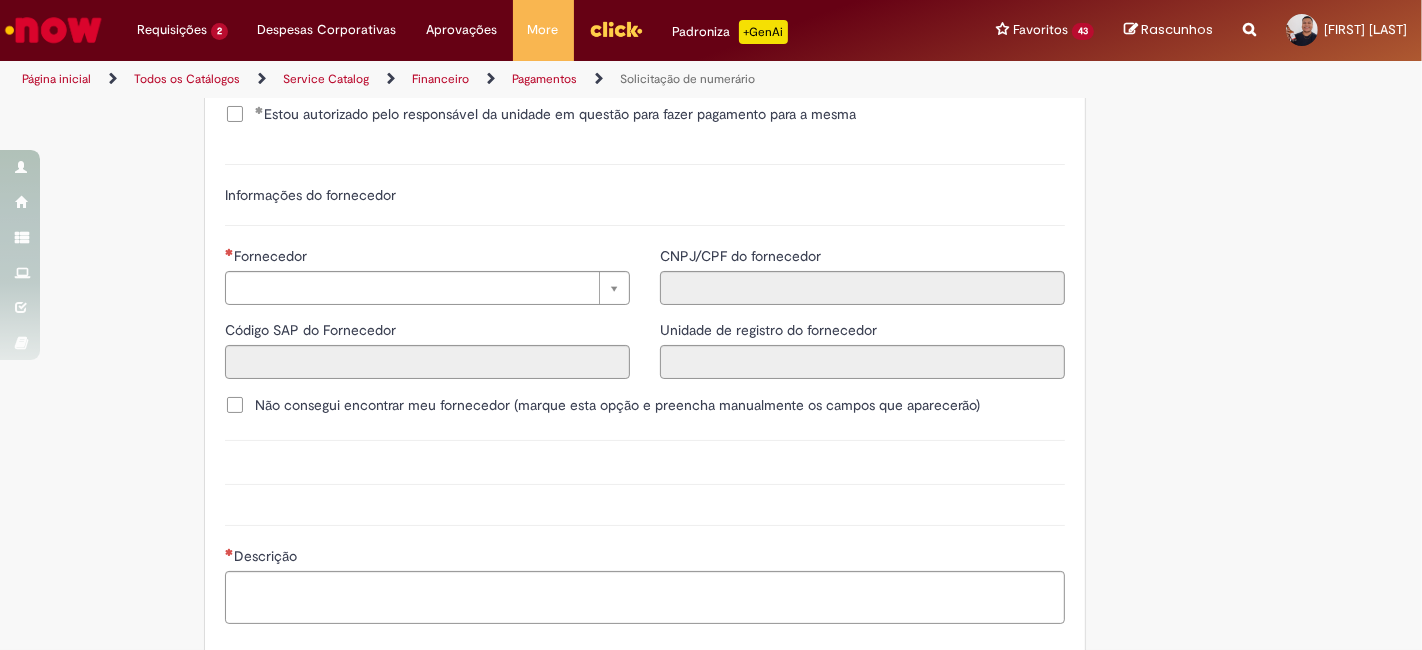 scroll, scrollTop: 2666, scrollLeft: 0, axis: vertical 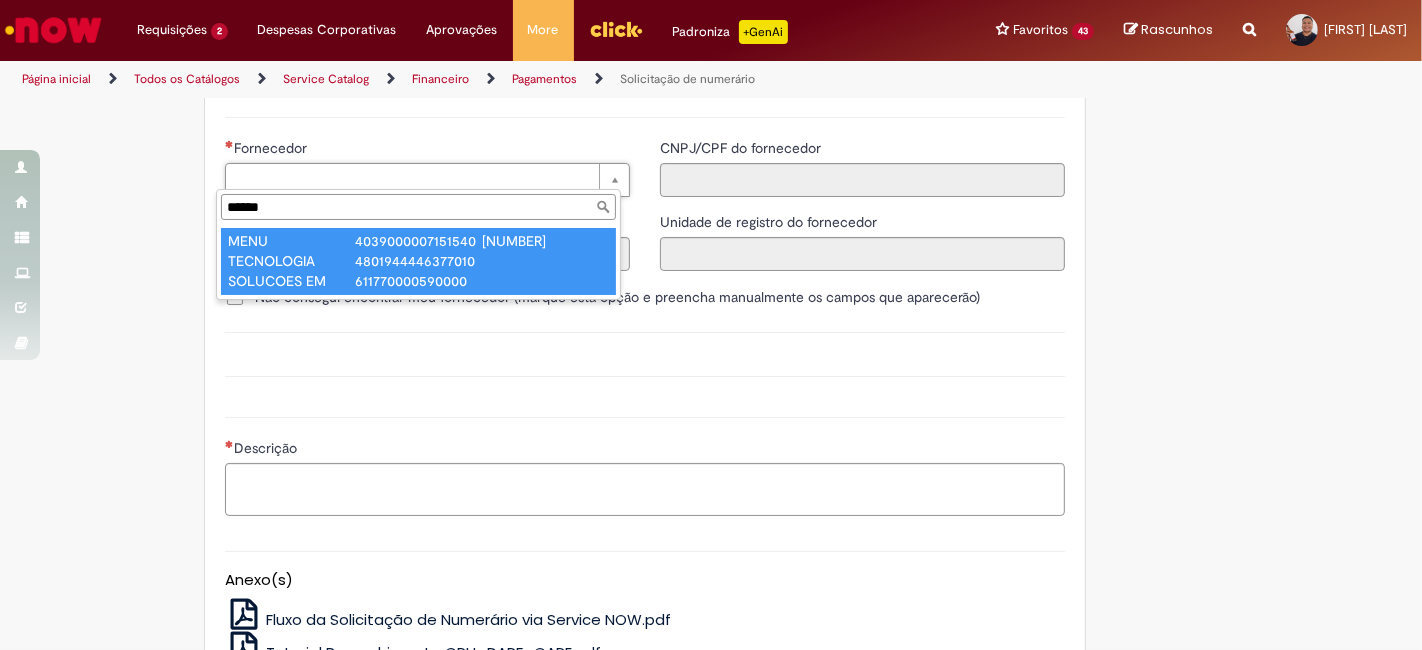 type on "******" 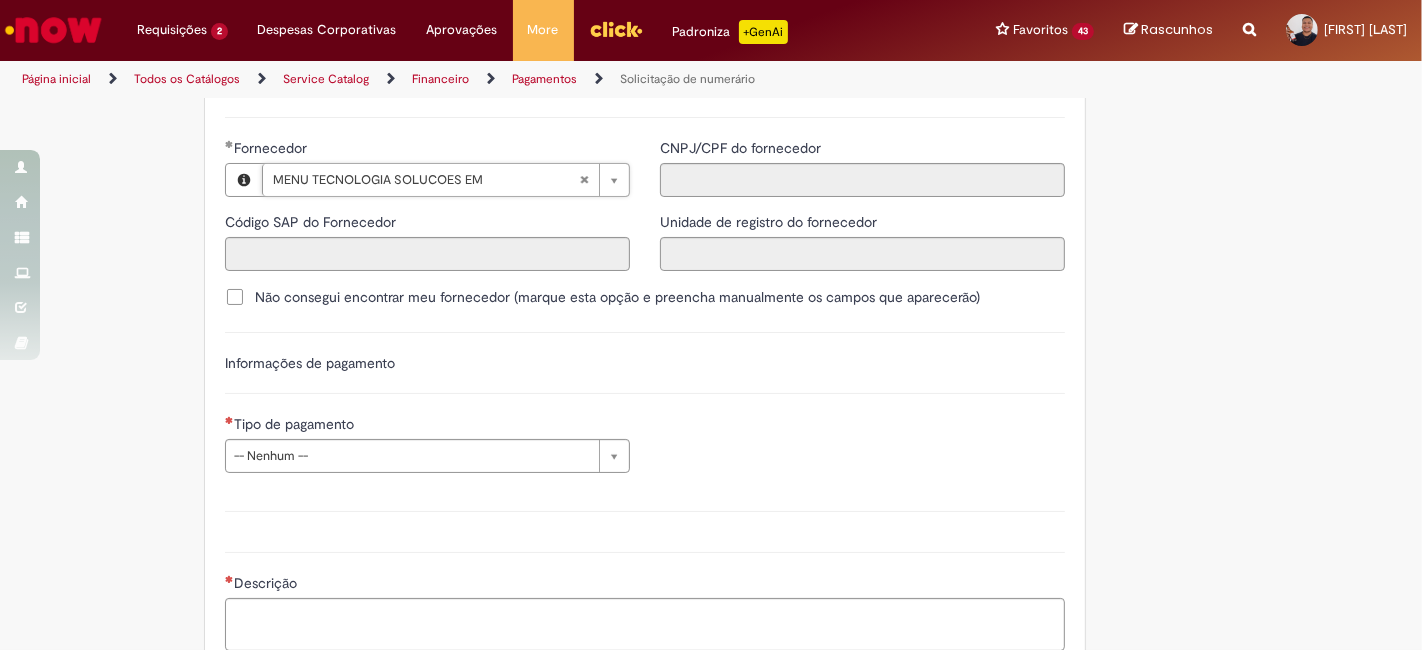 type on "******" 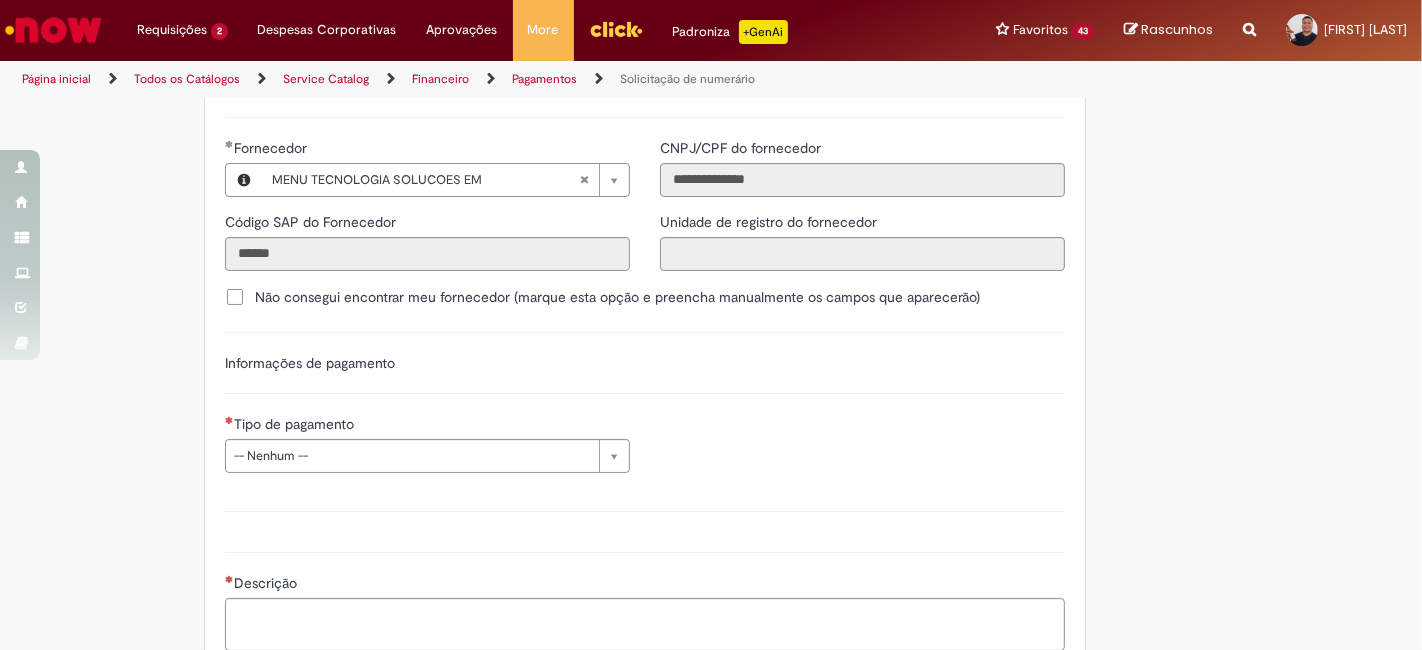 click on "Adicionar a Favoritos
Solicitação de numerário
Oferta para pagamentos em moeda nacional (BRL) que não caracterizem prestações de serviço, despesas operacionais ou suprimentos.
Orientações:
* SNS abertas de  Unidades tombadas  para o S4 Hana em nome de terceiros sem ID próprio Ambev (99....)  não poderão  ser atendidas por  limitação sistêmica.
*Após aprovação do chamado nossa automação roda nos horários:   >  9h, 10h, 13h, 15h, 18h.
* Para que a solicitação prossiga a etapa de Validação é necessário que o campo  "Favorecido"  tenha inserido um par interno (ID próprio Ambev) para que o Workday consiga ler a hierarquia de aprovação dele no SAP Hana.
Nesse sentido, ofertas abertas que tenham terceiros como Favorecidos  não poderão cumprir fluxo.
* A interface do sistema lê exclusivamente  as informações inseridas na solicitação" at bounding box center [613, -758] 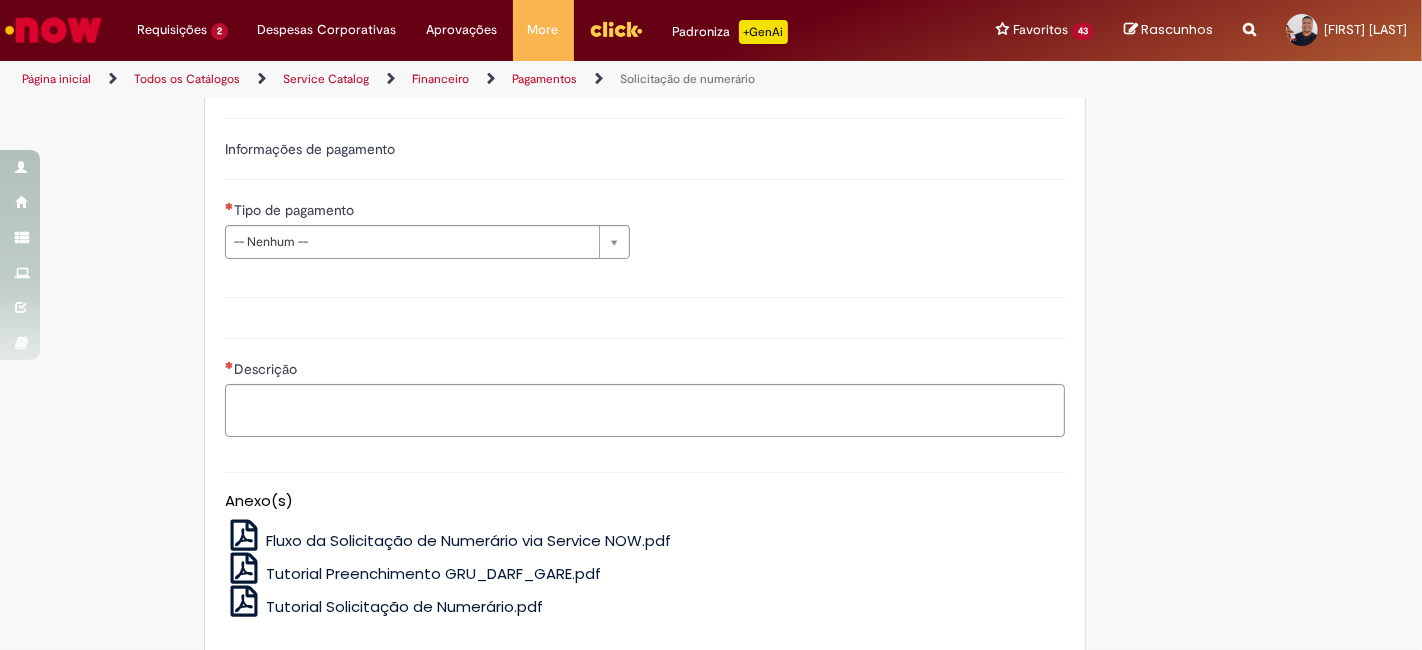 scroll, scrollTop: 2888, scrollLeft: 0, axis: vertical 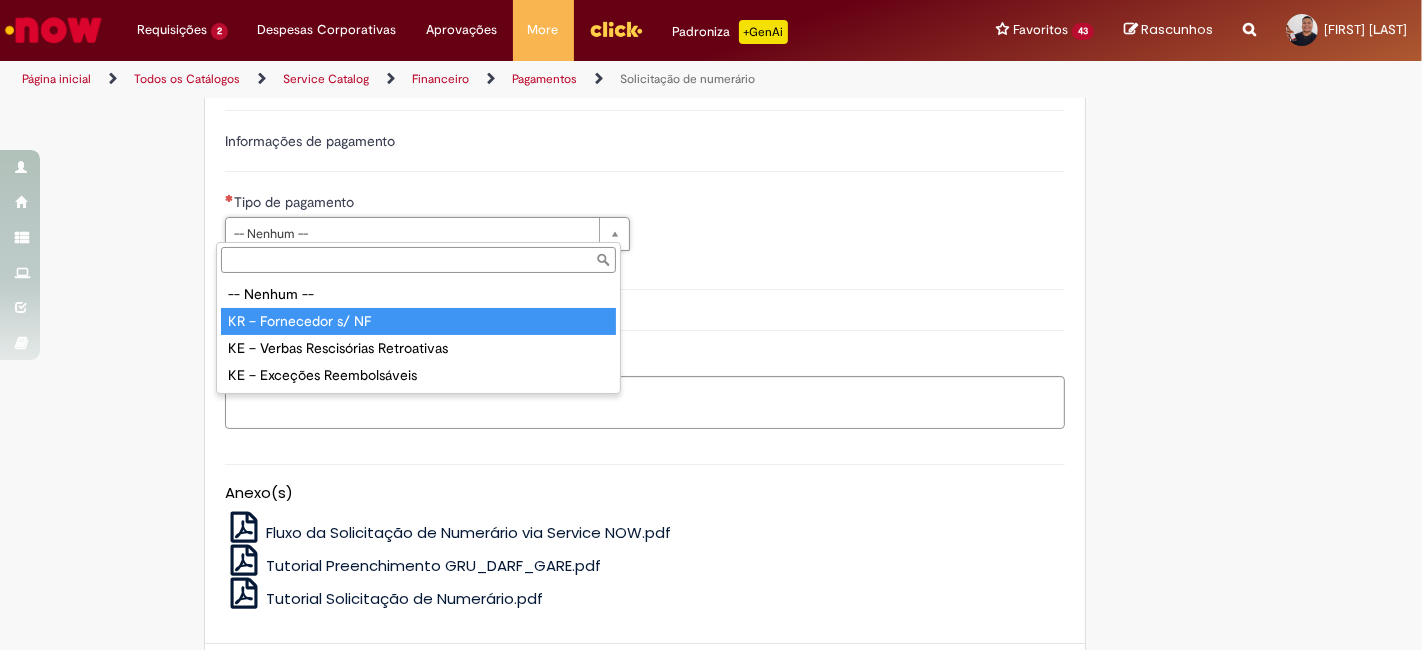 type on "**********" 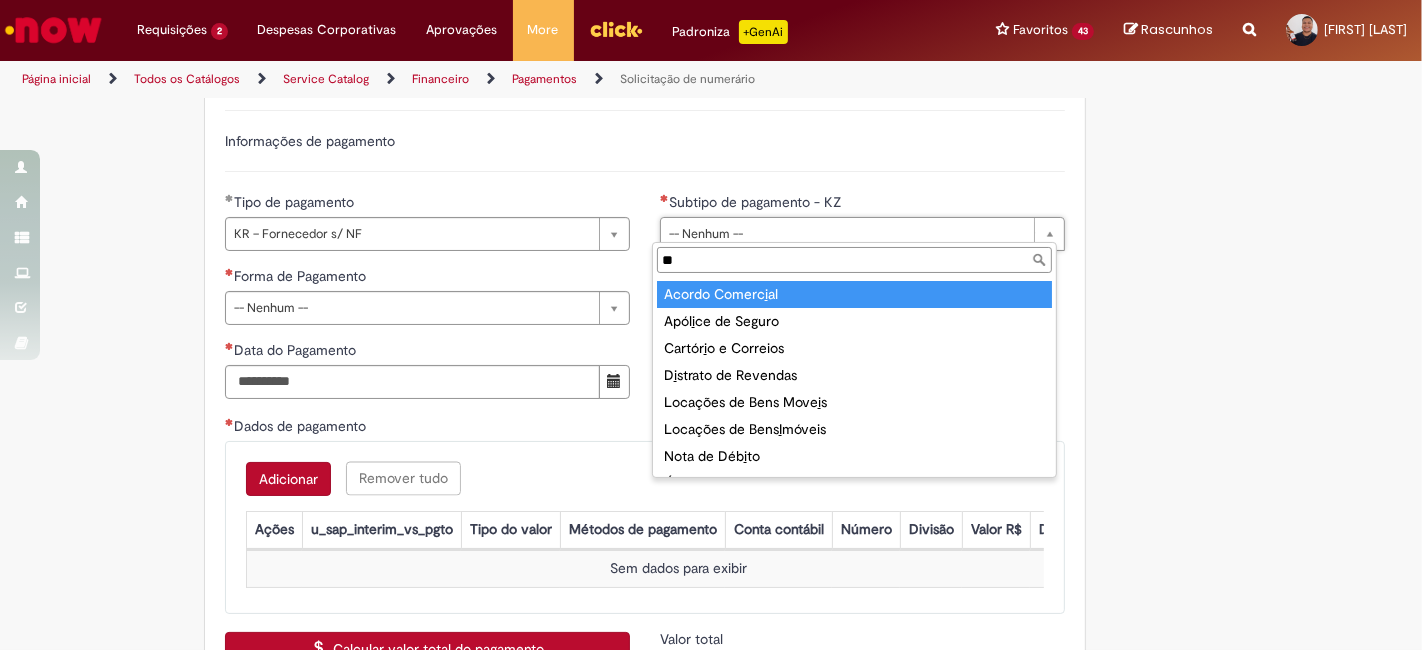 type on "***" 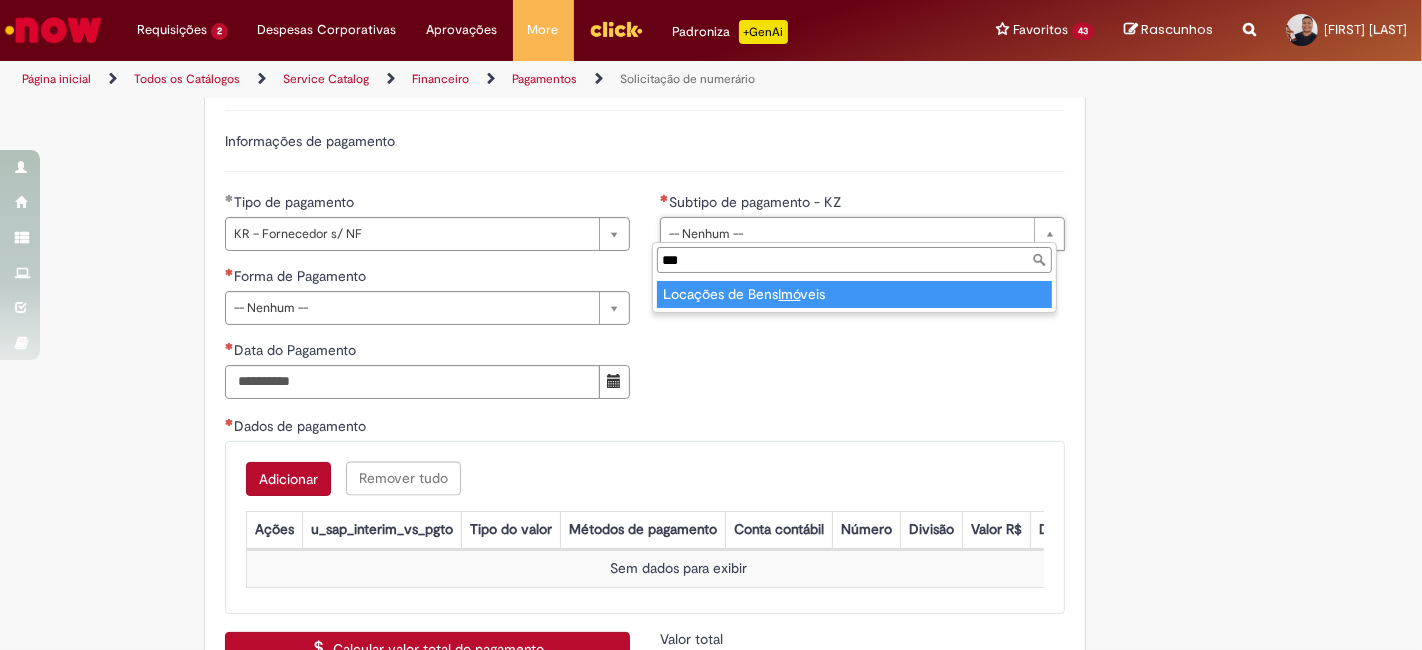 type on "**********" 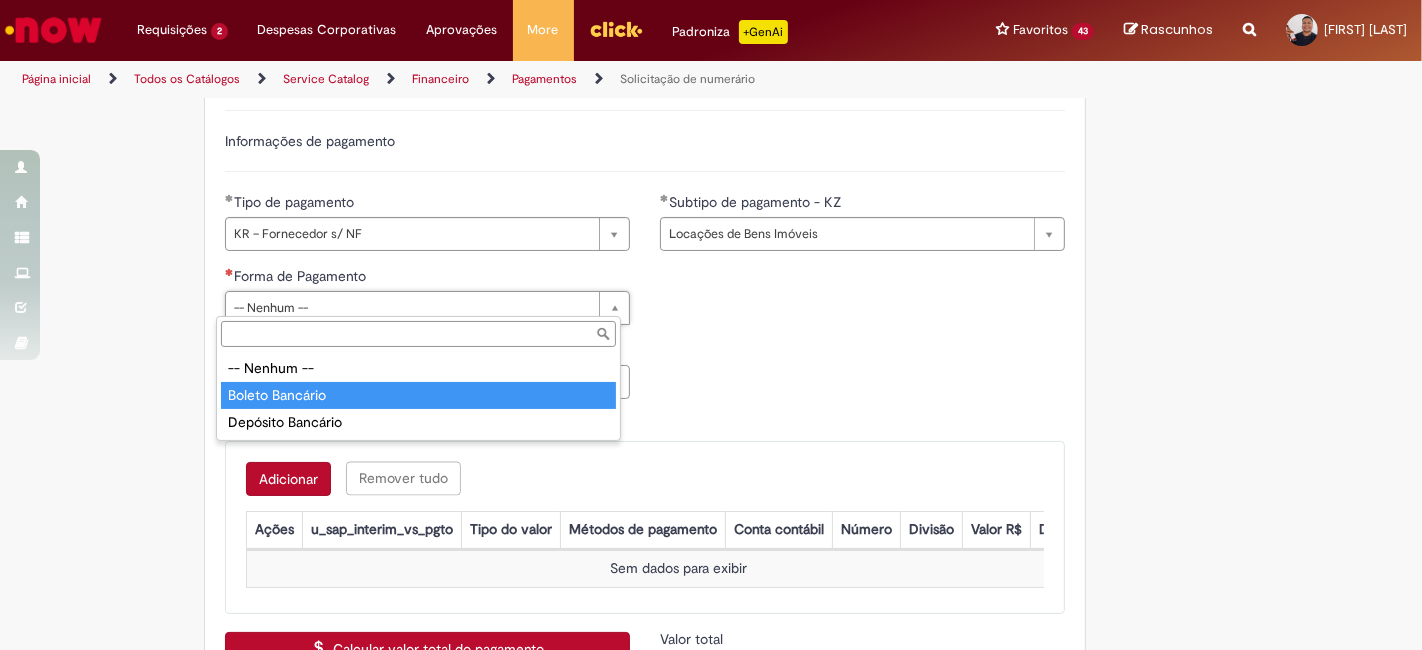 type on "**********" 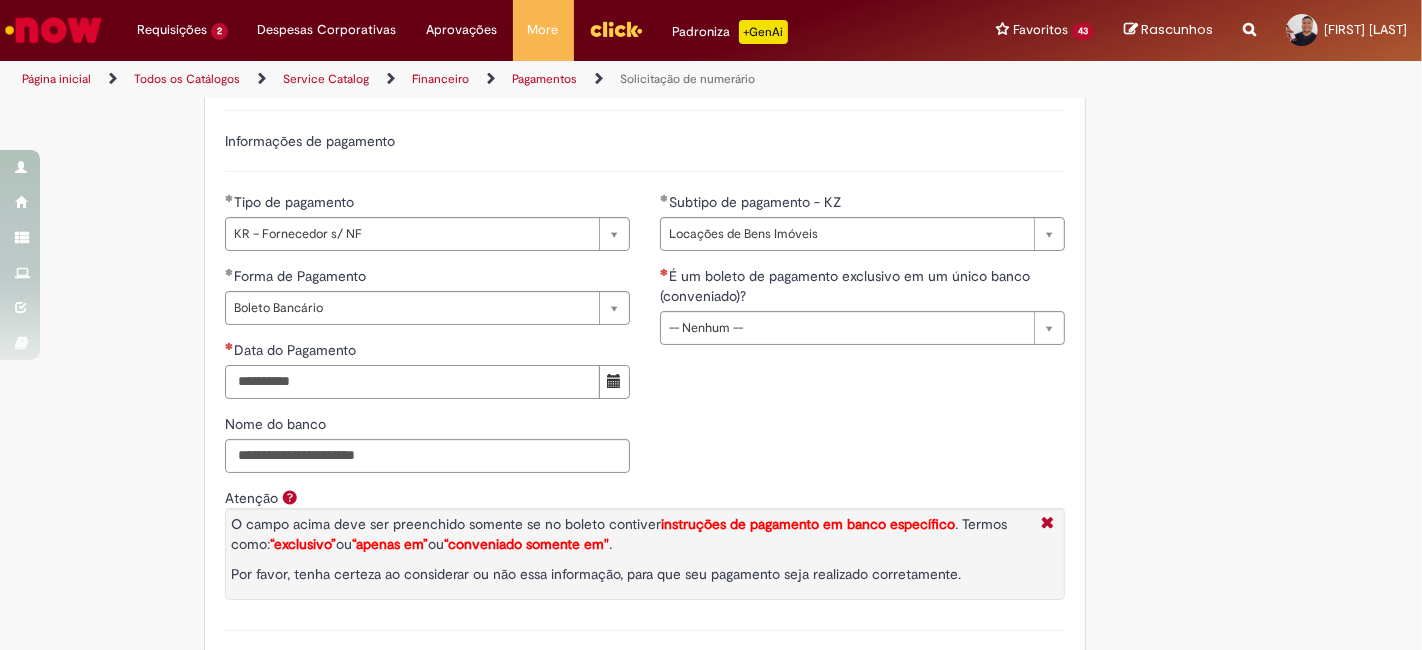 drag, startPoint x: 452, startPoint y: 385, endPoint x: 564, endPoint y: 372, distance: 112.75194 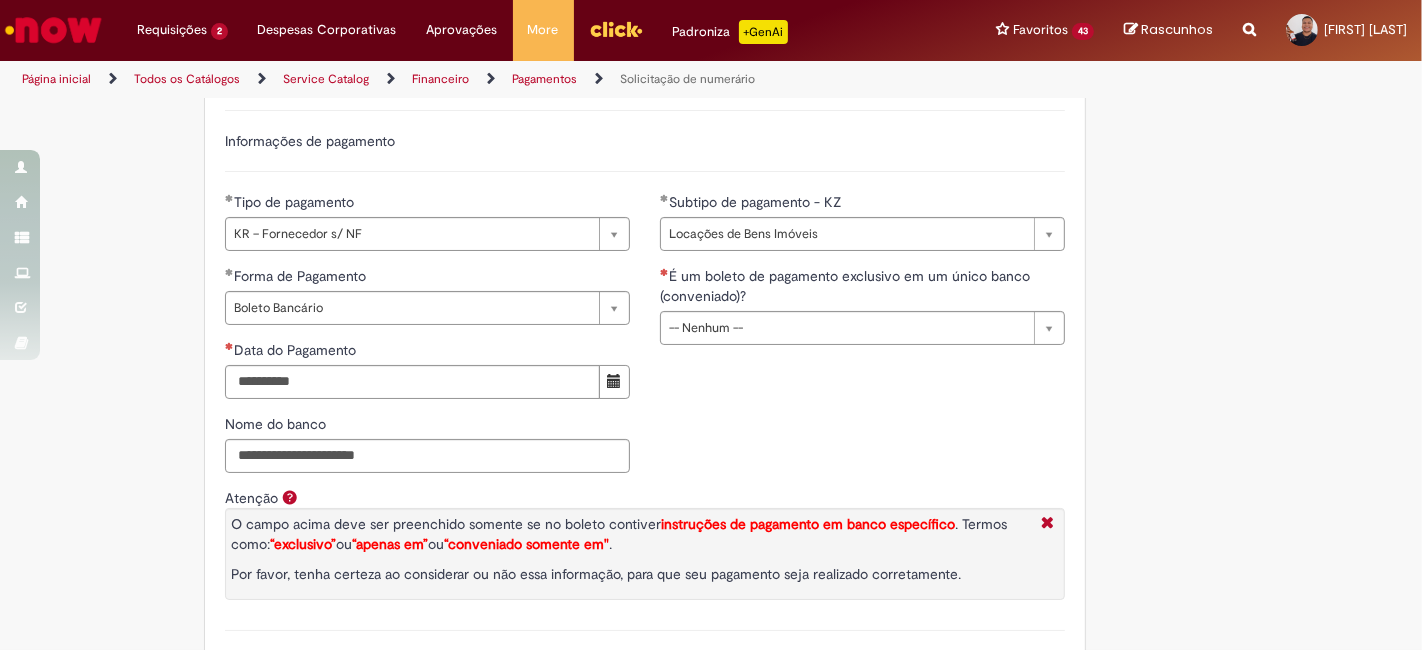 click at bounding box center (614, 381) 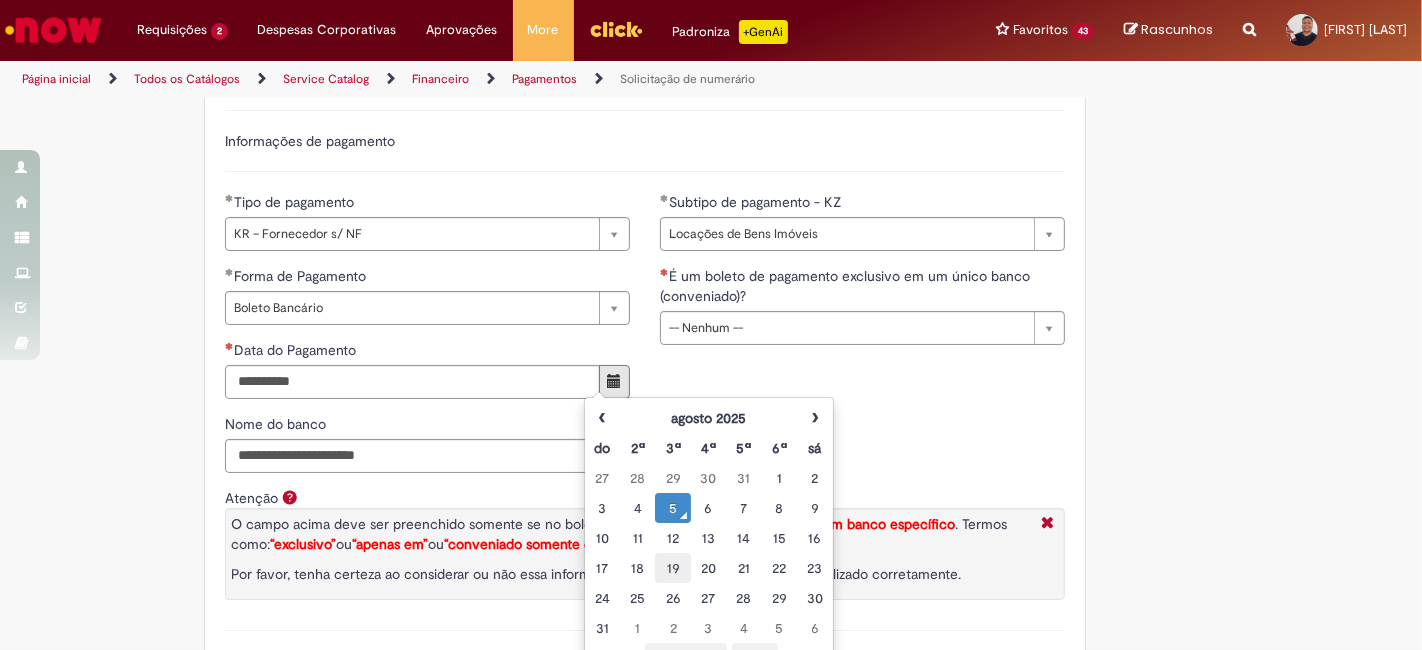 drag, startPoint x: 649, startPoint y: 569, endPoint x: 662, endPoint y: 565, distance: 13.601471 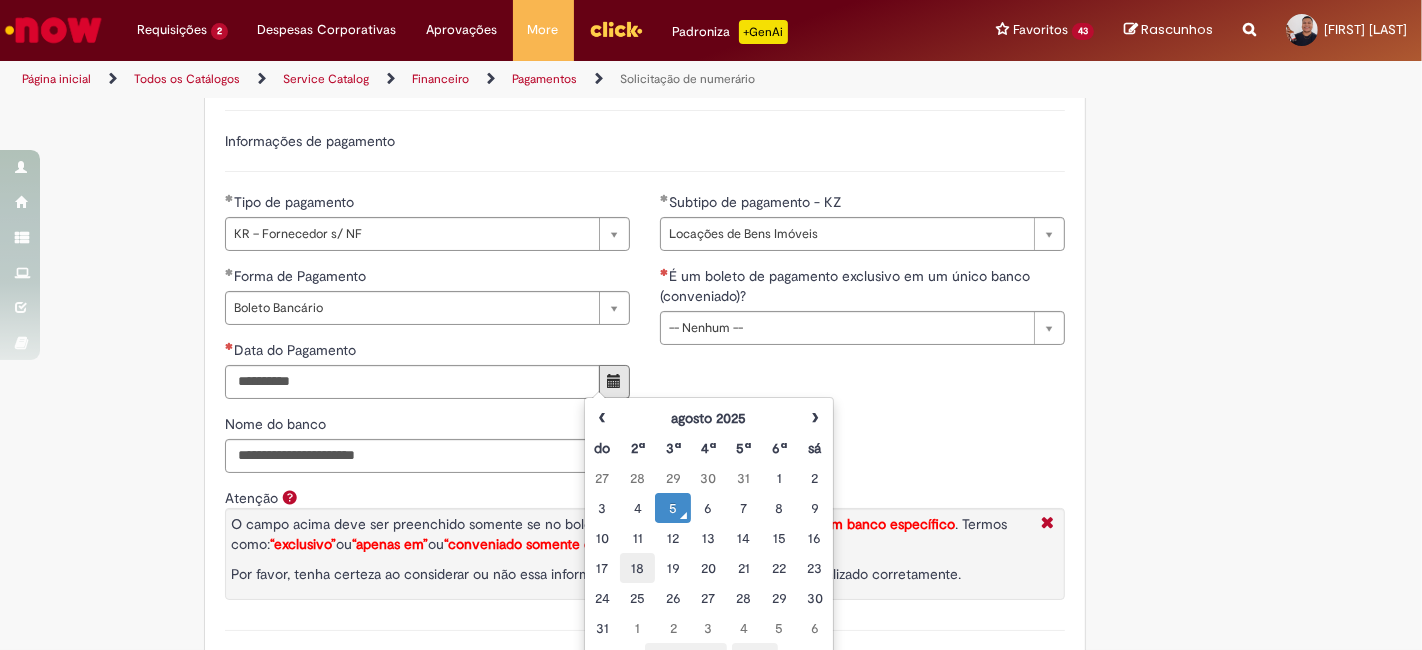 click on "18" at bounding box center [637, 568] 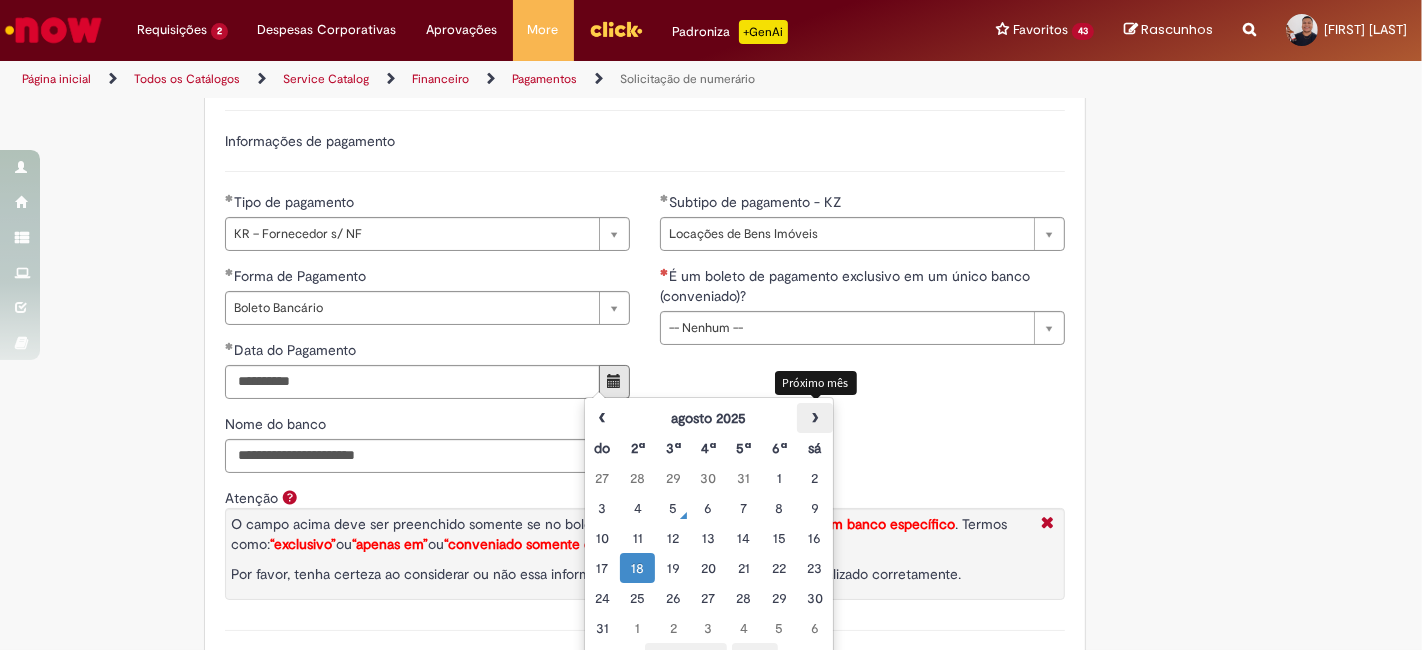 click on "›" at bounding box center [814, 418] 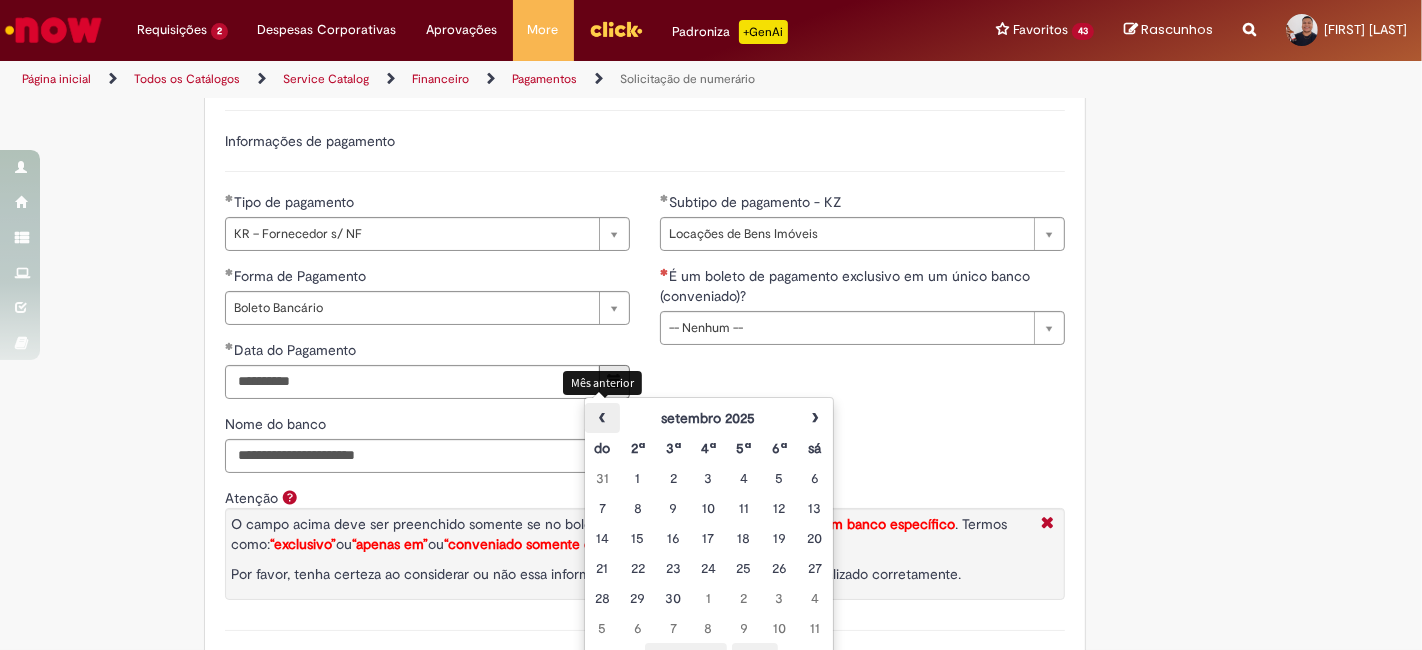 click on "‹" at bounding box center (602, 418) 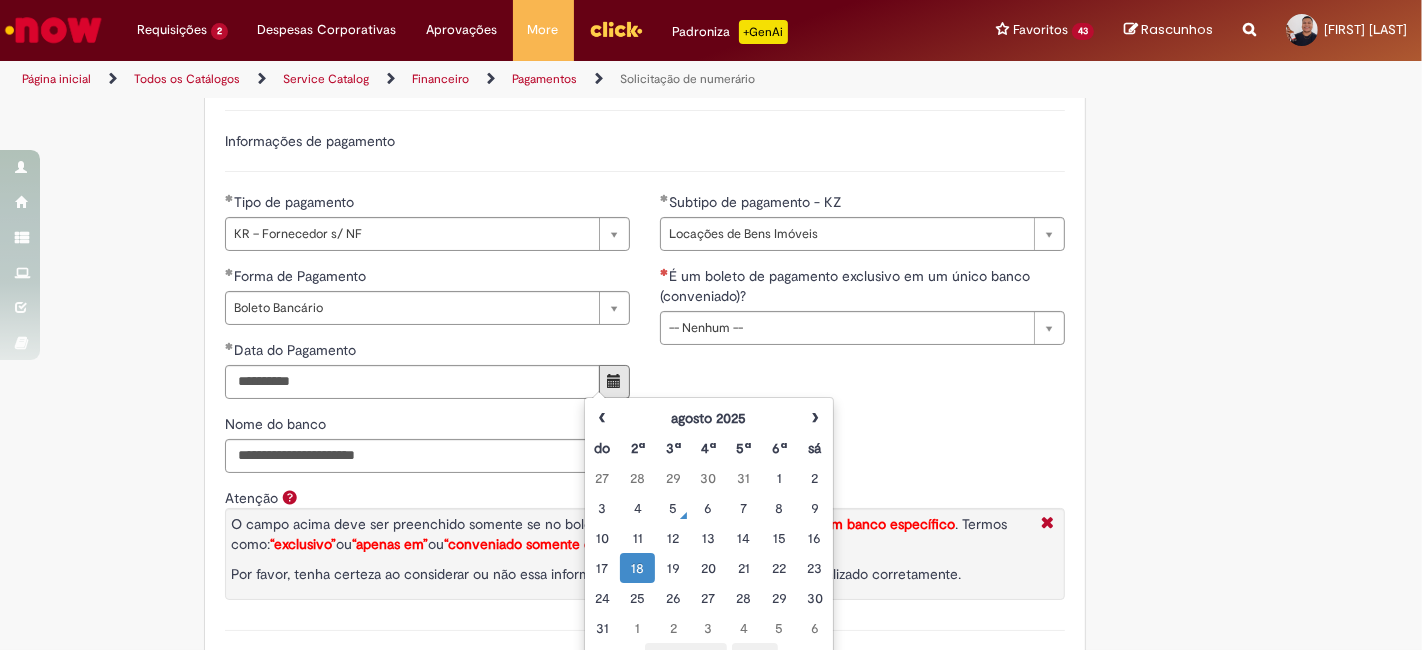 click on "**********" at bounding box center [645, 377] 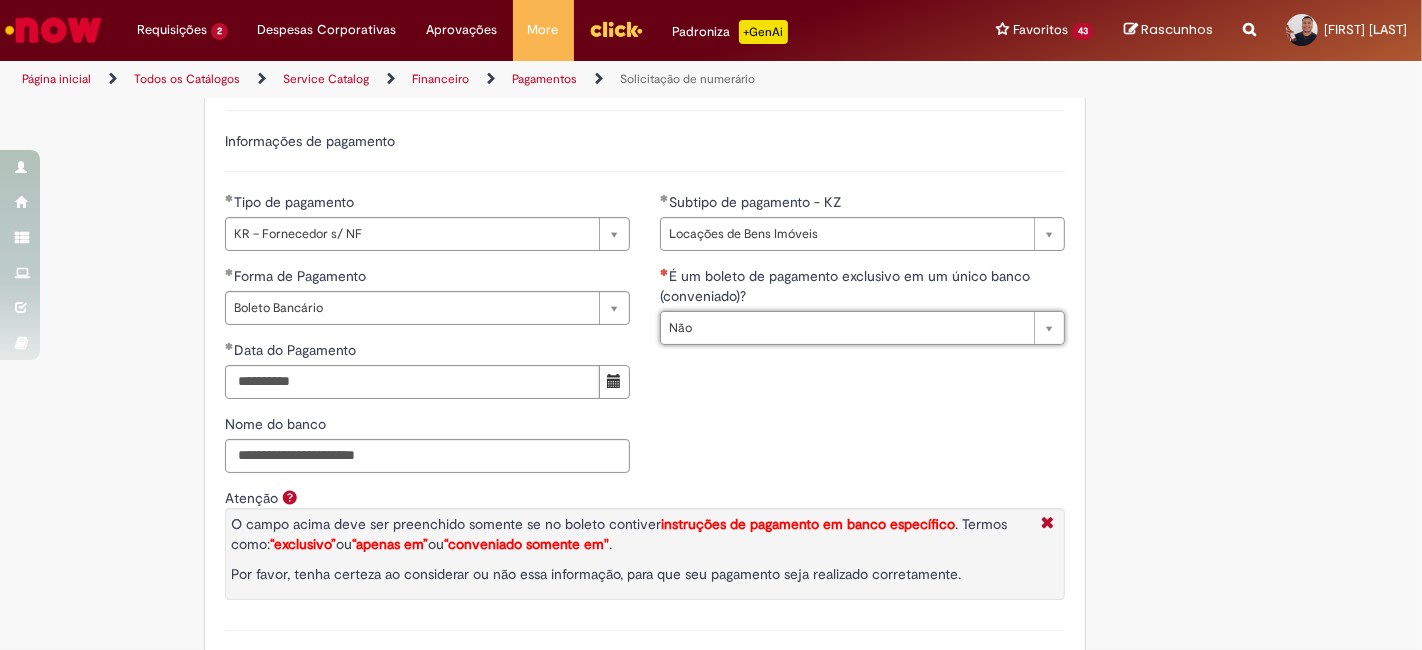 type on "***" 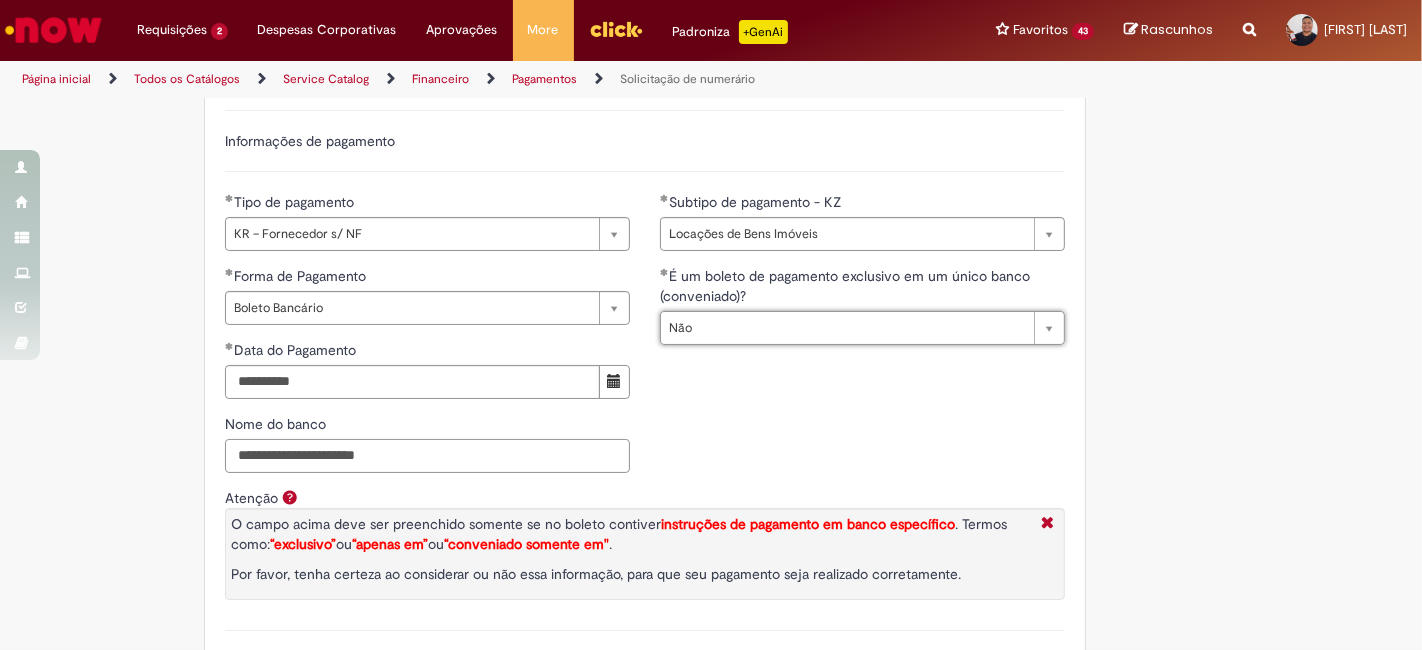 click on "Nome do banco" at bounding box center [427, 456] 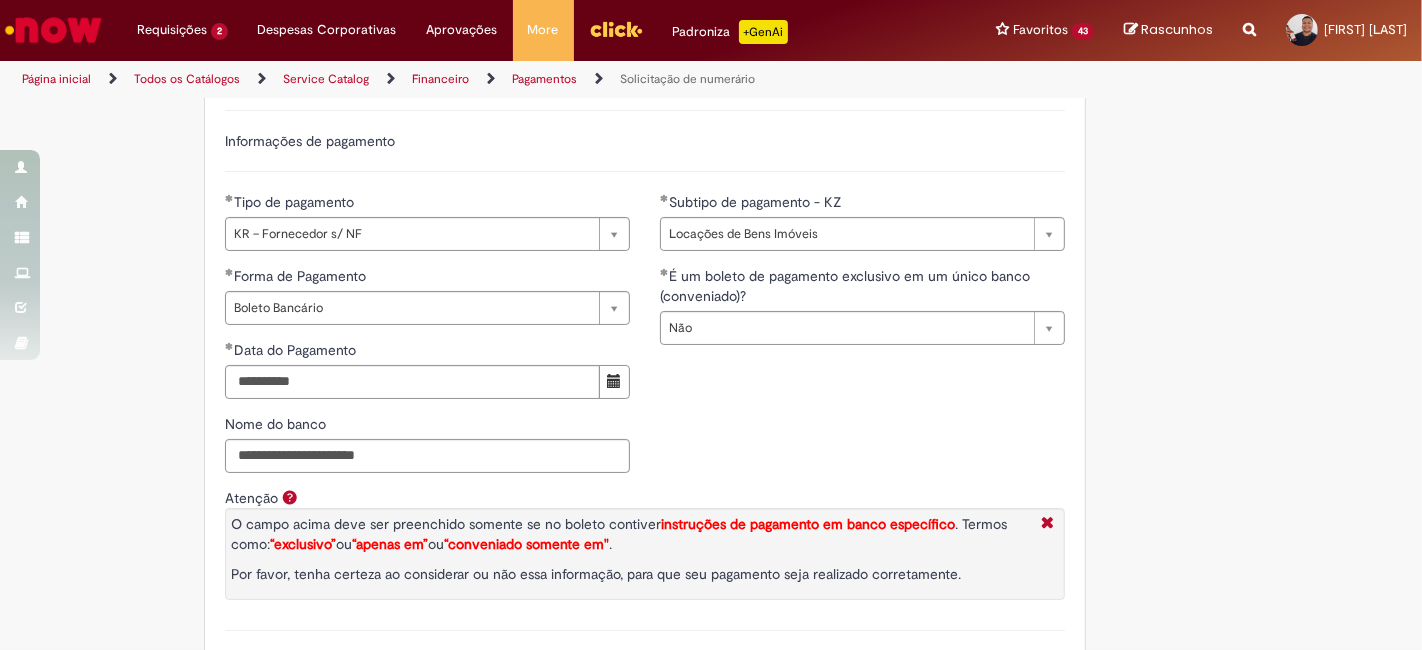 click on "Adicionar a Favoritos
Solicitação de numerário
Oferta para pagamentos em moeda nacional (BRL) que não caracterizem prestações de serviço, despesas operacionais ou suprimentos.
Orientações:
* SNS abertas de  Unidades tombadas  para o S4 Hana em nome de terceiros sem ID próprio Ambev (99....)  não poderão  ser atendidas por  limitação sistêmica.
*Após aprovação do chamado nossa automação roda nos horários:   >  9h, 10h, 13h, 15h, 18h.
* Para que a solicitação prossiga a etapa de Validação é necessário que o campo  "Favorecido"  tenha inserido um par interno (ID próprio Ambev) para que o Workday consiga ler a hierarquia de aprovação dele no SAP Hana.
Nesse sentido, ofertas abertas que tenham terceiros como Favorecidos  não poderão cumprir fluxo.
* A interface do sistema lê exclusivamente  as informações inseridas na solicitação" at bounding box center [613, -422] 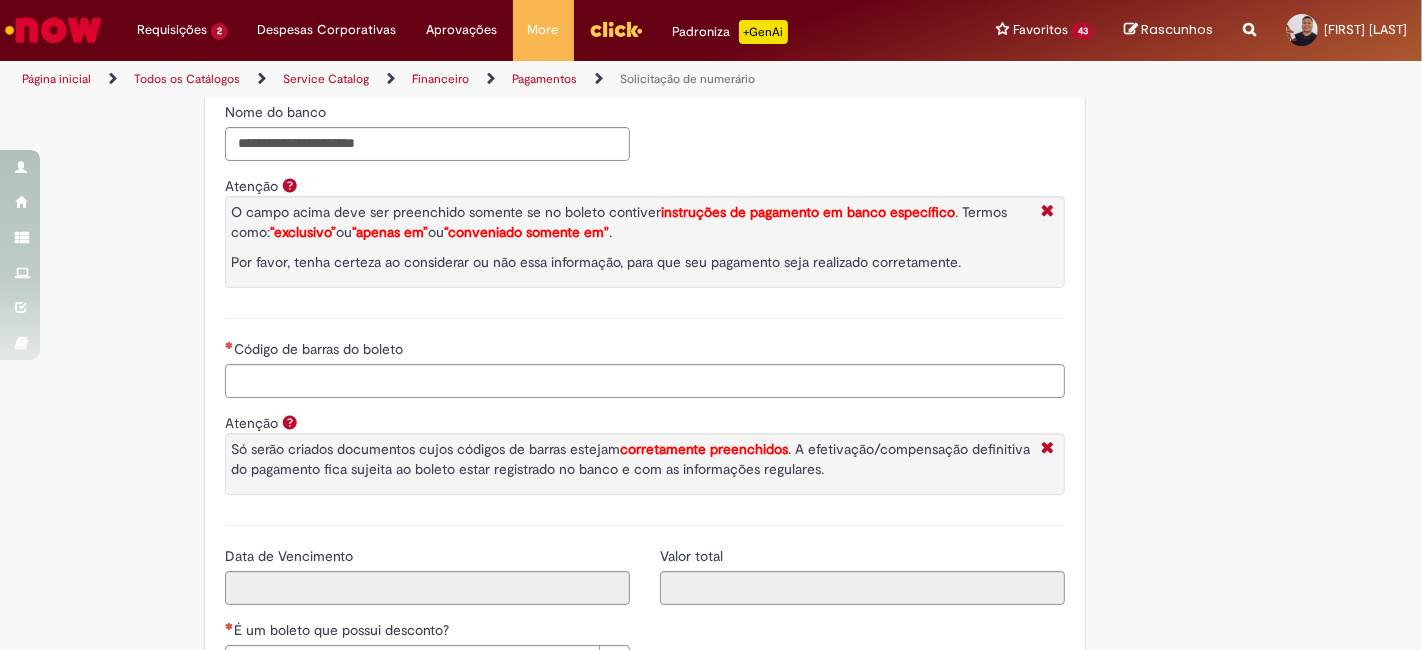 scroll, scrollTop: 3333, scrollLeft: 0, axis: vertical 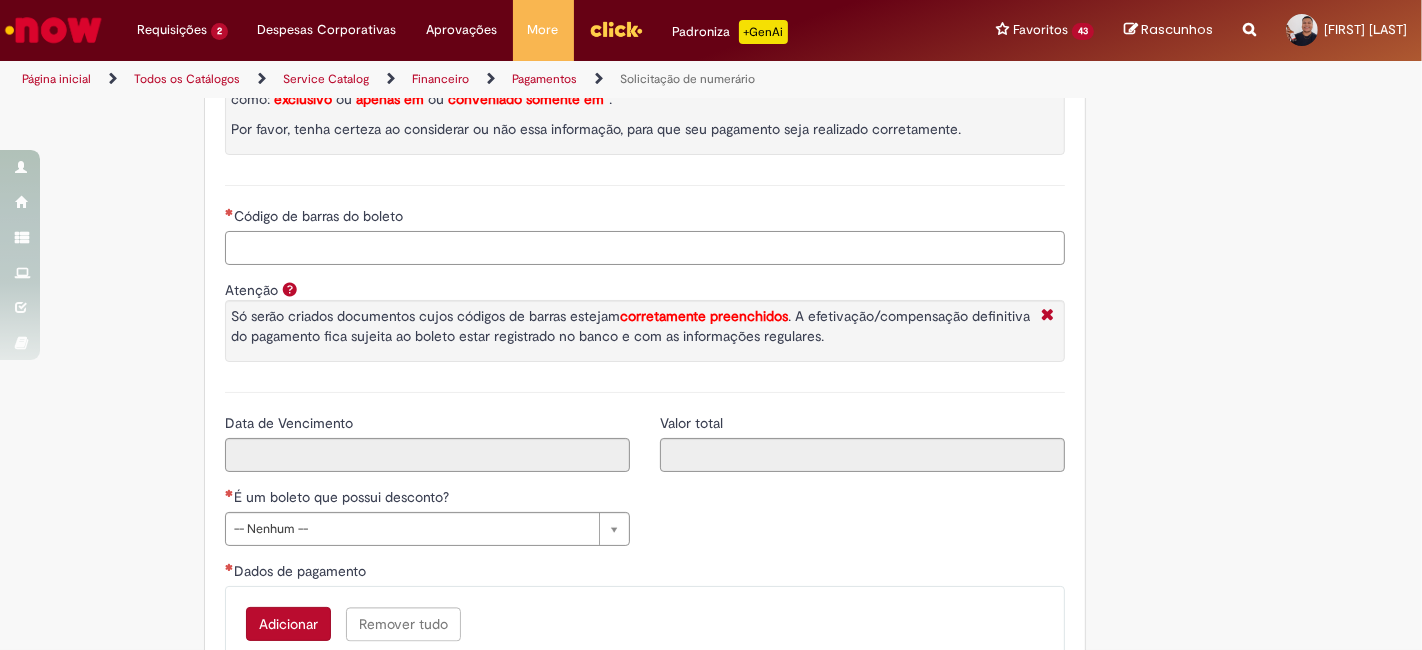 click on "Código de barras do boleto" at bounding box center (645, 248) 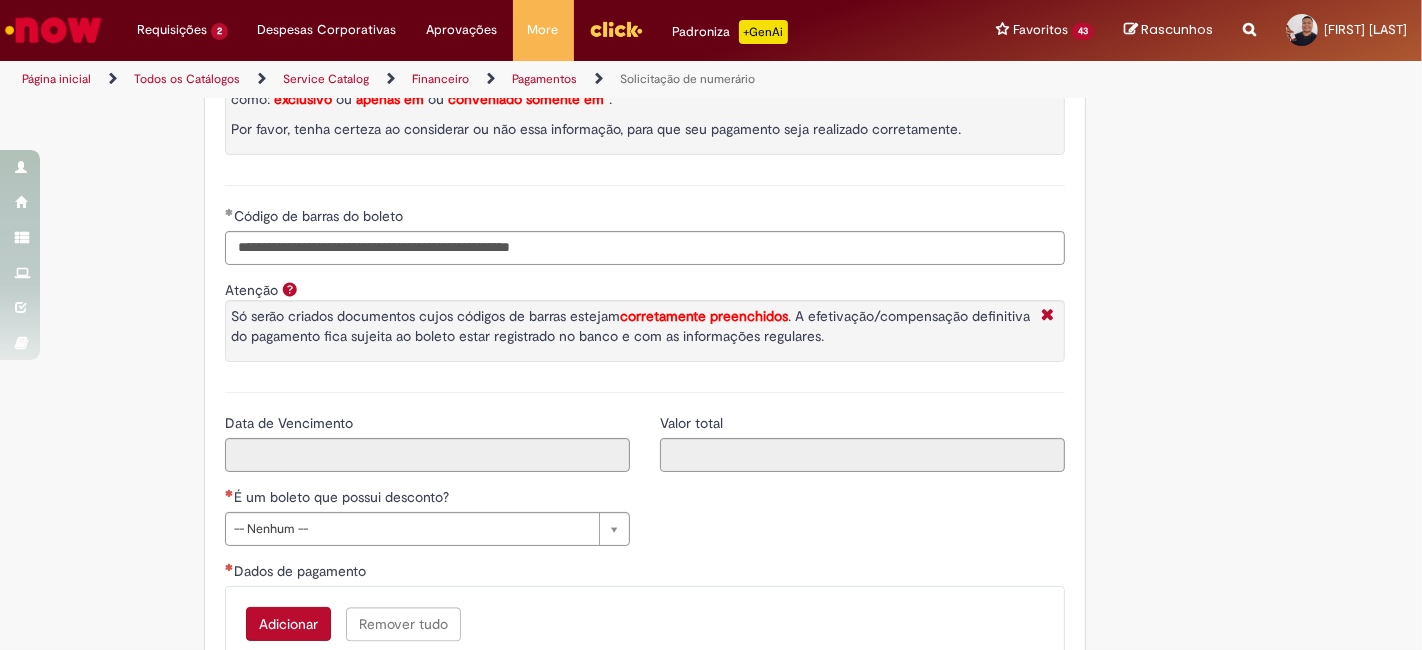 type on "**********" 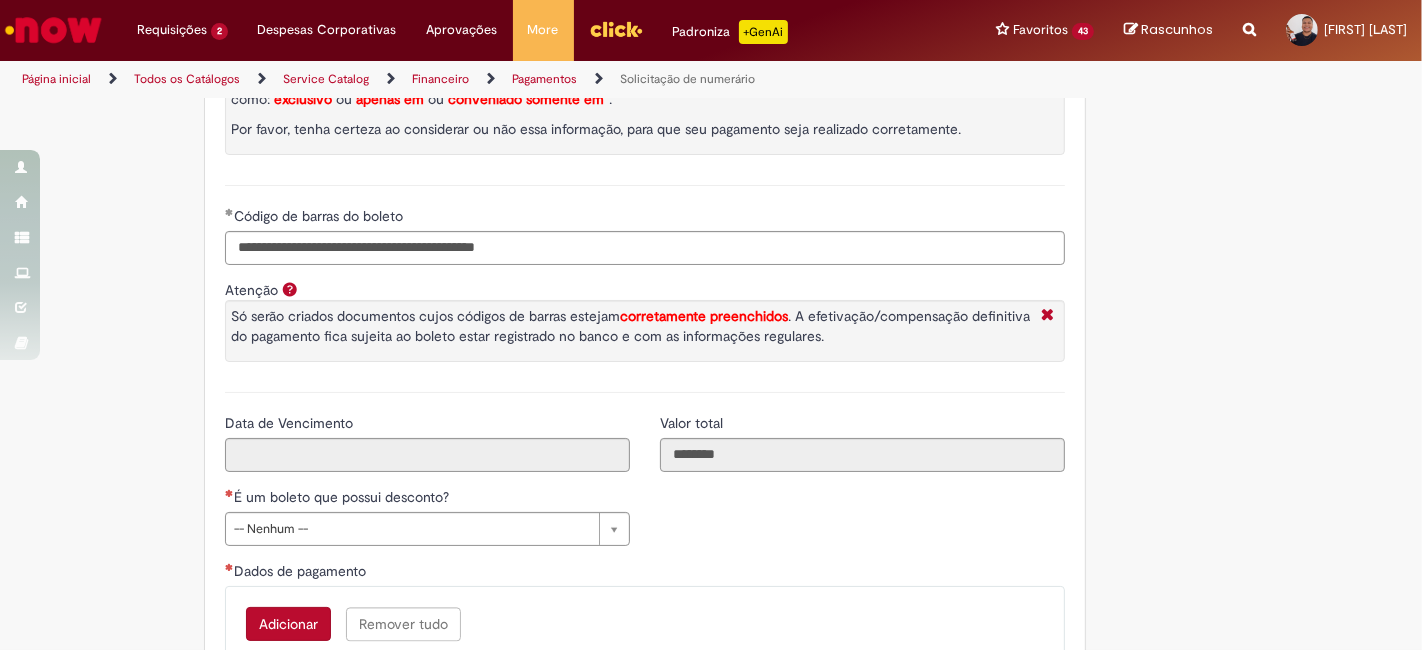 click on "Adicionar a Favoritos
Solicitação de numerário
Oferta para pagamentos em moeda nacional (BRL) que não caracterizem prestações de serviço, despesas operacionais ou suprimentos.
Orientações:
* SNS abertas de  Unidades tombadas  para o S4 Hana em nome de terceiros sem ID próprio Ambev (99....)  não poderão  ser atendidas por  limitação sistêmica.
*Após aprovação do chamado nossa automação roda nos horários:   >  9h, 10h, 13h, 15h, 18h.
* Para que a solicitação prossiga a etapa de Validação é necessário que o campo  "Favorecido"  tenha inserido um par interno (ID próprio Ambev) para que o Workday consiga ler a hierarquia de aprovação dele no SAP Hana.
Nesse sentido, ofertas abertas que tenham terceiros como Favorecidos  não poderão cumprir fluxo.
* A interface do sistema lê exclusivamente  as informações inseridas na solicitação" at bounding box center [613, -867] 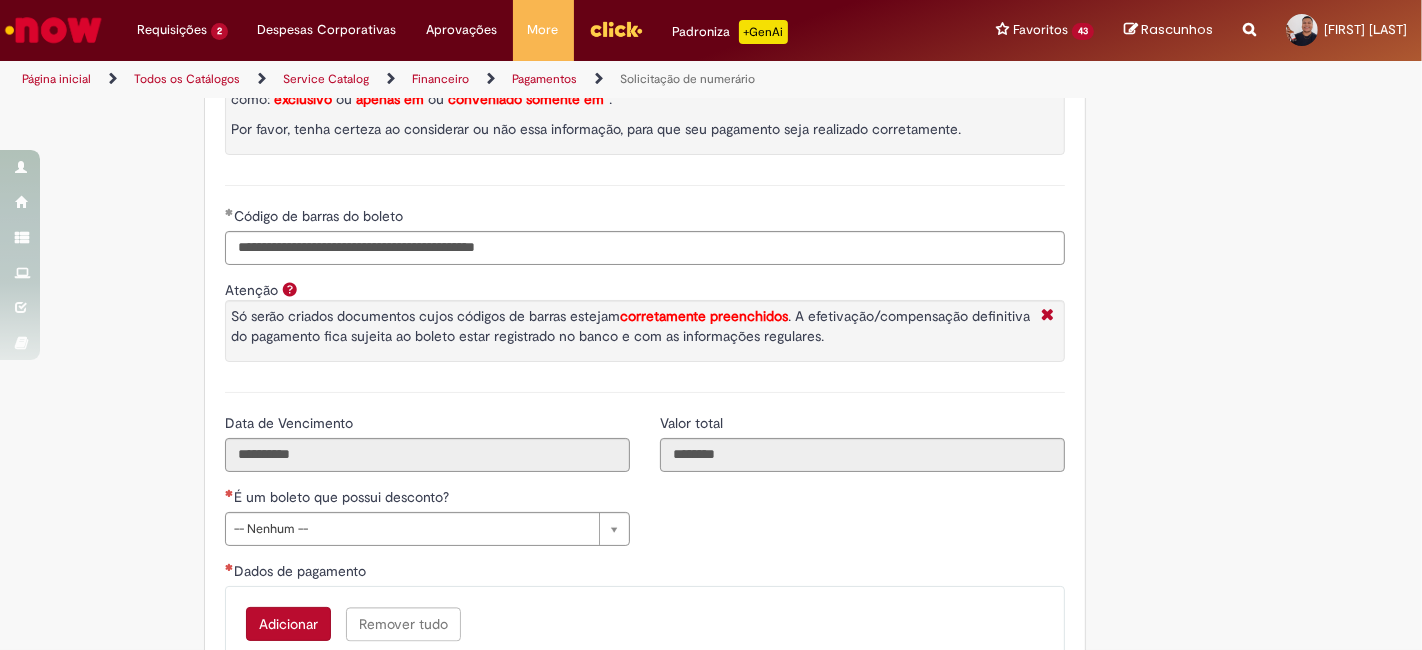 scroll, scrollTop: 3555, scrollLeft: 0, axis: vertical 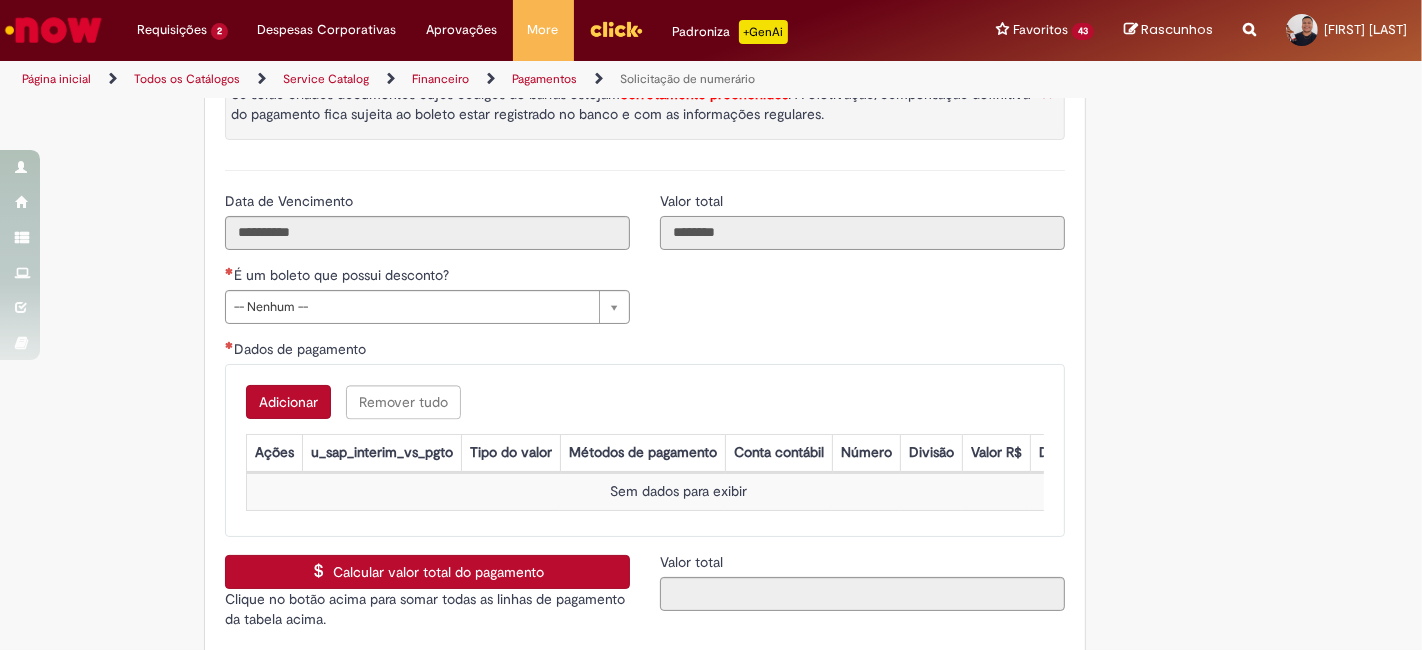 click on "********" at bounding box center (862, 233) 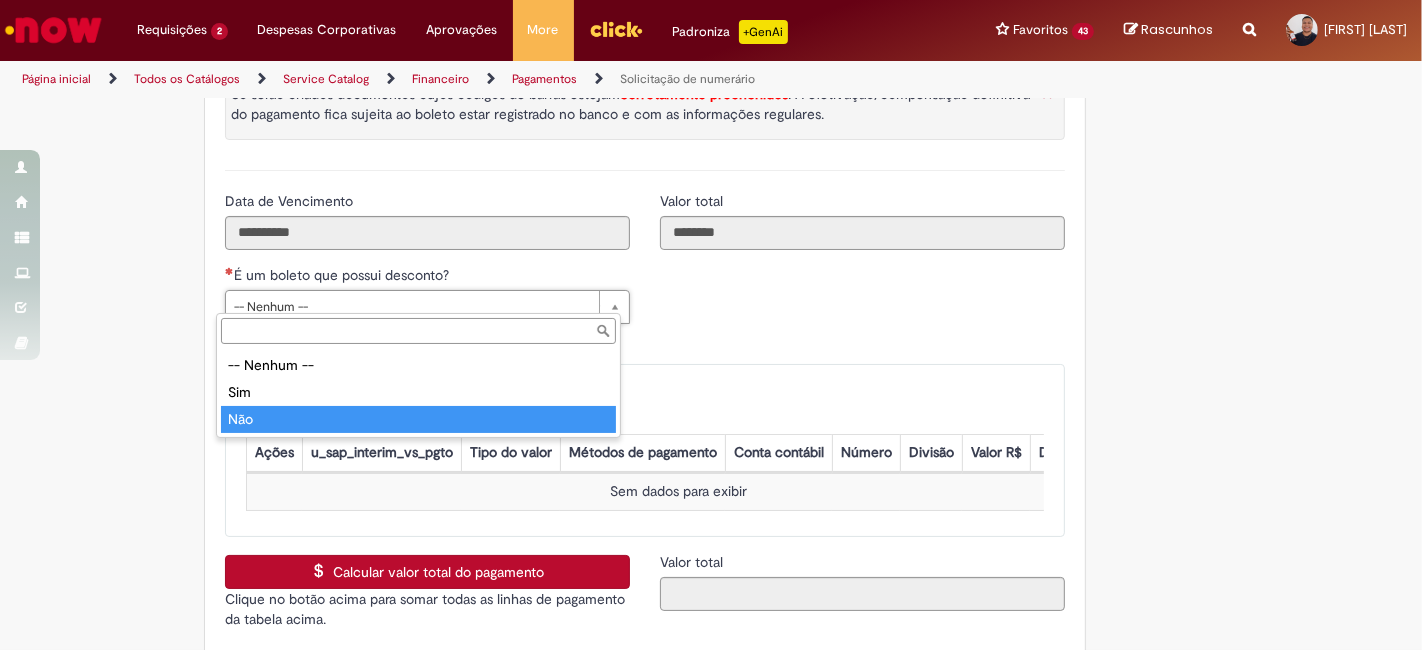 type on "***" 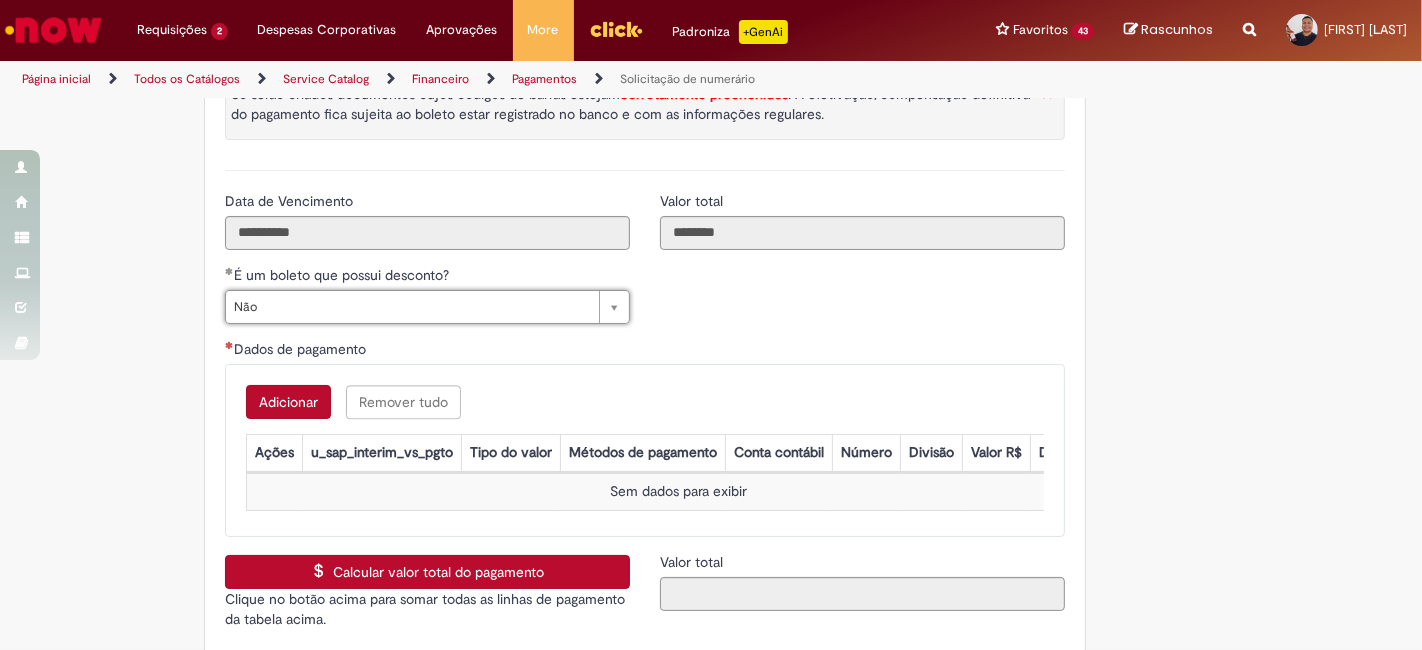 click on "Adicionar" at bounding box center [288, 402] 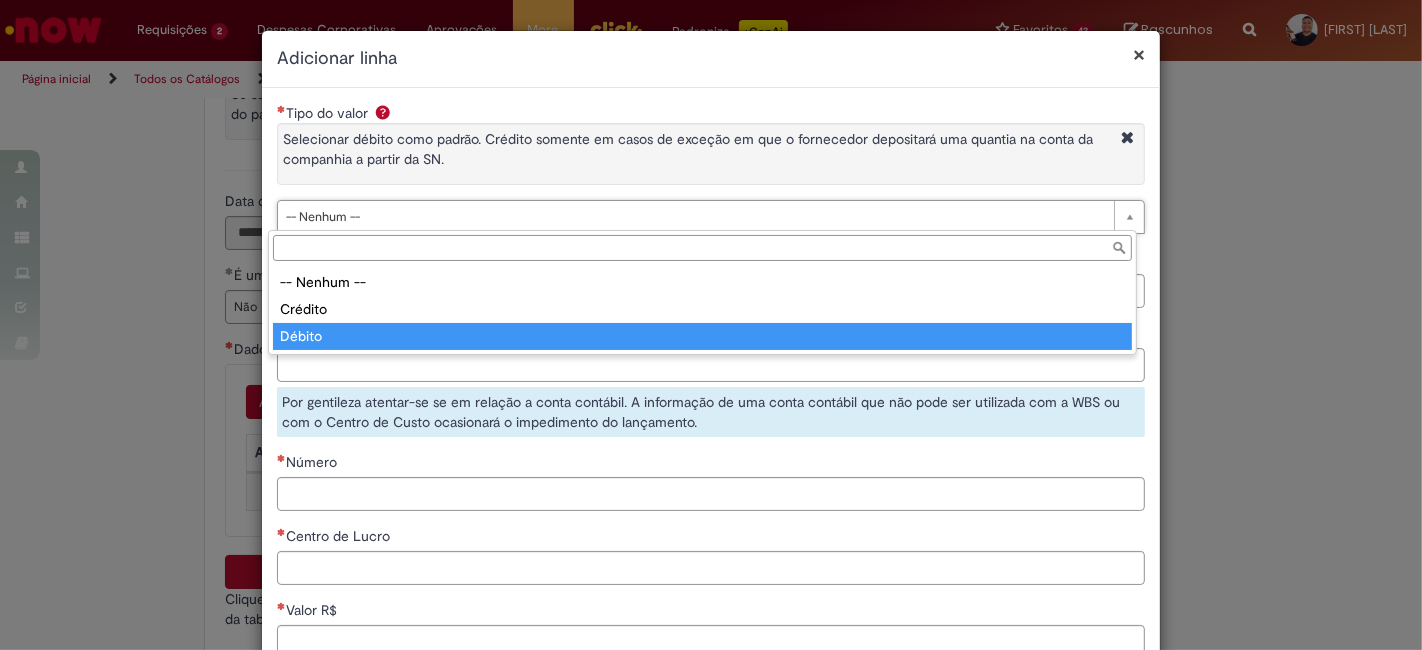 type on "******" 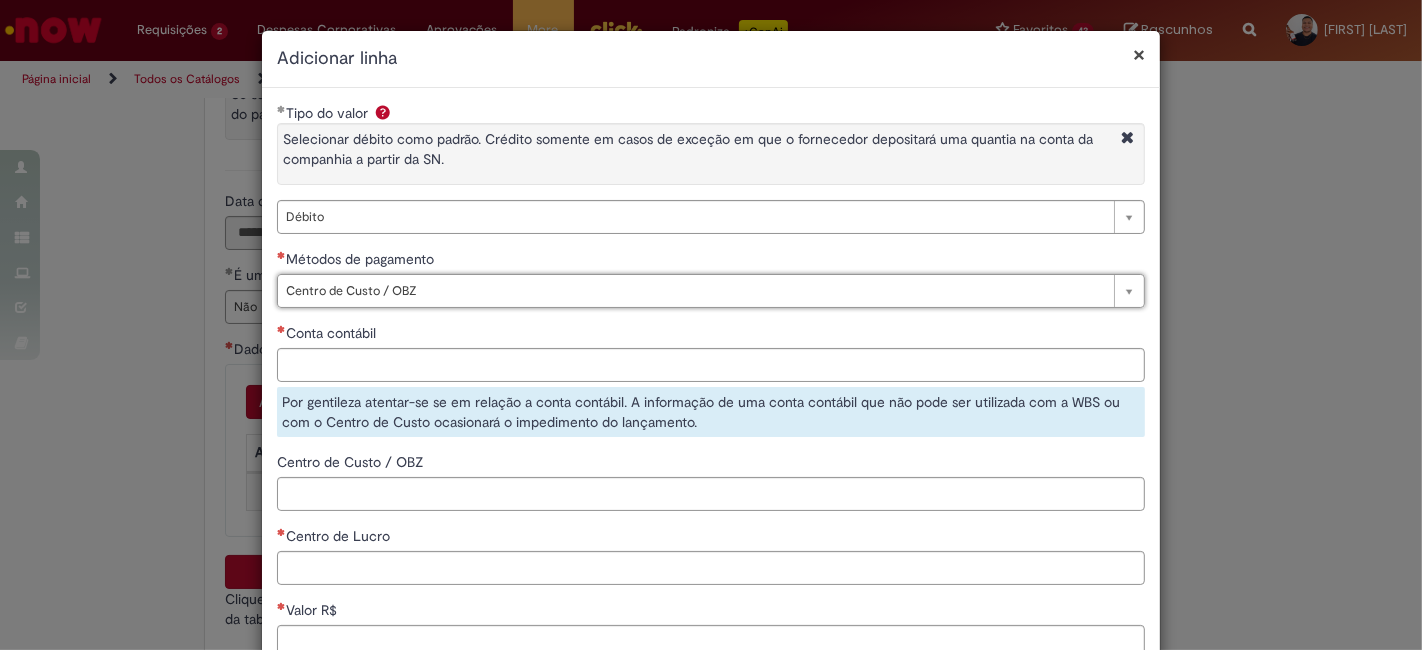 type on "**********" 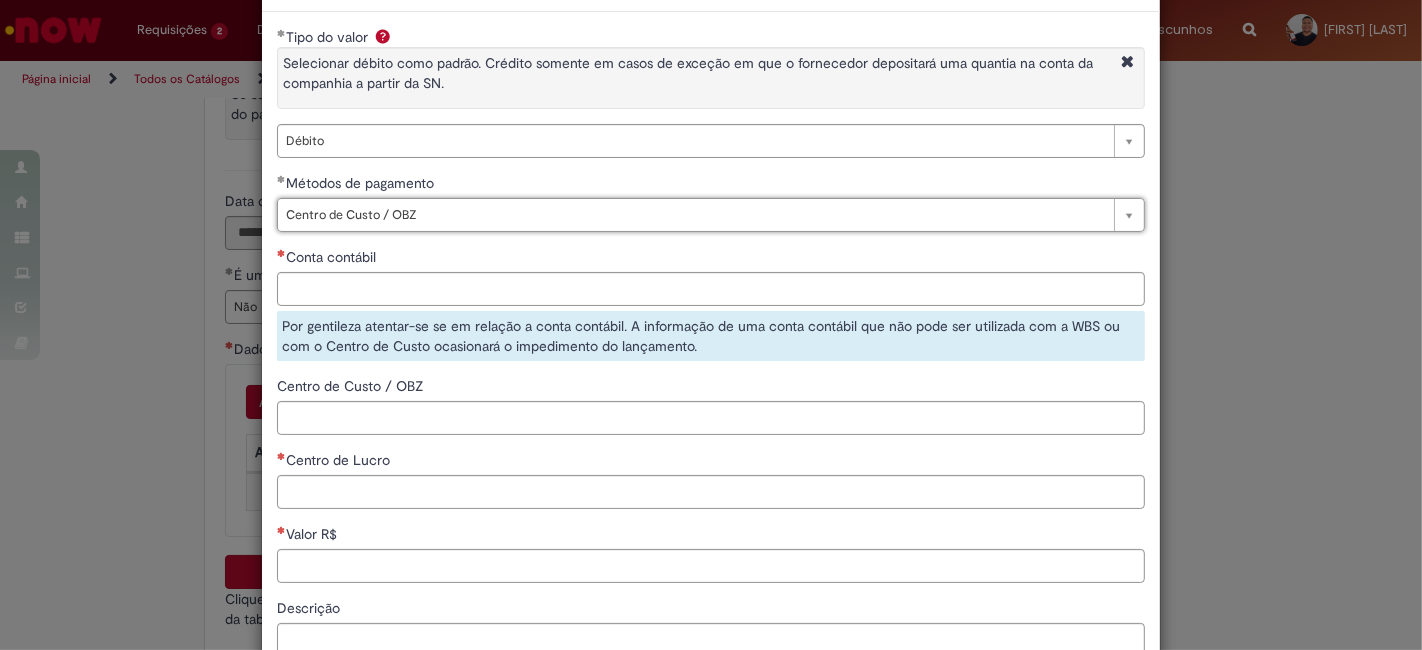 scroll, scrollTop: 111, scrollLeft: 0, axis: vertical 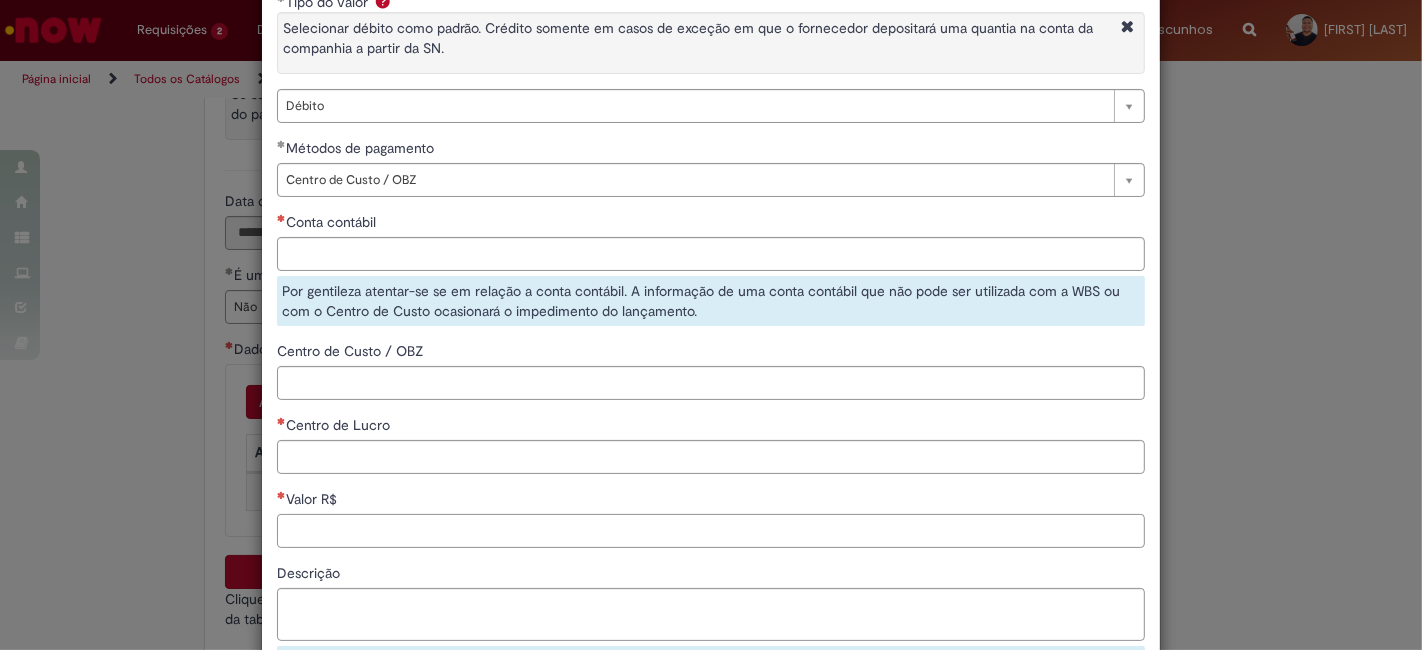 click on "Valor R$" at bounding box center [711, 531] 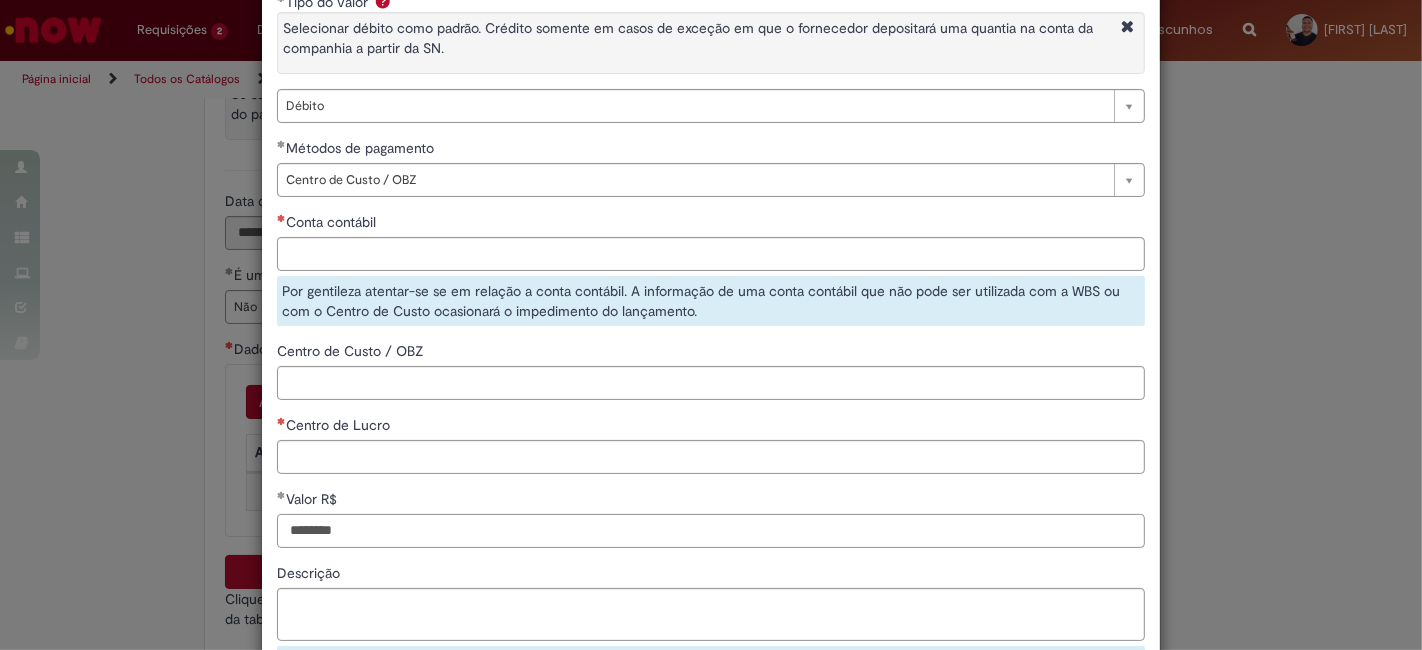 type on "********" 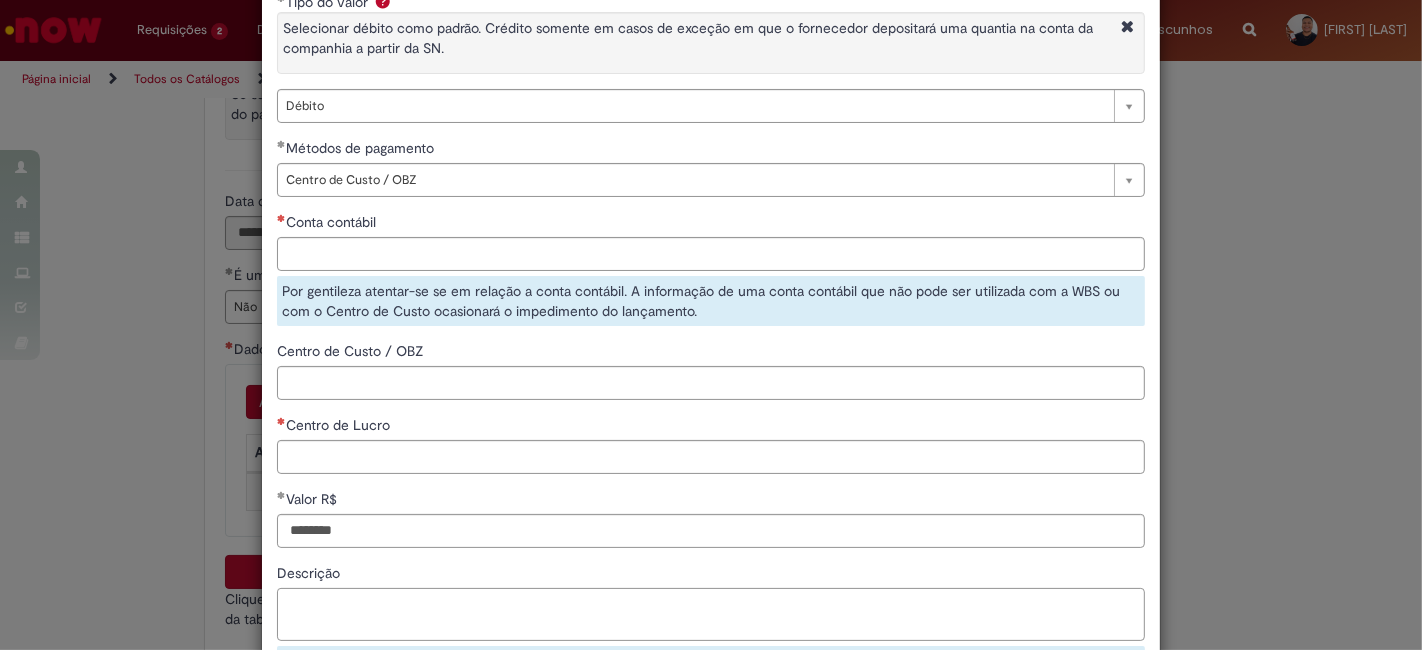 click on "Descrição" at bounding box center (711, 614) 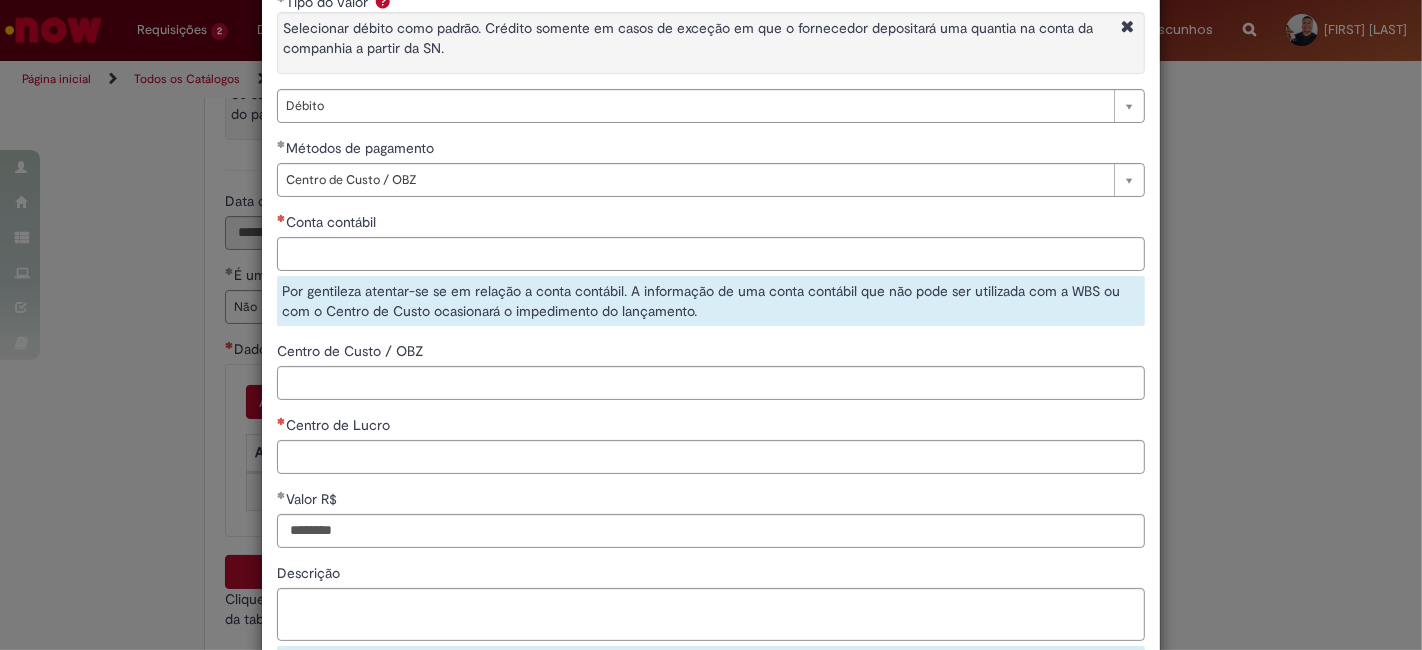 click on "Centro de Lucro" at bounding box center [711, 427] 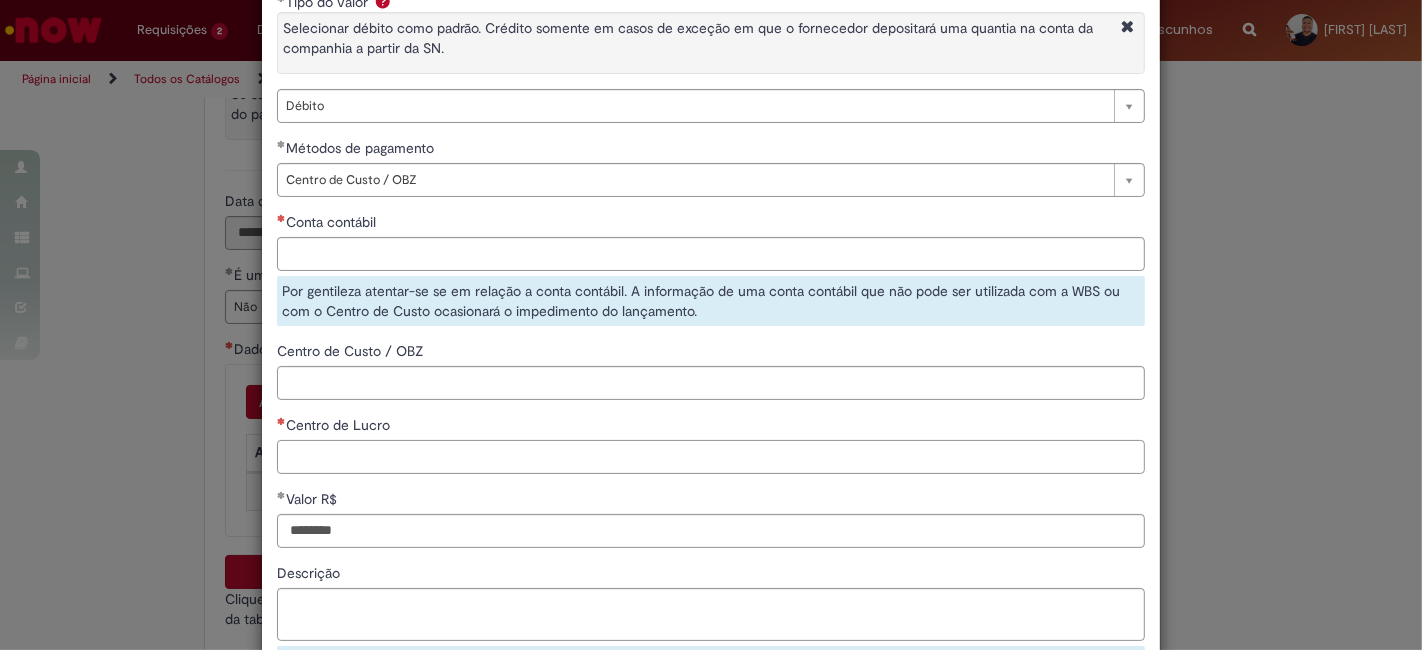 click on "Centro de Lucro" at bounding box center [711, 457] 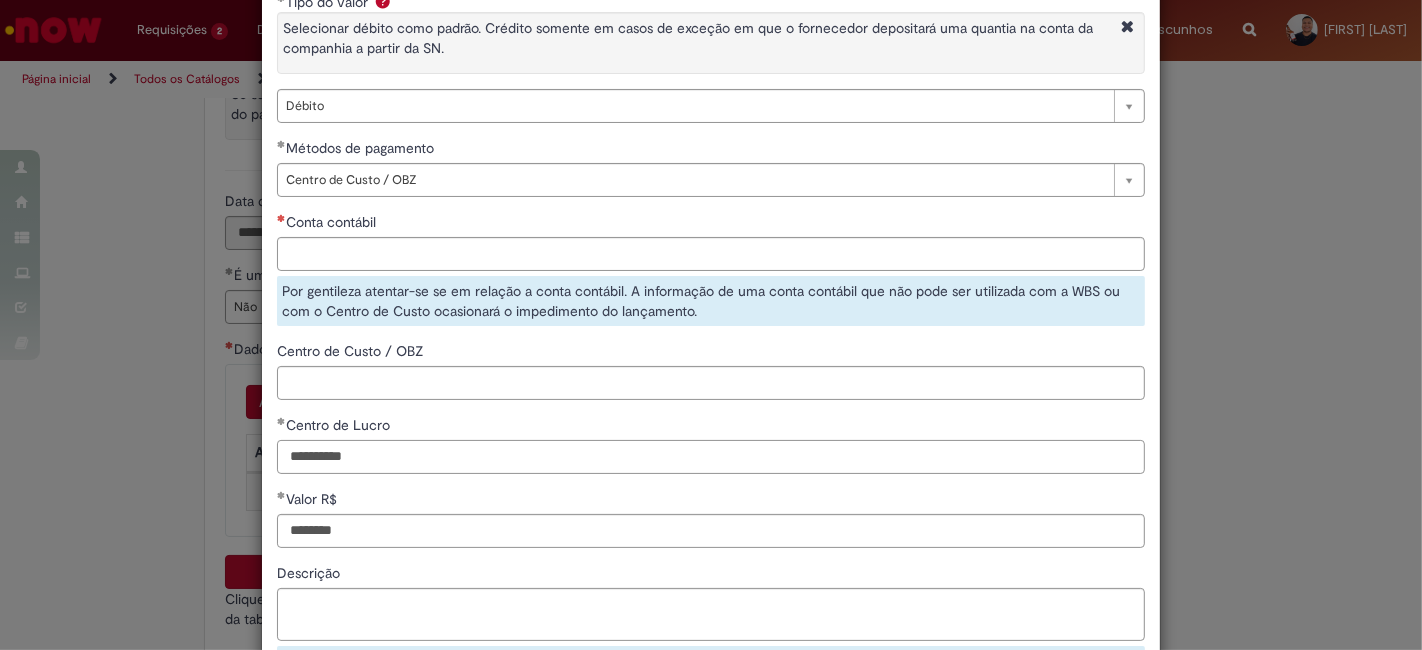 type on "**********" 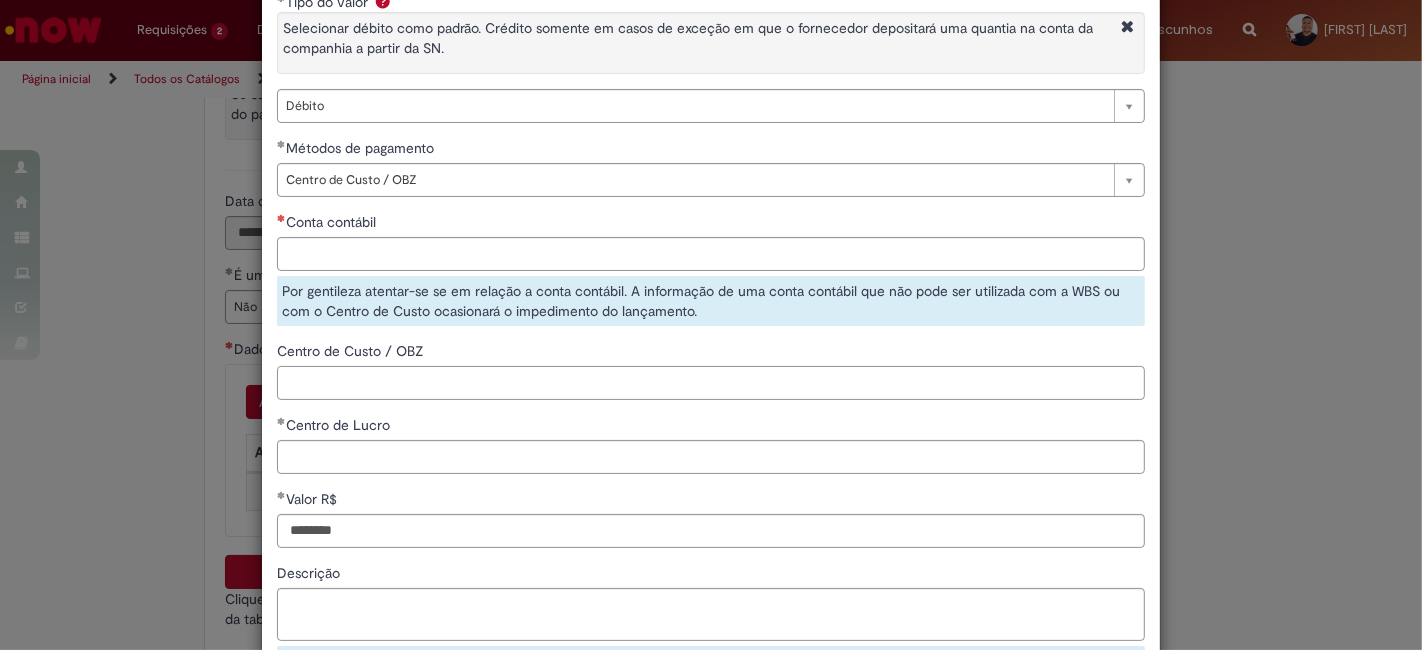 click on "Centro de Custo / OBZ" at bounding box center (711, 383) 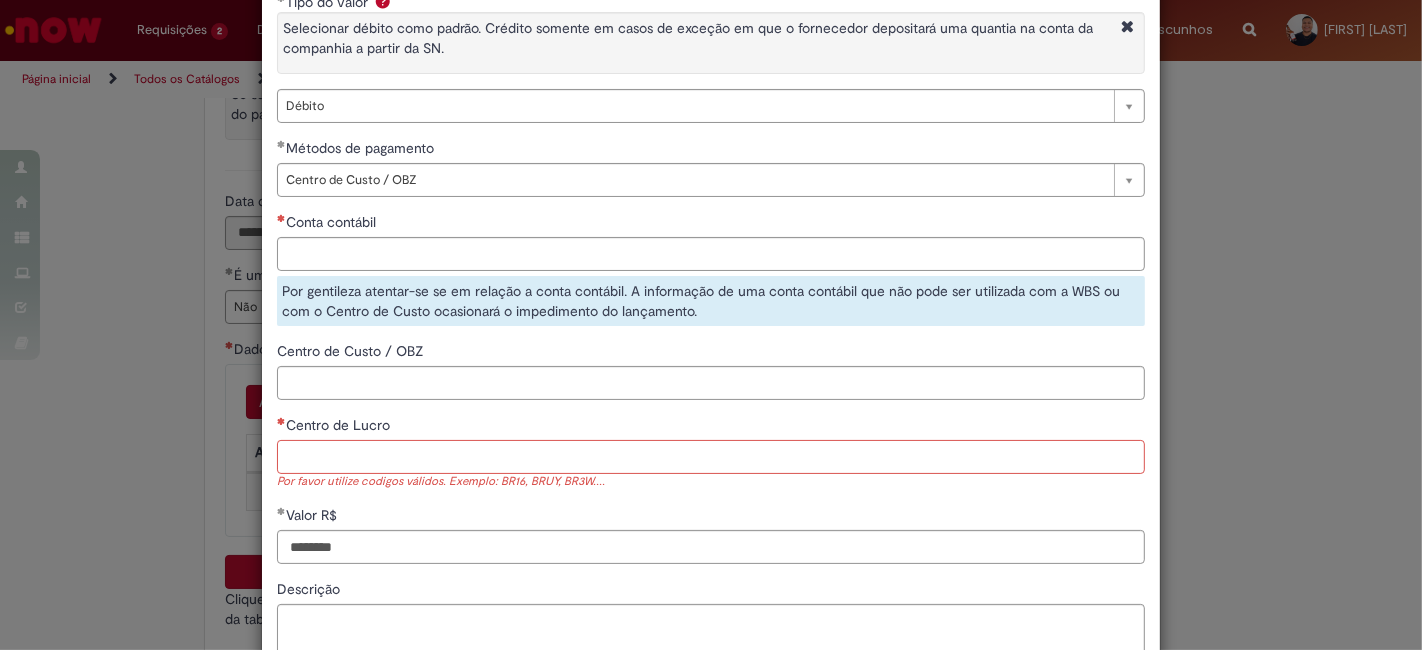 click on "Centro de Lucro" at bounding box center (711, 457) 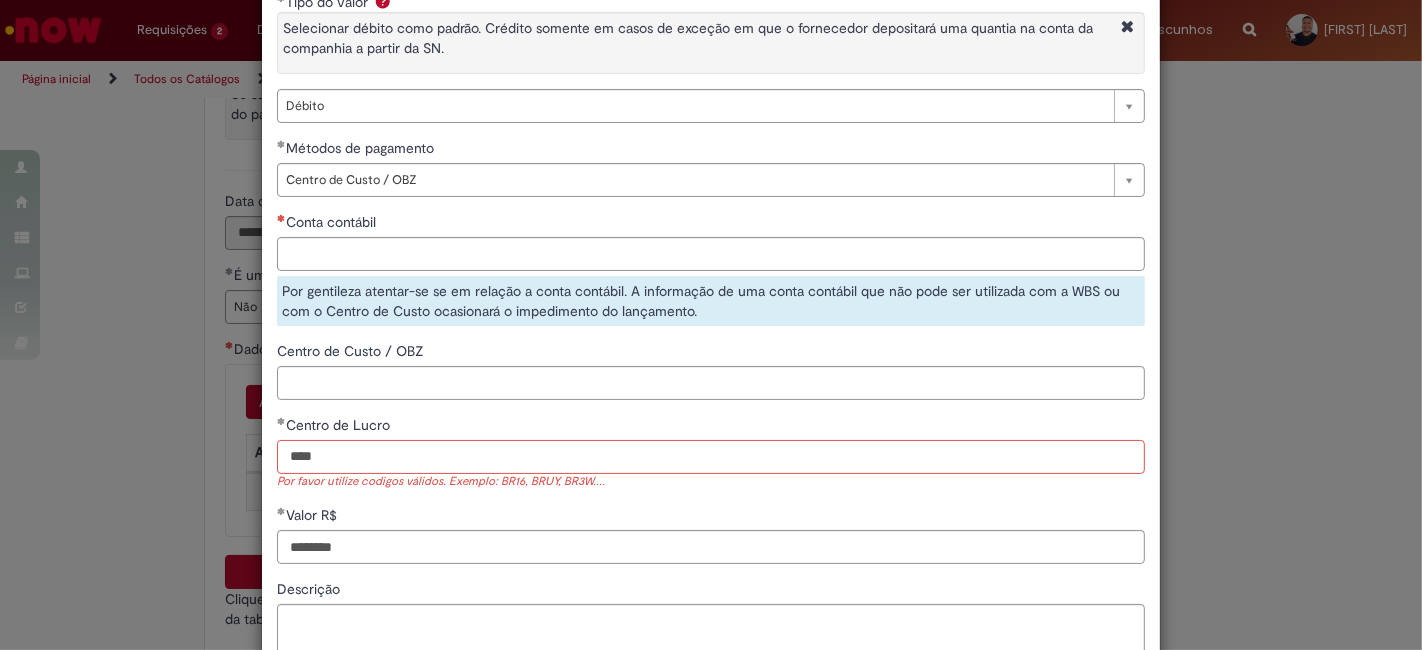 type on "****" 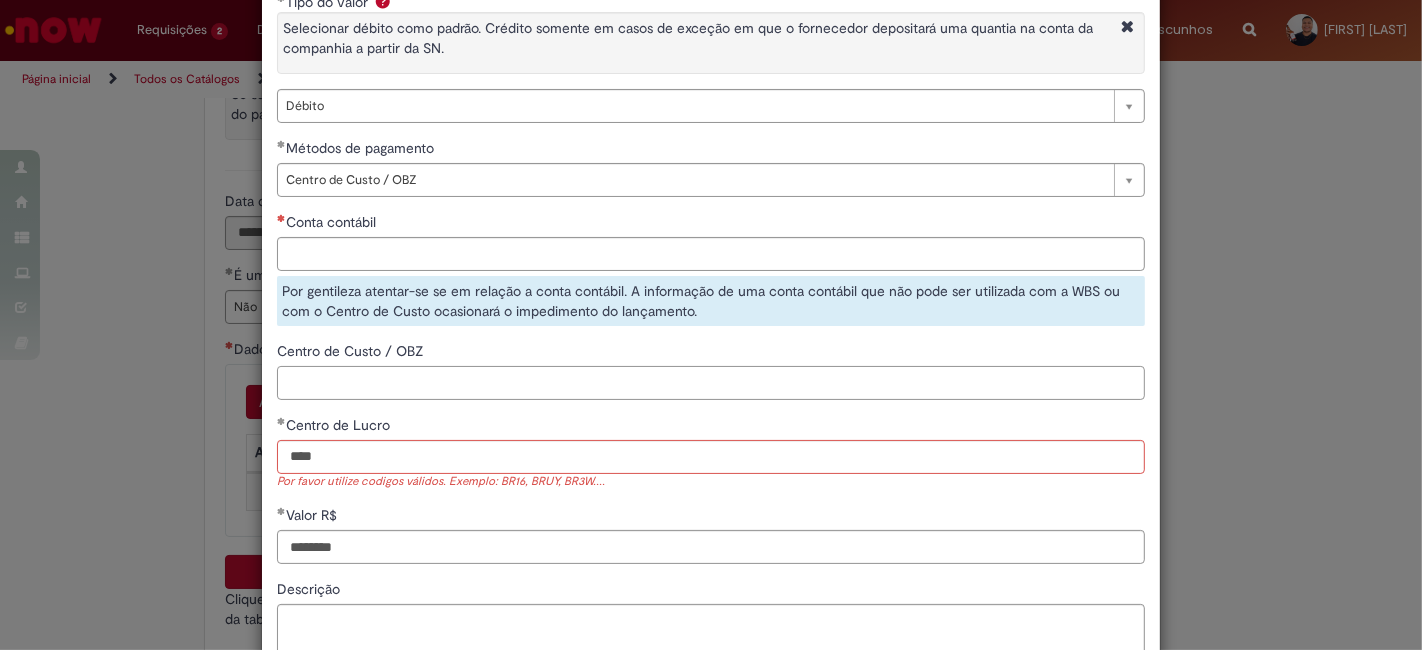 click on "Centro de Custo / OBZ" at bounding box center [711, 383] 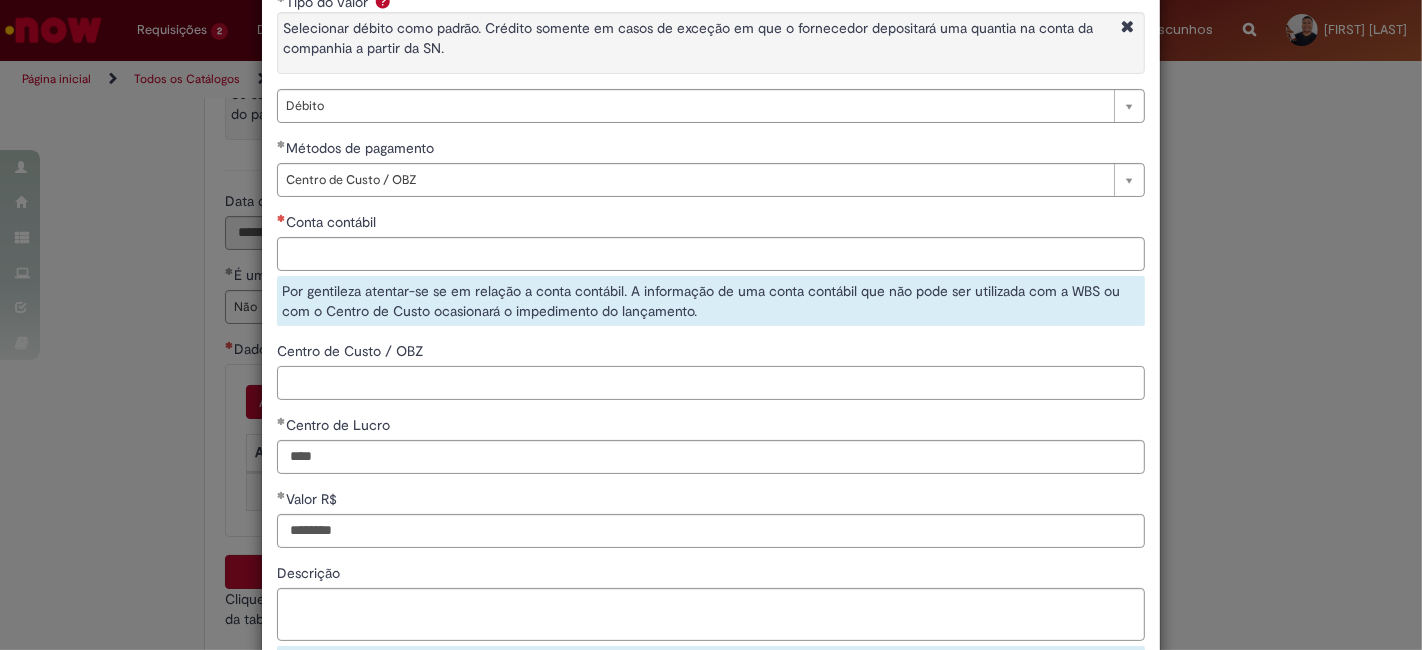 paste on "**********" 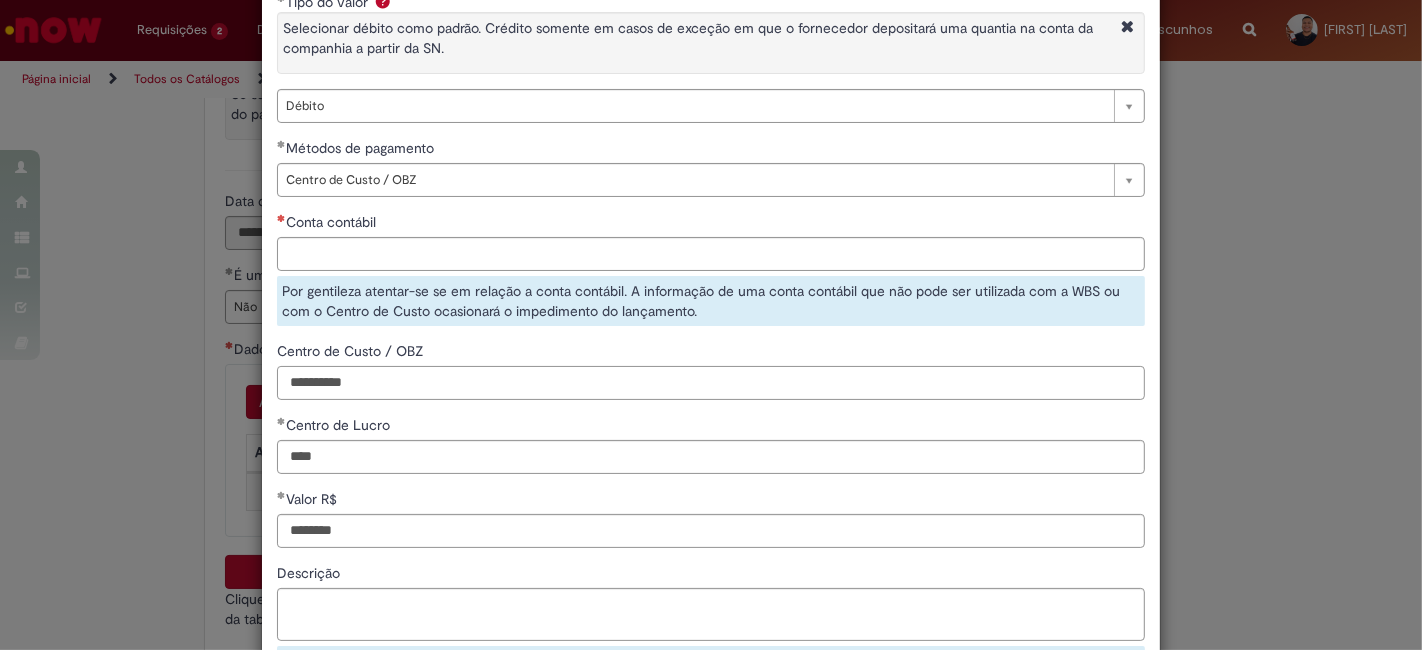 type on "**********" 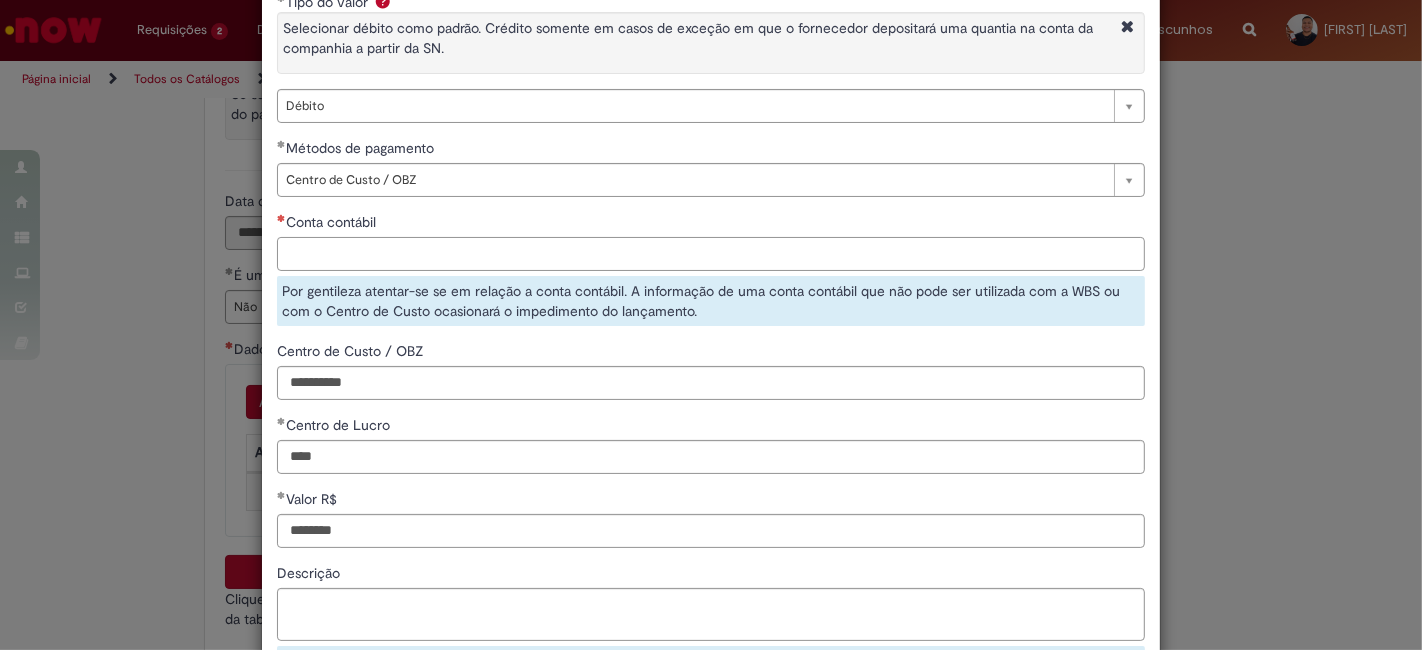 click on "Conta contábil" at bounding box center [711, 254] 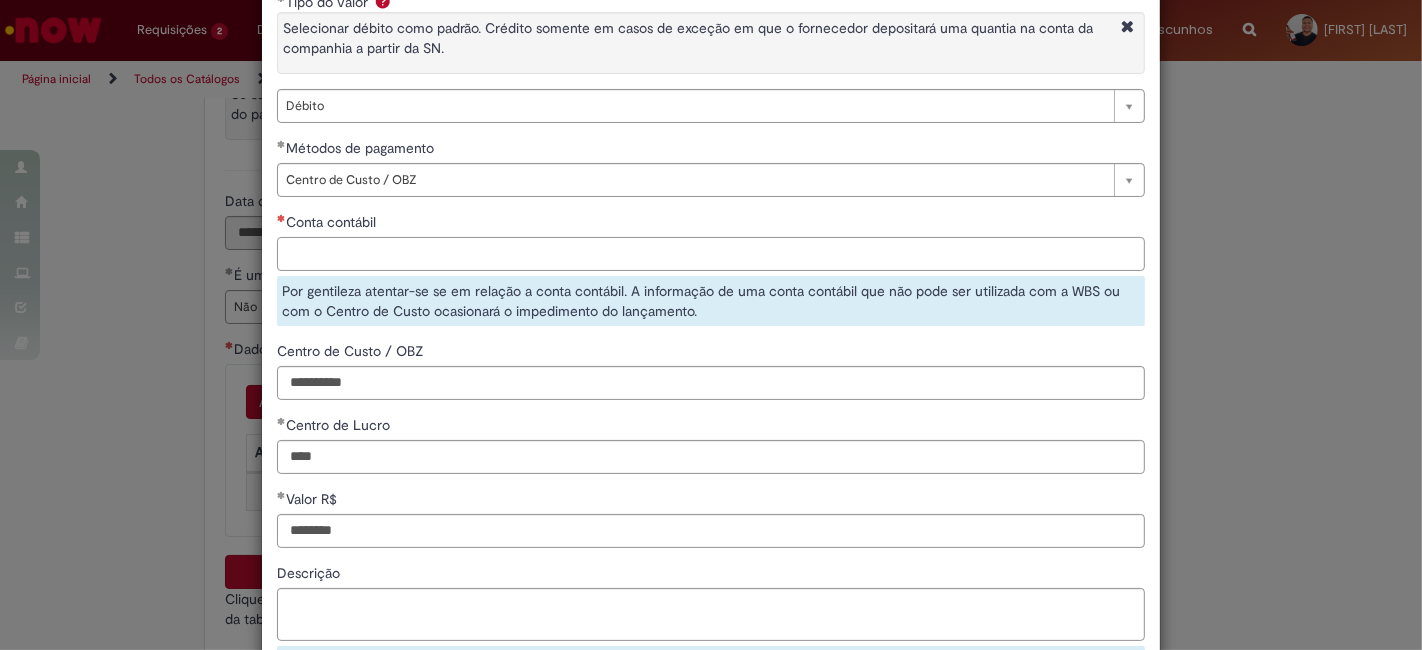paste on "********" 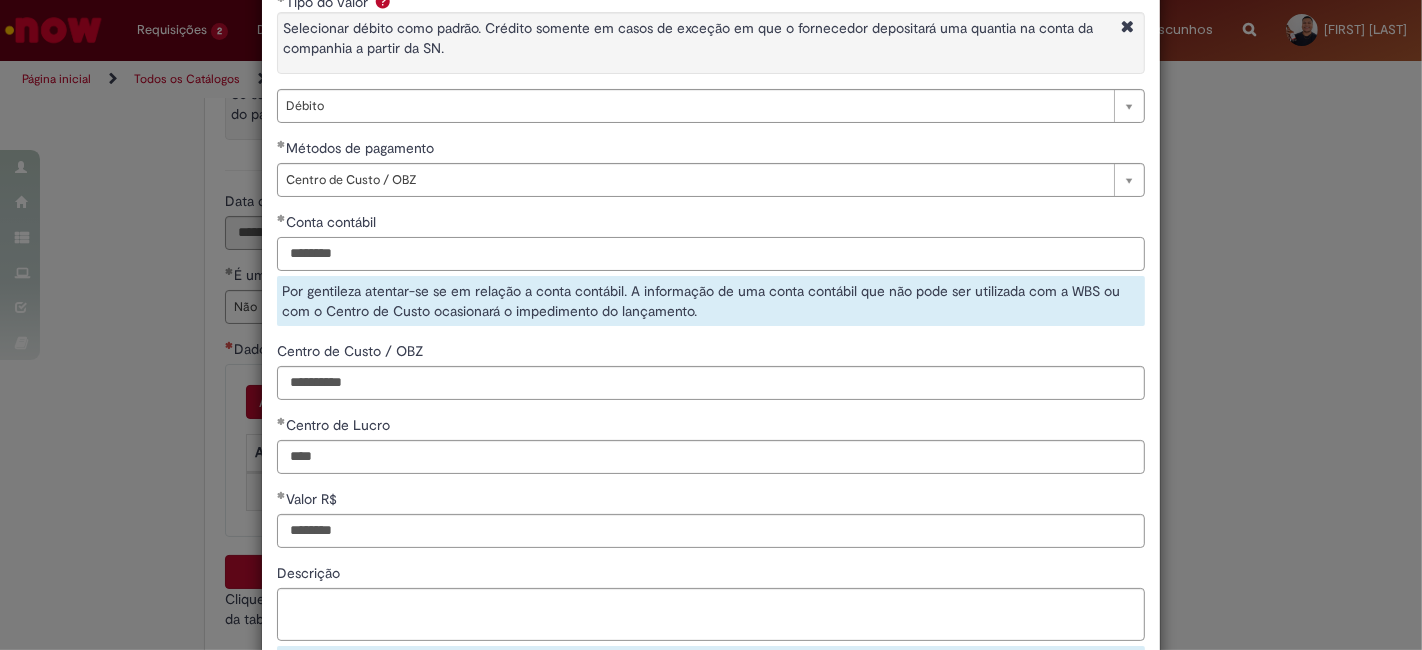 type on "********" 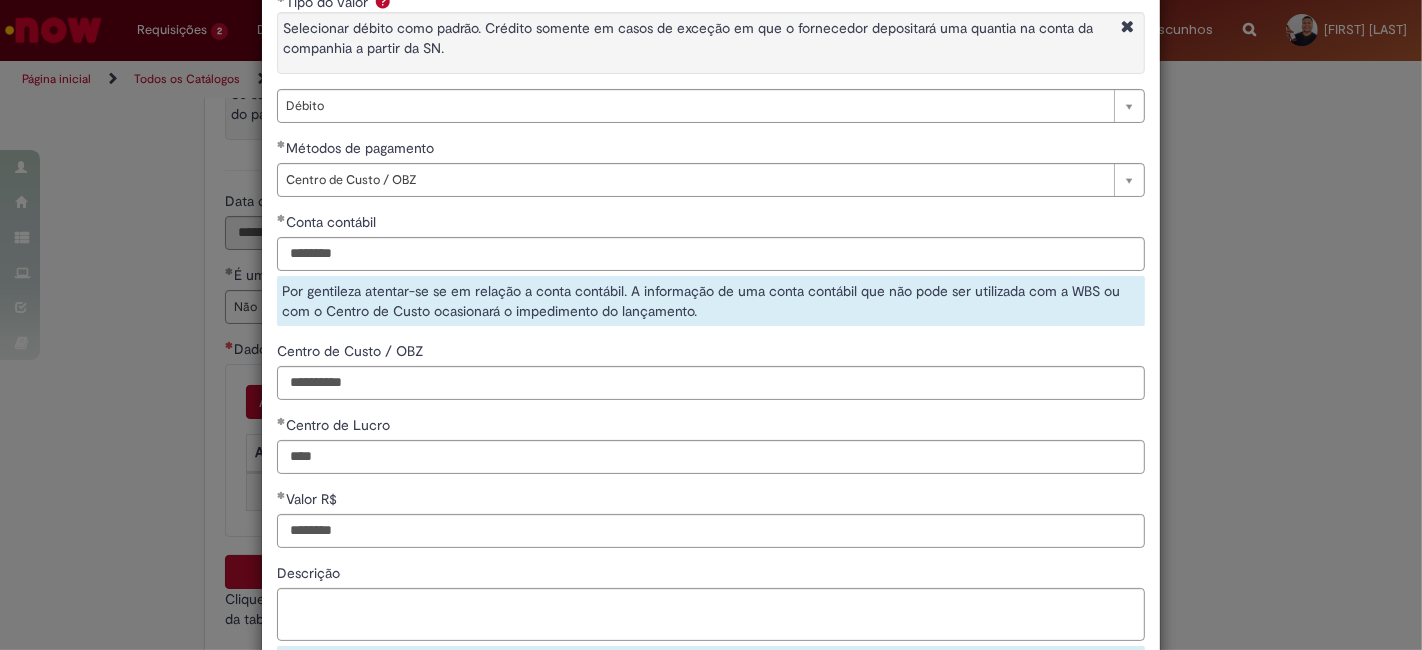 click on "Métodos de pagamento" at bounding box center [711, 150] 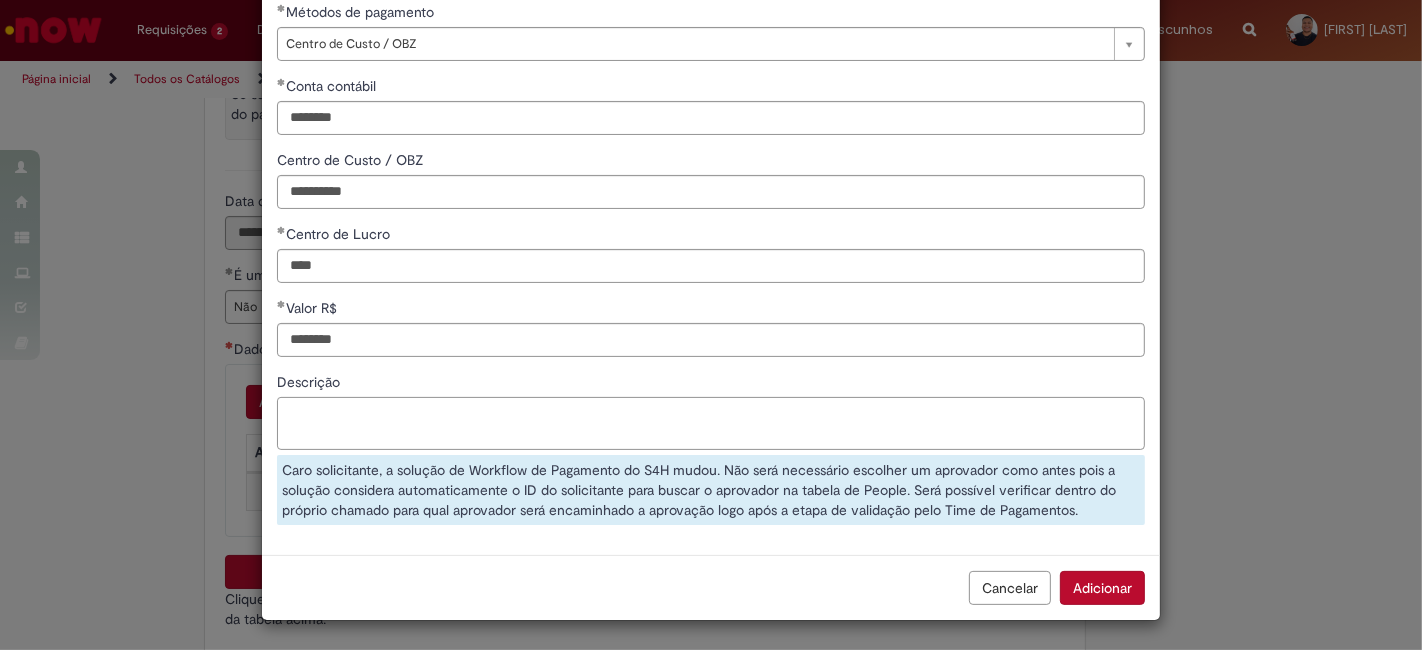 click on "Descrição" at bounding box center (711, 423) 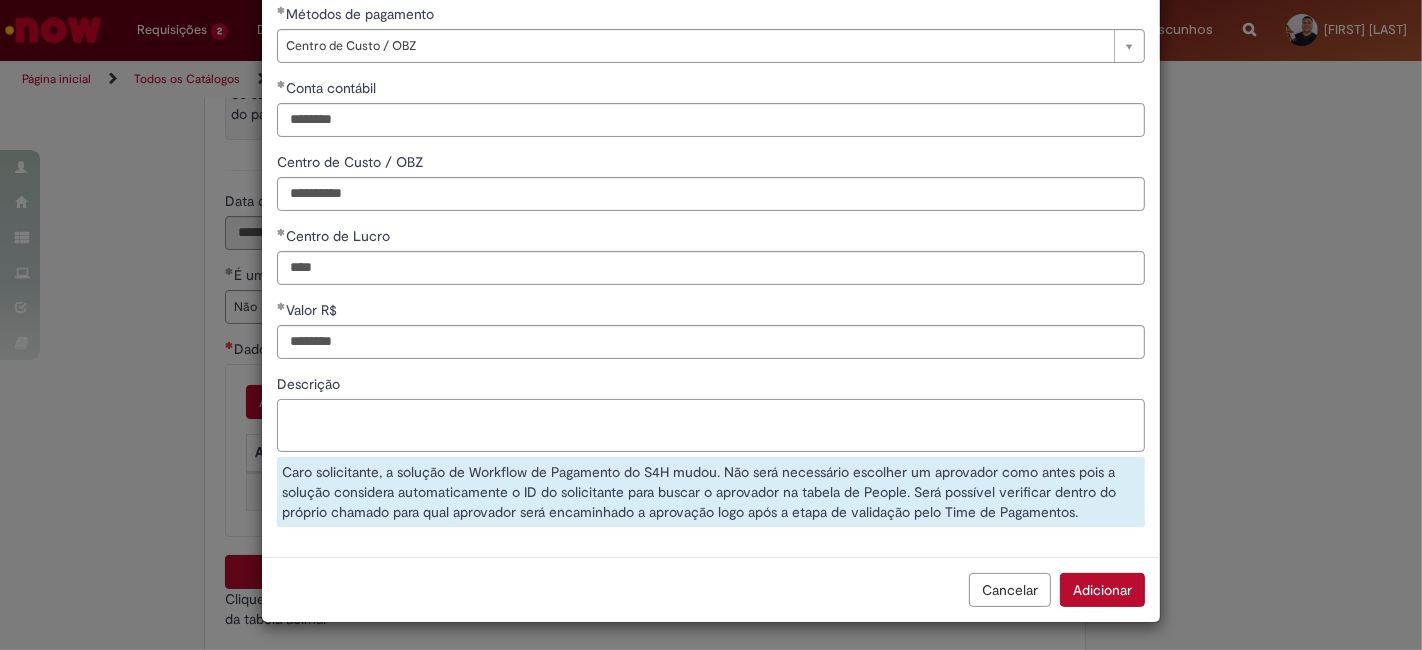 type on "*" 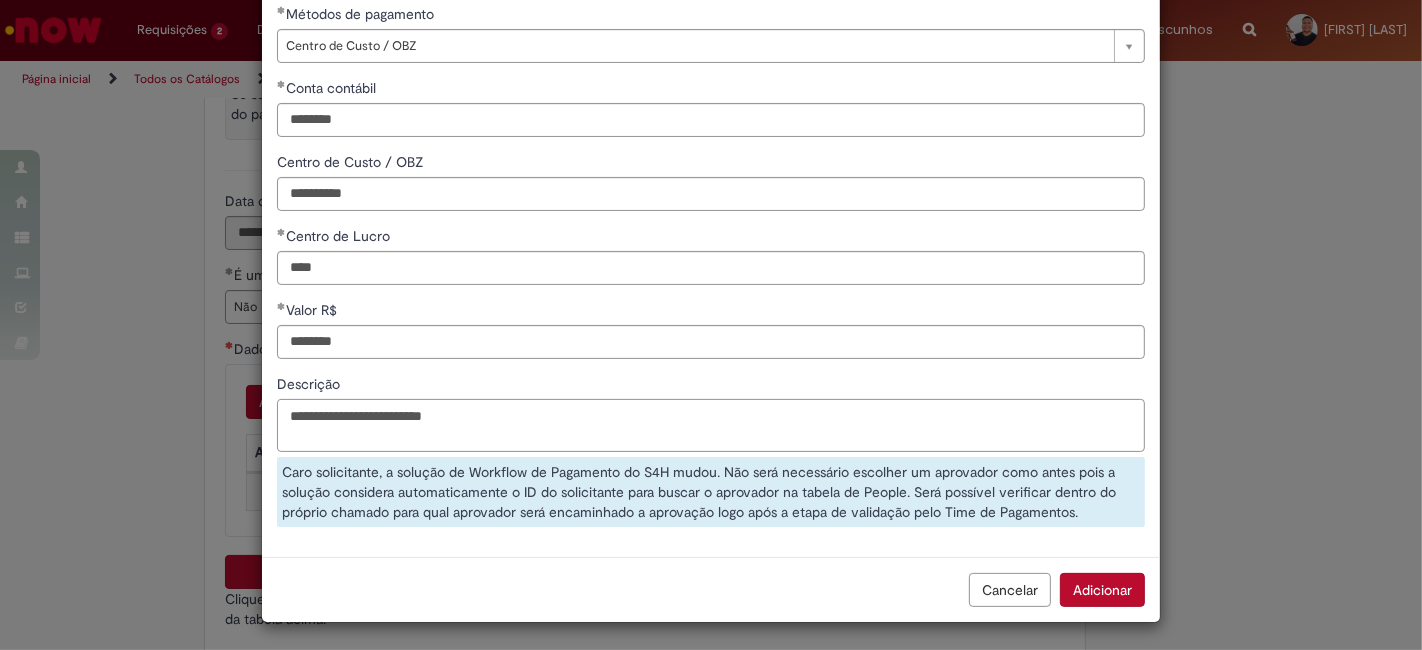 click on "**********" at bounding box center [711, 425] 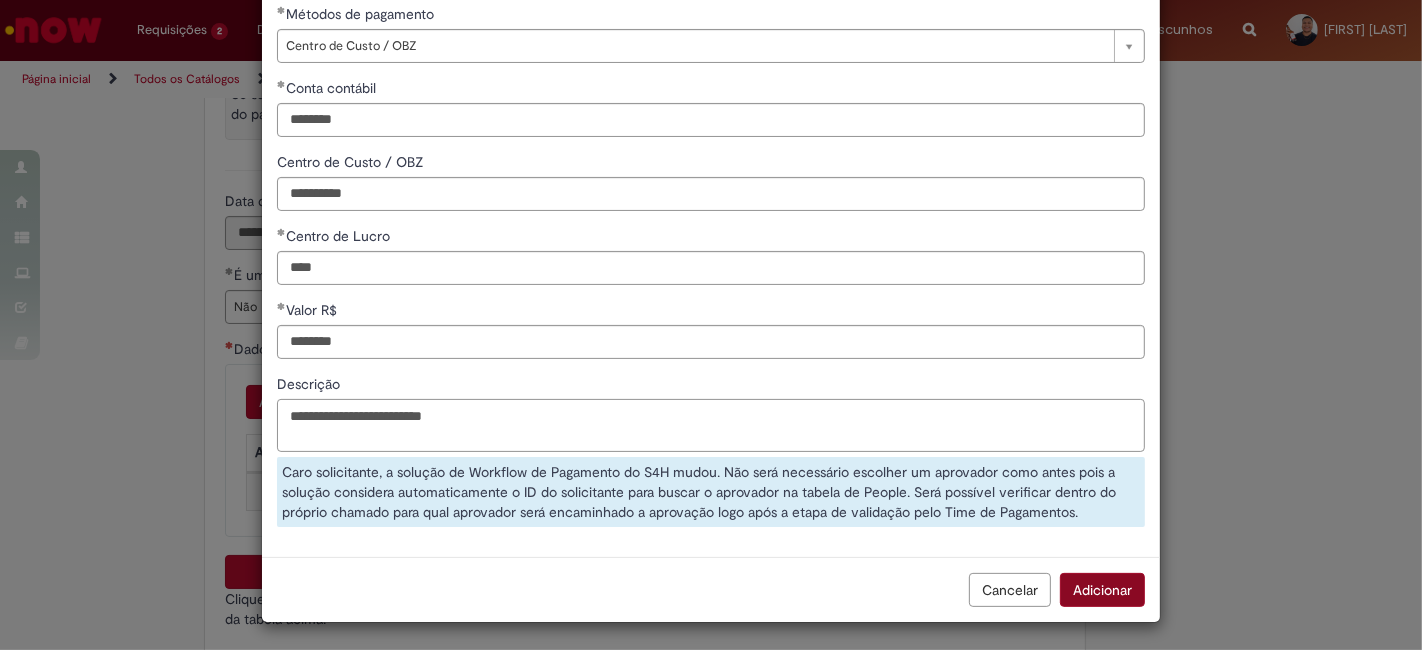 type on "**********" 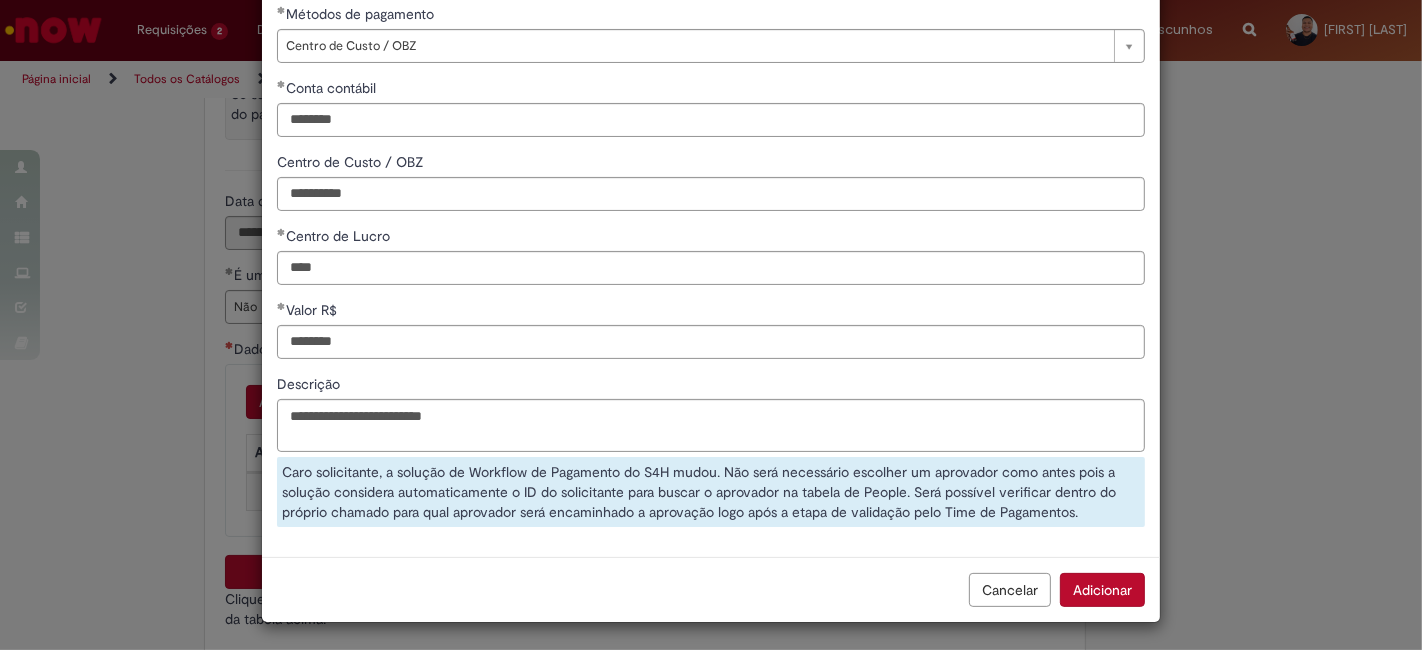 click on "Adicionar" at bounding box center (1102, 590) 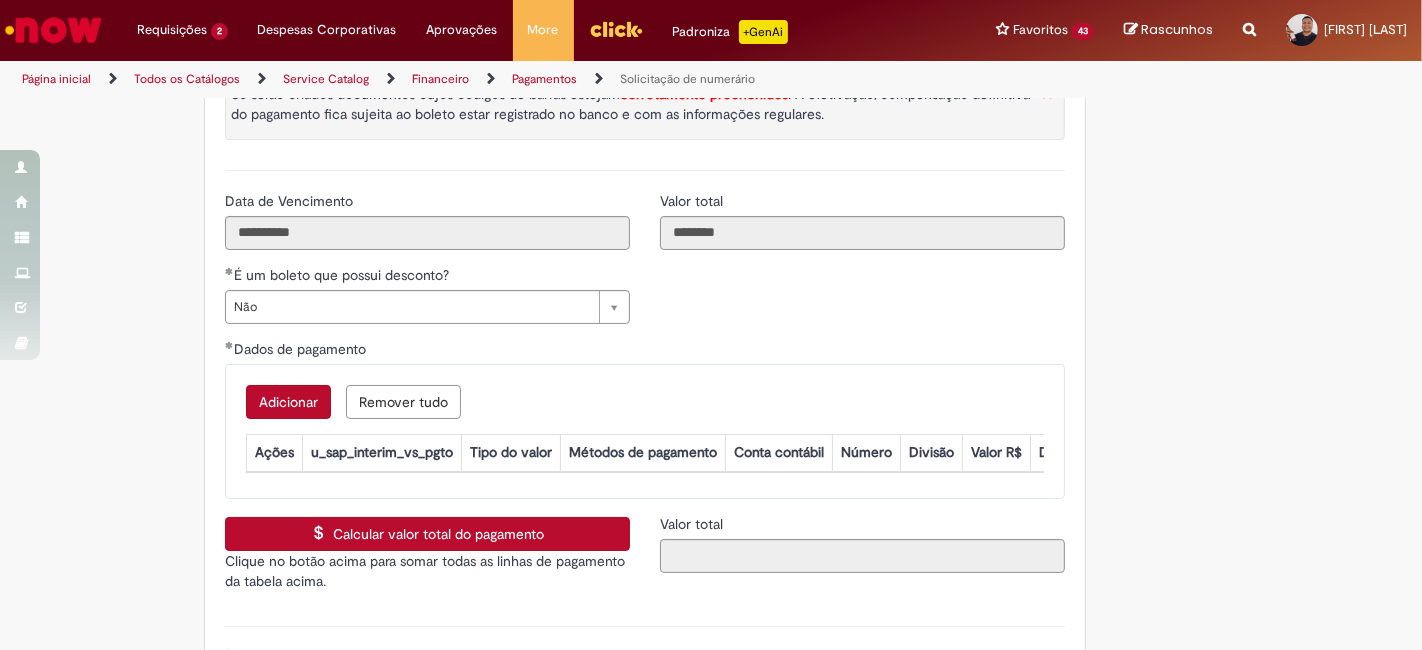 scroll, scrollTop: 171, scrollLeft: 0, axis: vertical 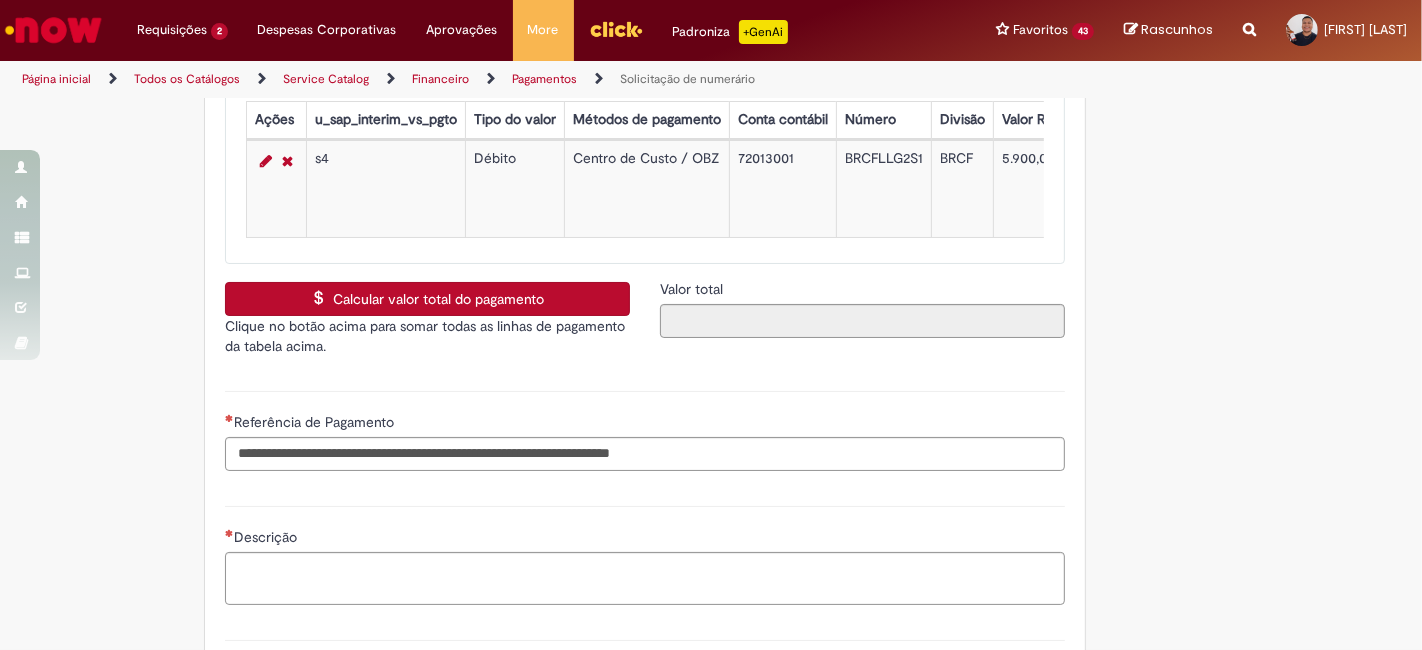 click on "Descrição" at bounding box center [645, 553] 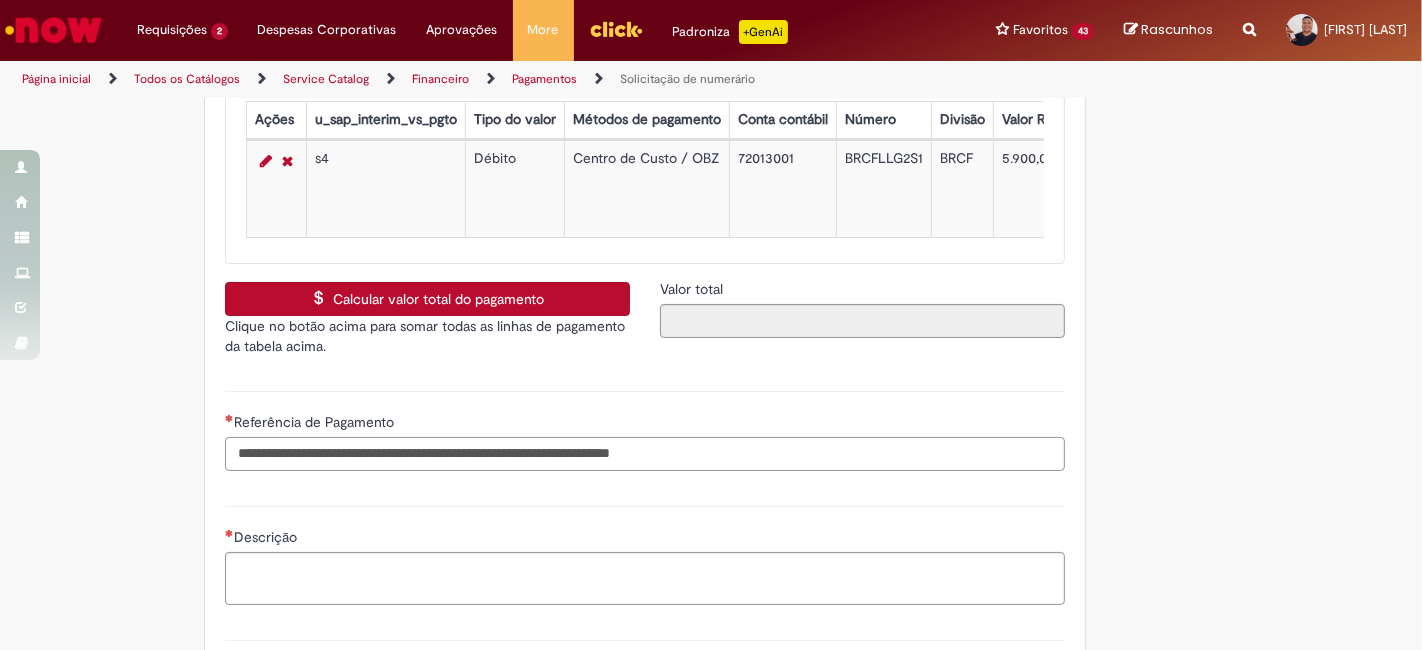 click on "Referência de Pagamento" at bounding box center (645, 454) 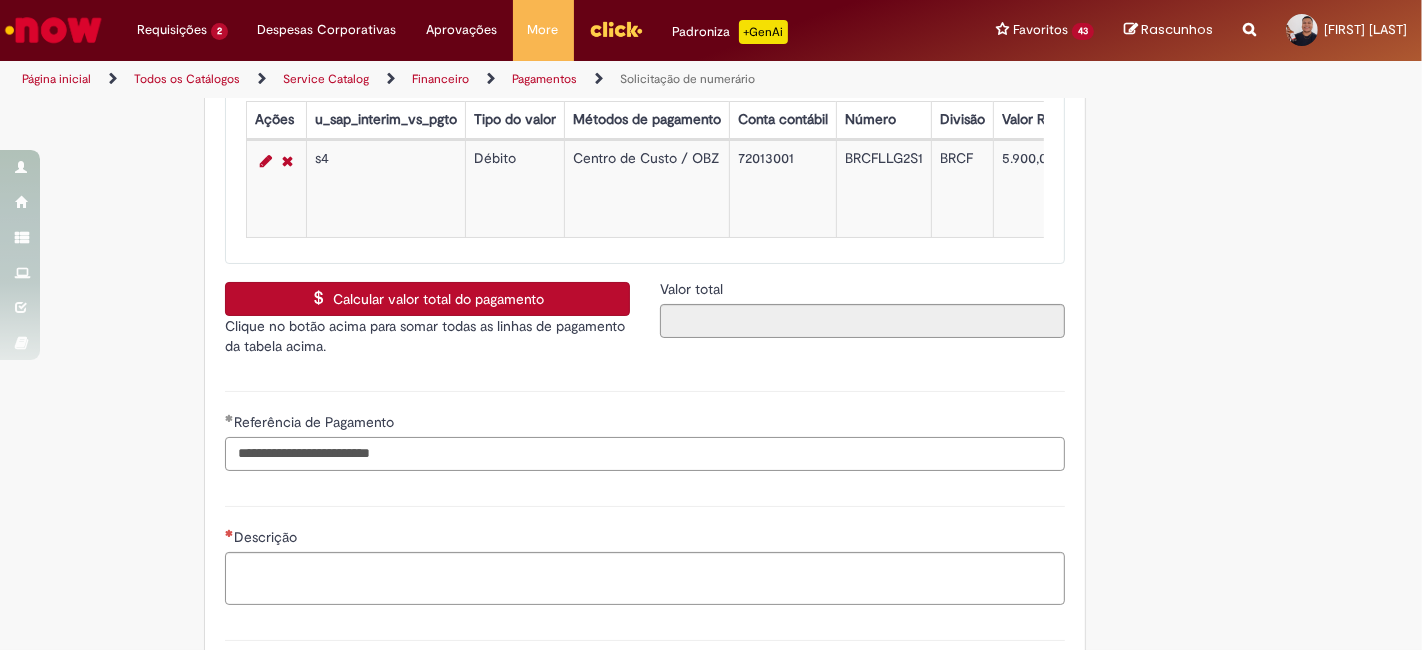 type on "**********" 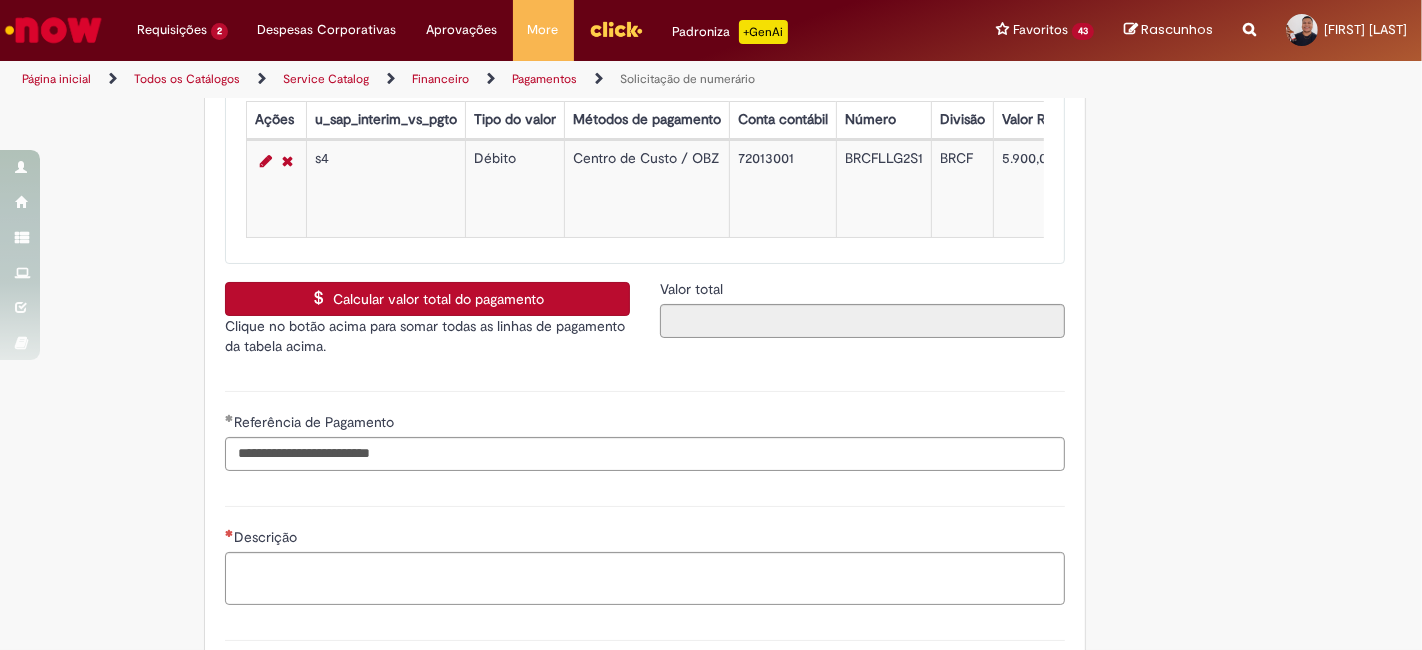 drag, startPoint x: 136, startPoint y: 524, endPoint x: 148, endPoint y: 506, distance: 21.633308 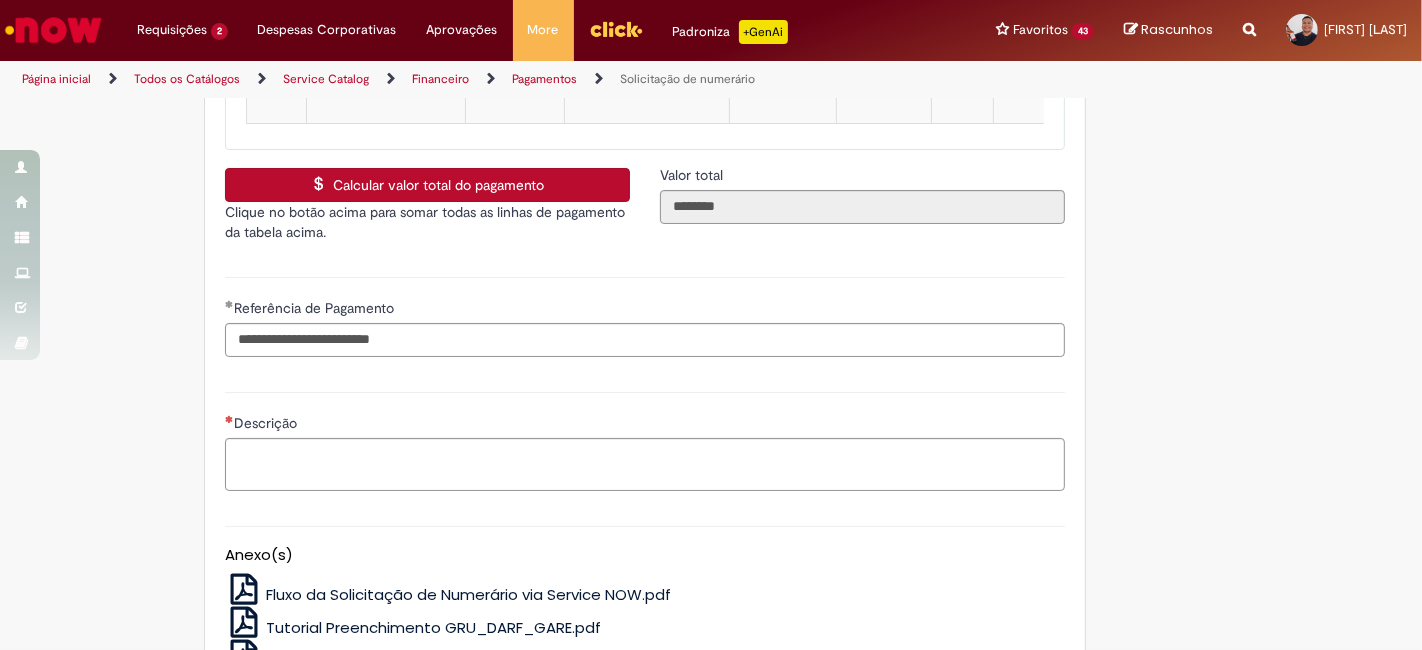 scroll, scrollTop: 4111, scrollLeft: 0, axis: vertical 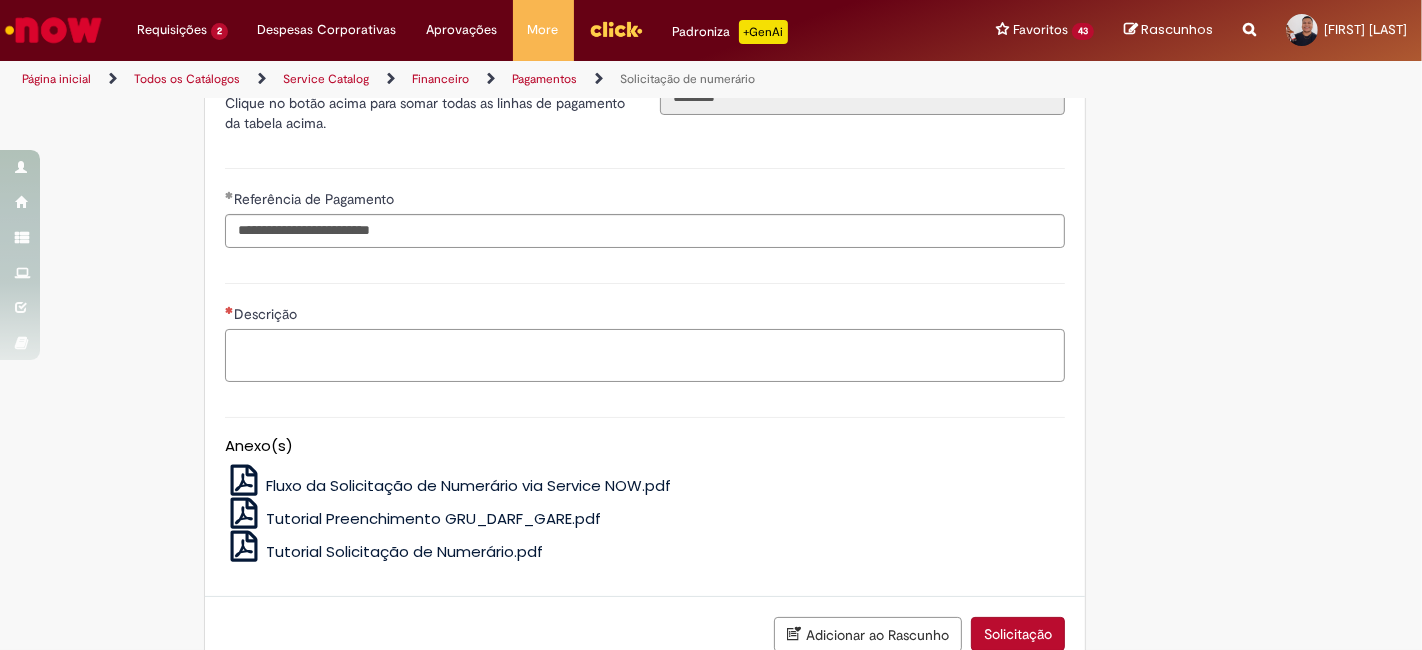 click on "Descrição" at bounding box center [645, 355] 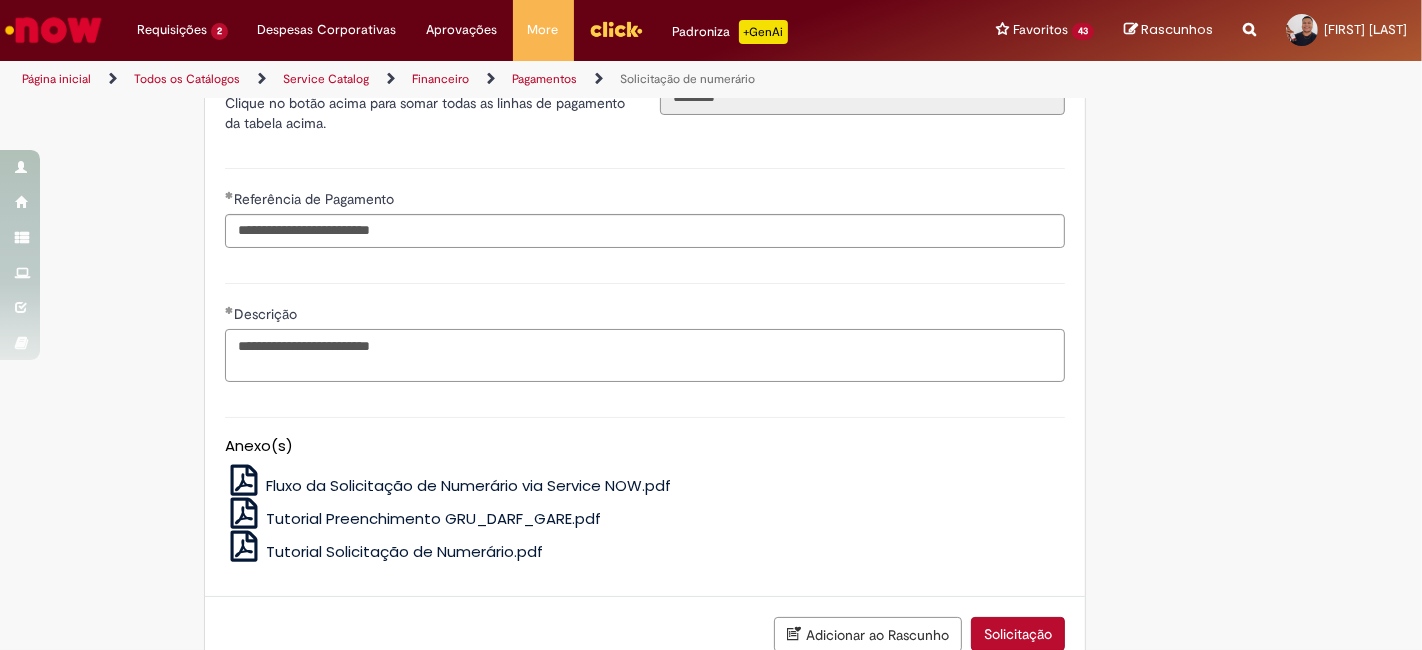scroll, scrollTop: 4250, scrollLeft: 0, axis: vertical 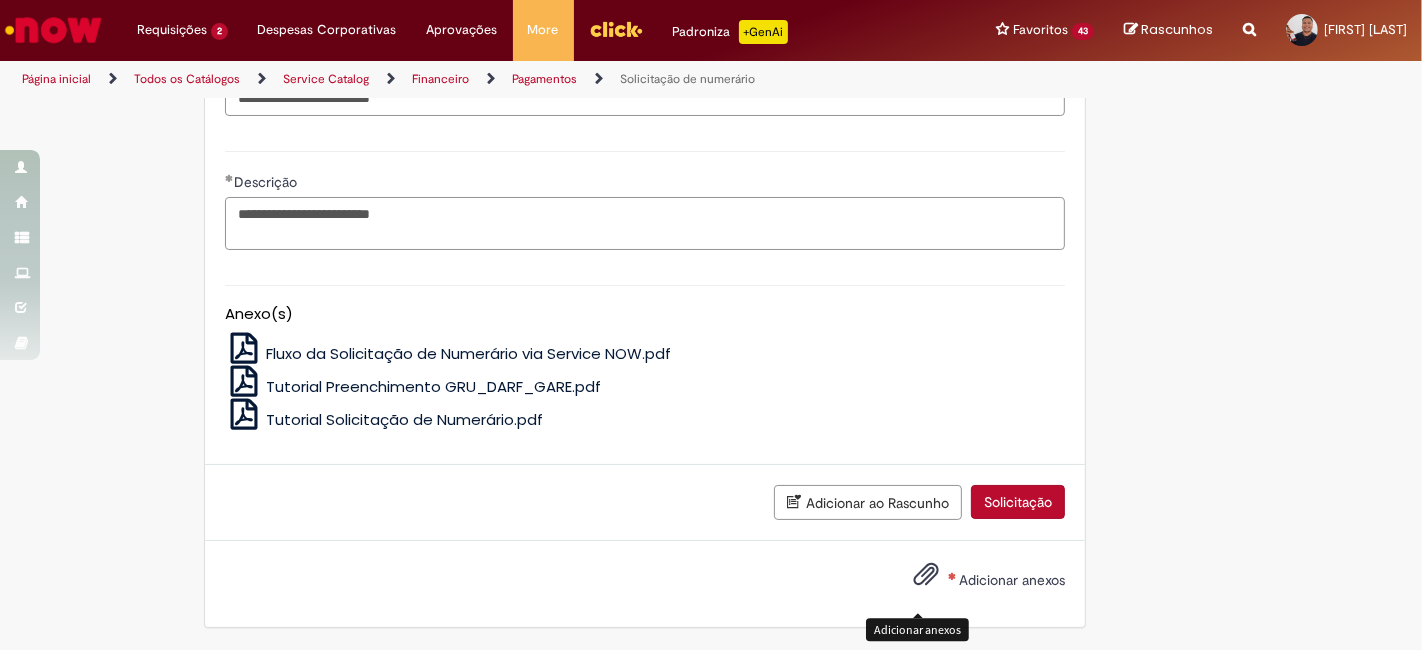 type on "**********" 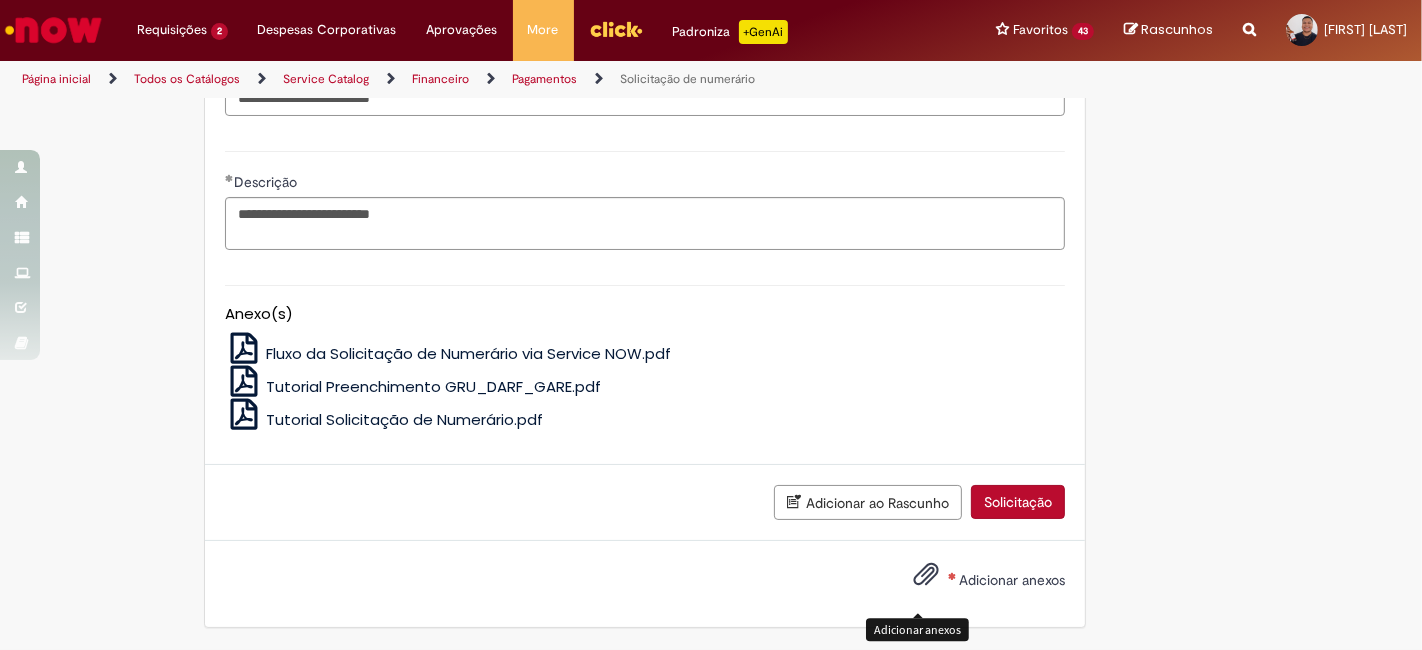 click at bounding box center [926, 575] 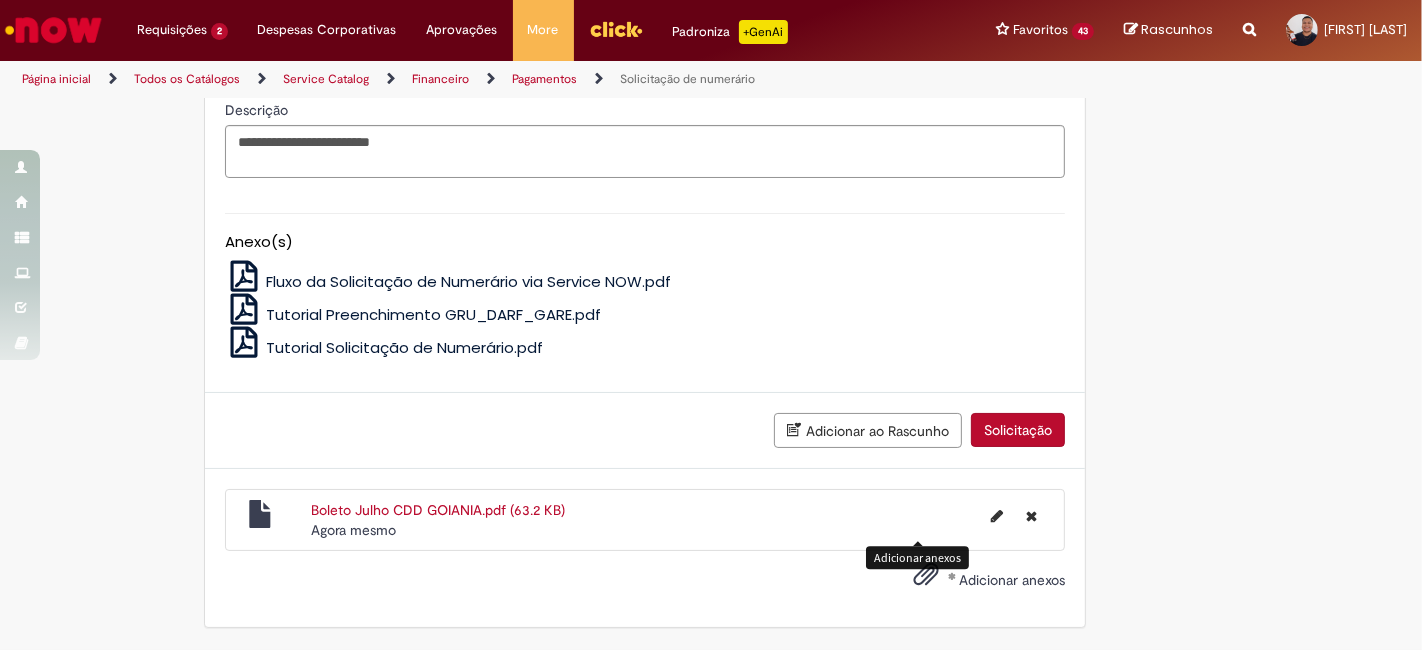 click on "Solicitação" at bounding box center (1018, 430) 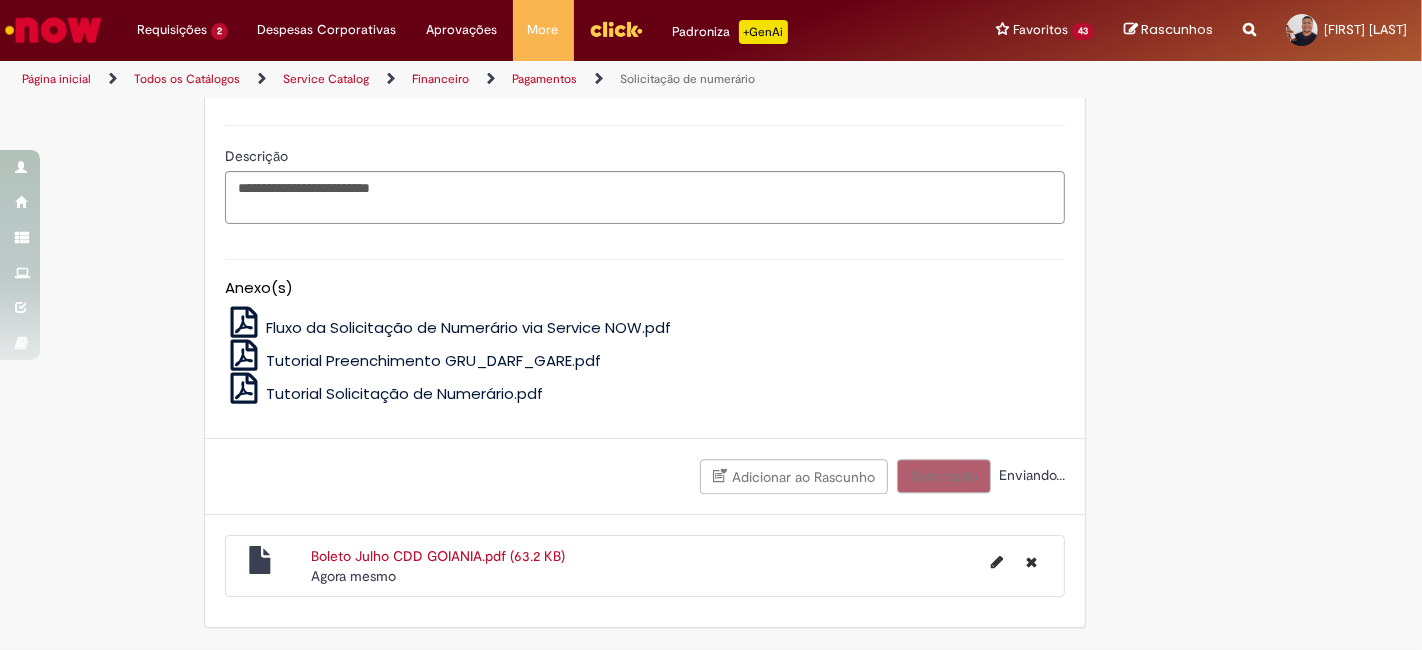 scroll, scrollTop: 4276, scrollLeft: 0, axis: vertical 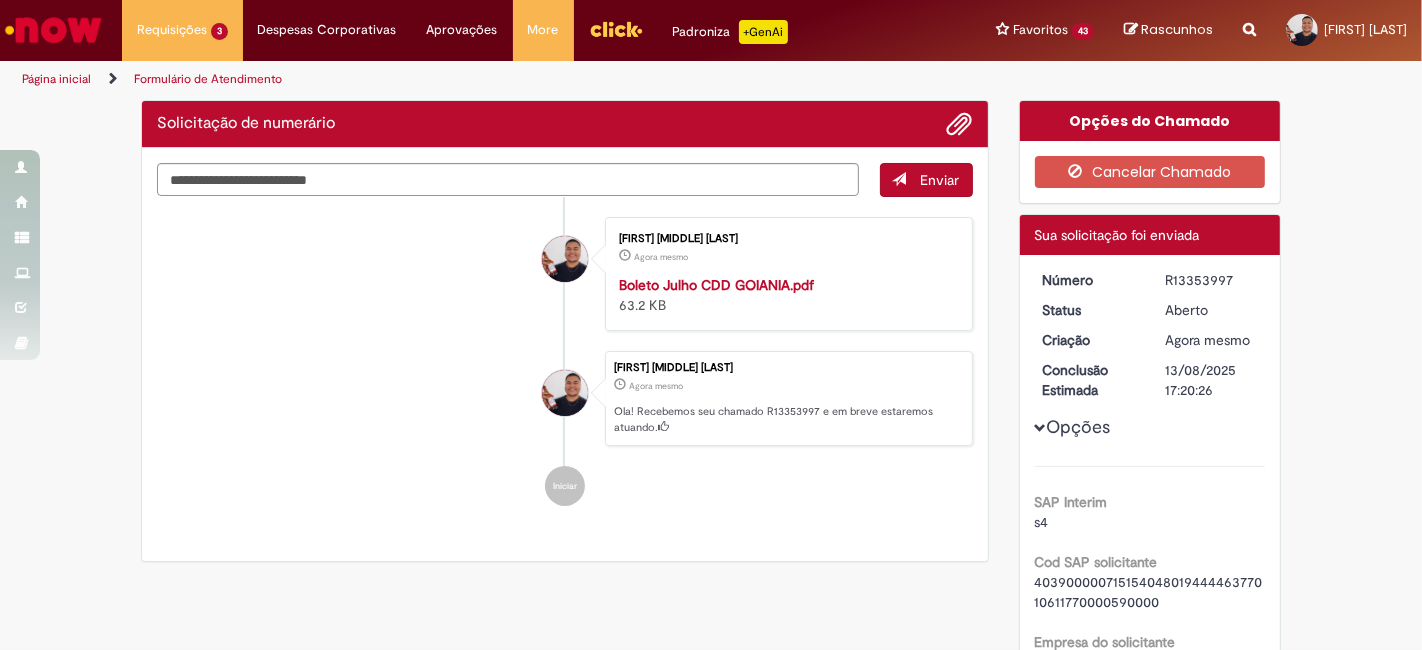 click on "R13353997" at bounding box center [1211, 280] 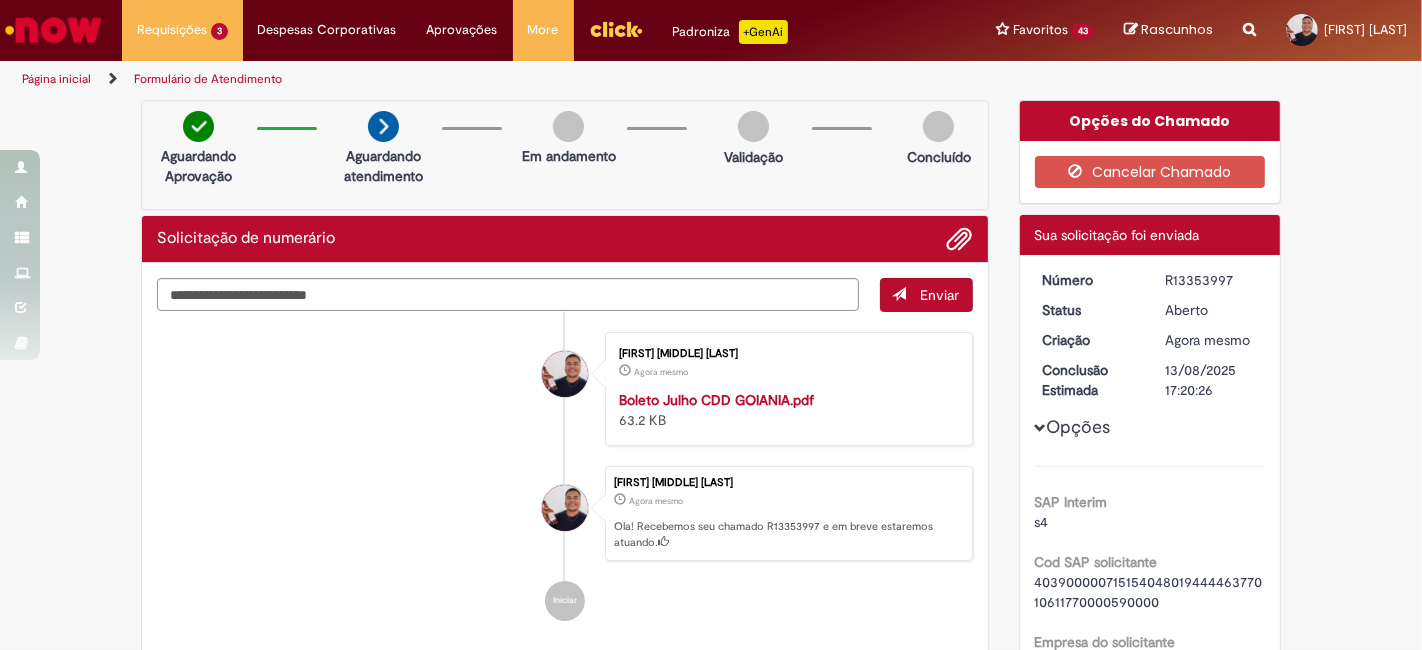copy on "R13353997" 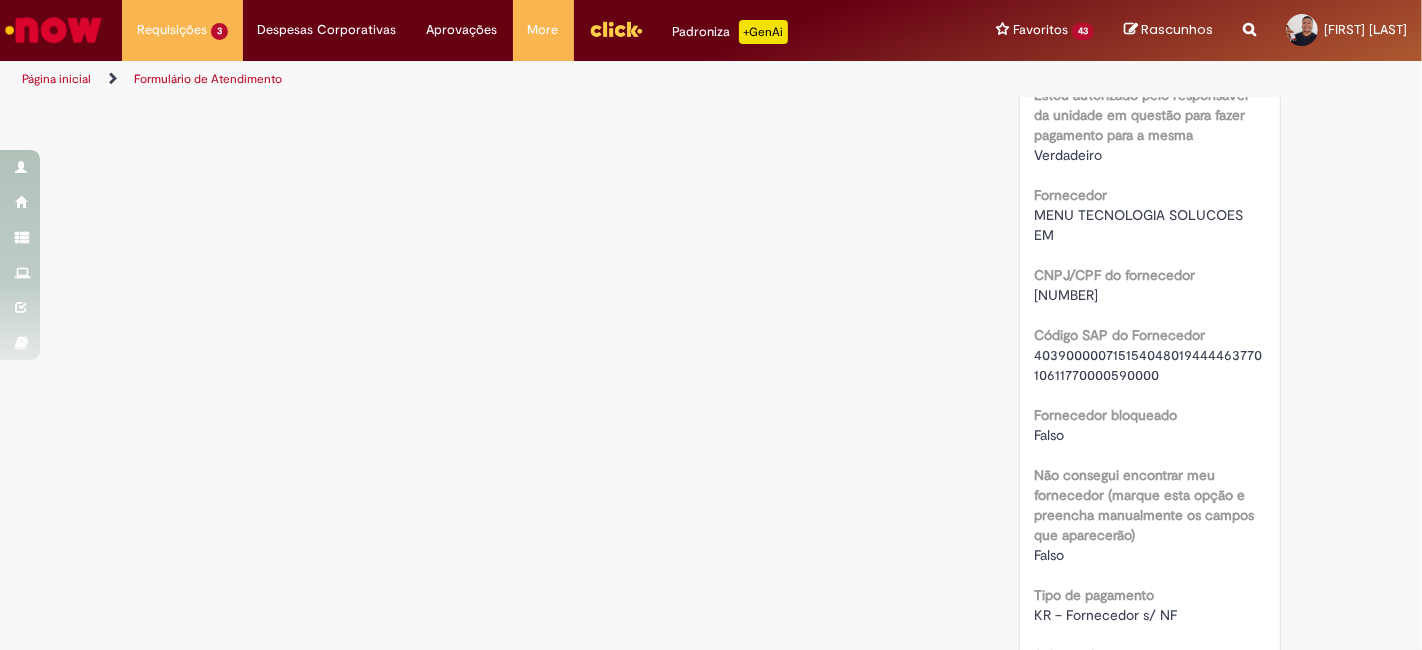 scroll, scrollTop: 740, scrollLeft: 0, axis: vertical 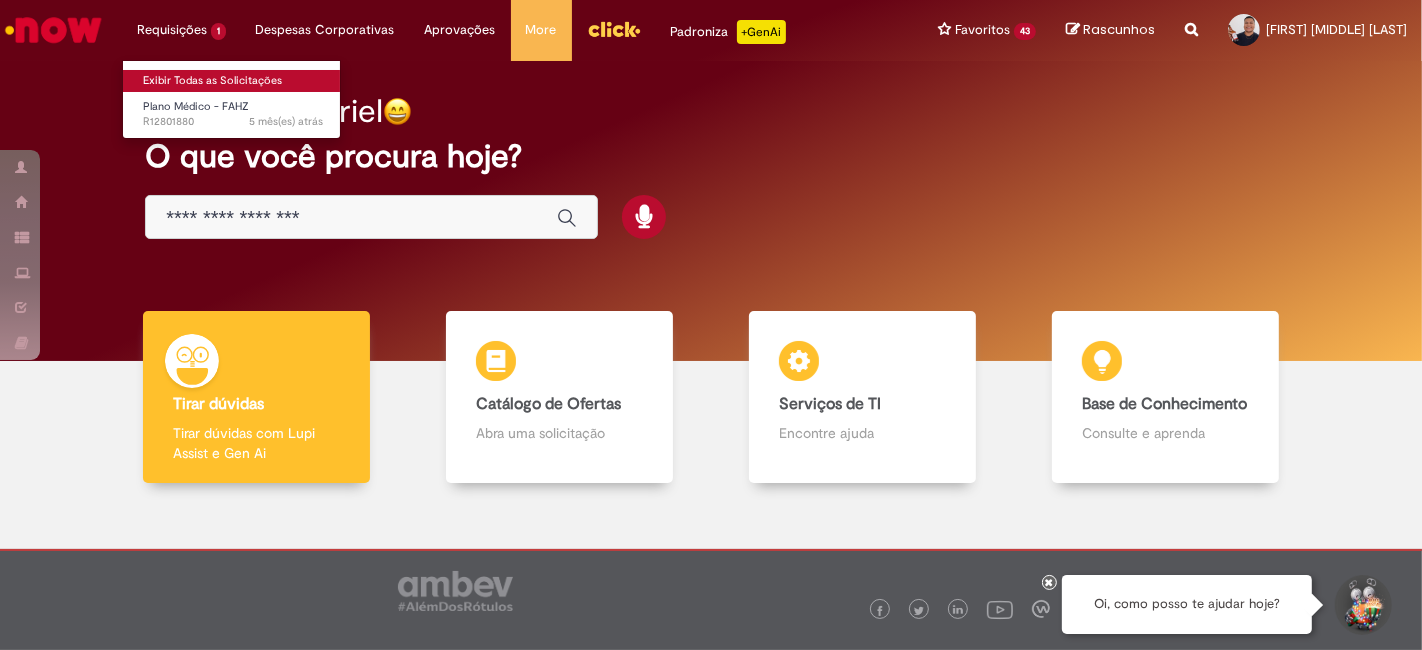 click on "Exibir Todas as Solicitações" at bounding box center [233, 81] 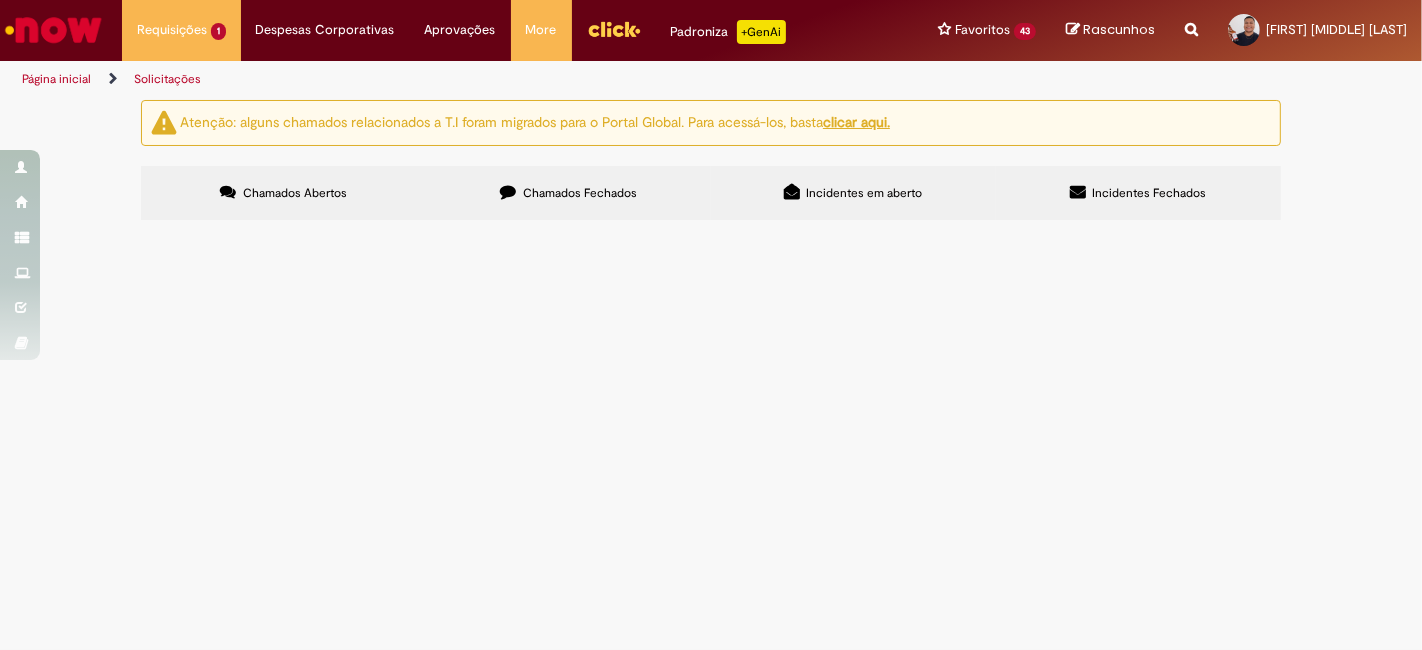 click on "Chamados Fechados" at bounding box center [568, 193] 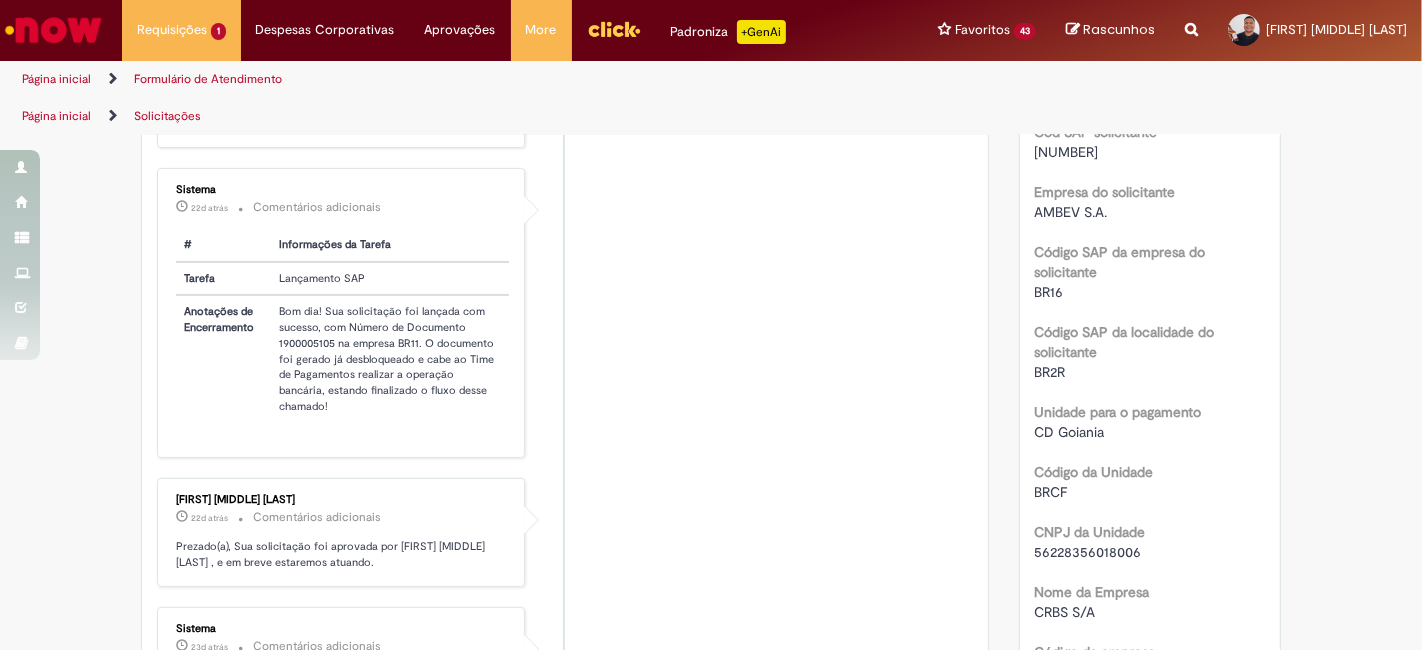 scroll, scrollTop: 0, scrollLeft: 0, axis: both 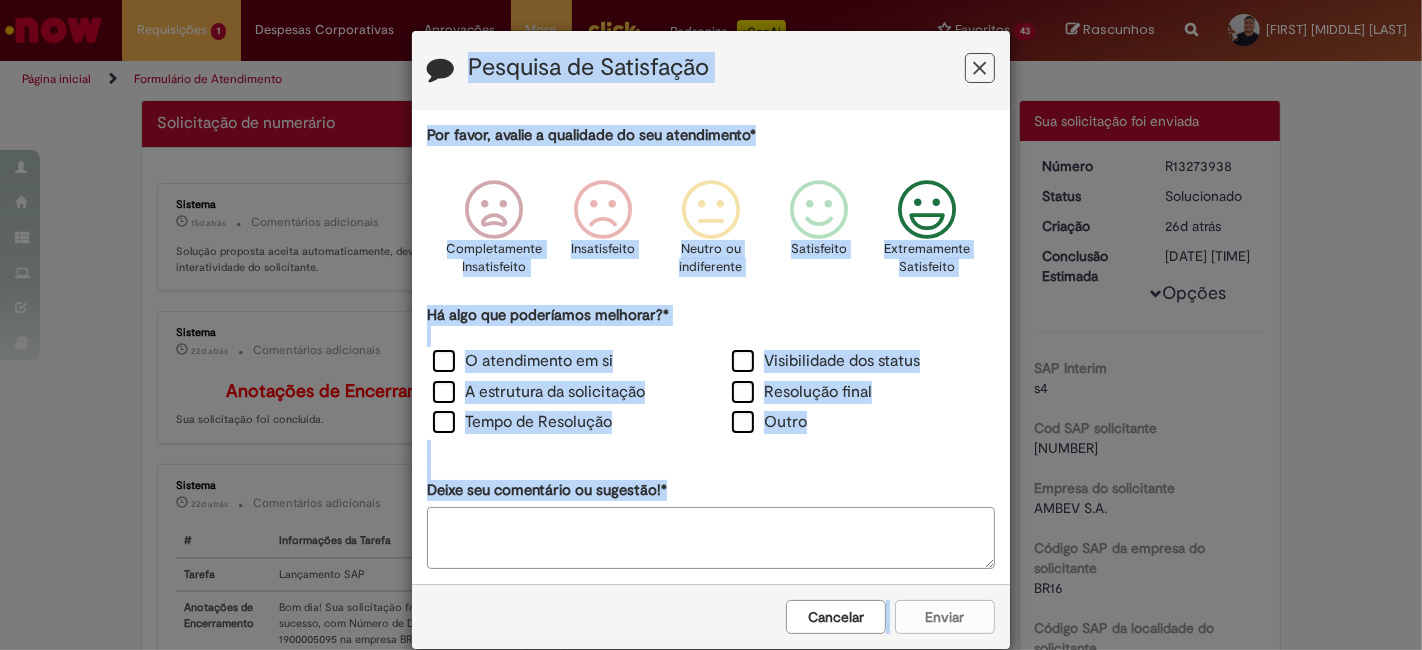 click at bounding box center (927, 210) 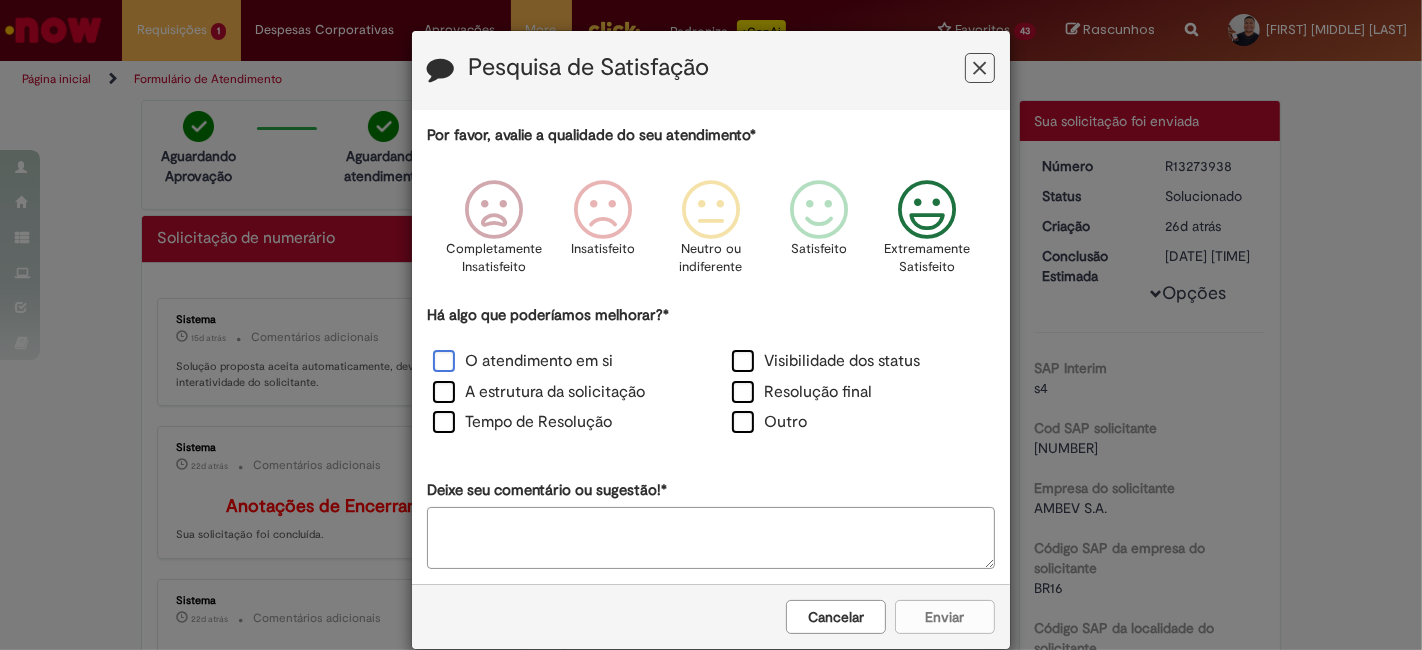 click on "O atendimento em si" at bounding box center [523, 361] 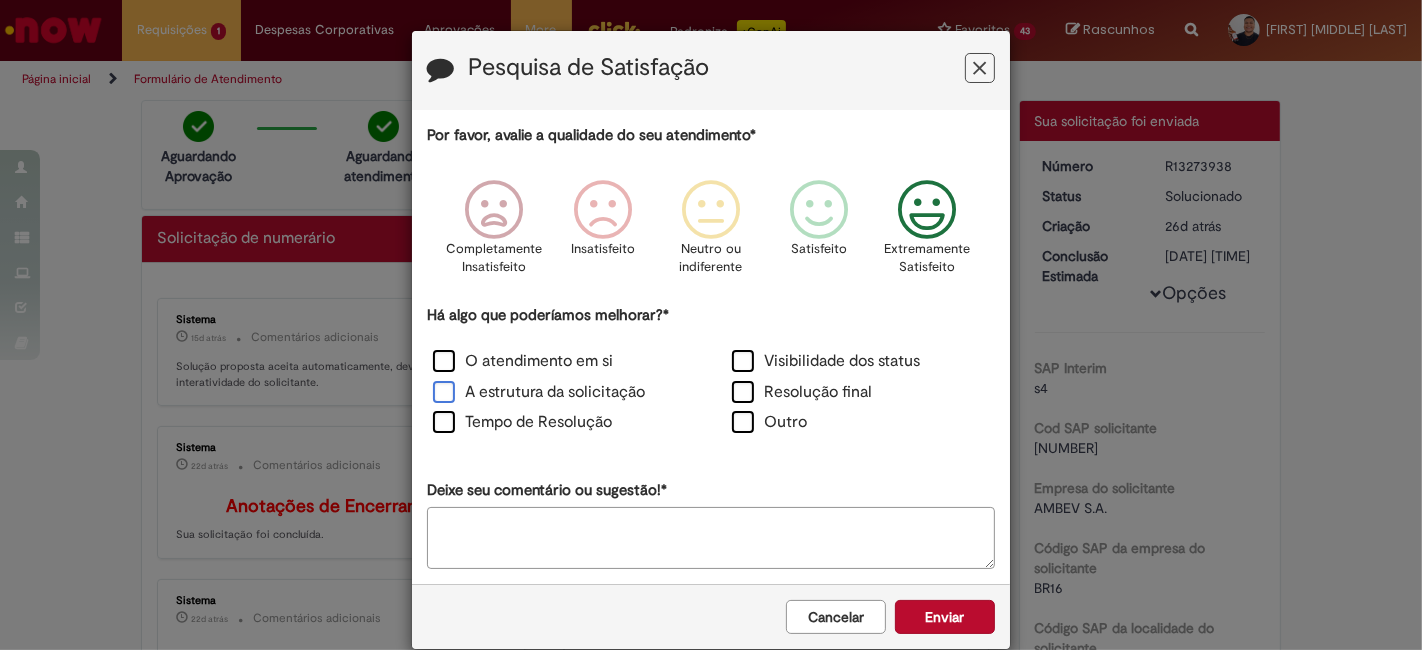 click on "A estrutura da solicitação" at bounding box center (539, 392) 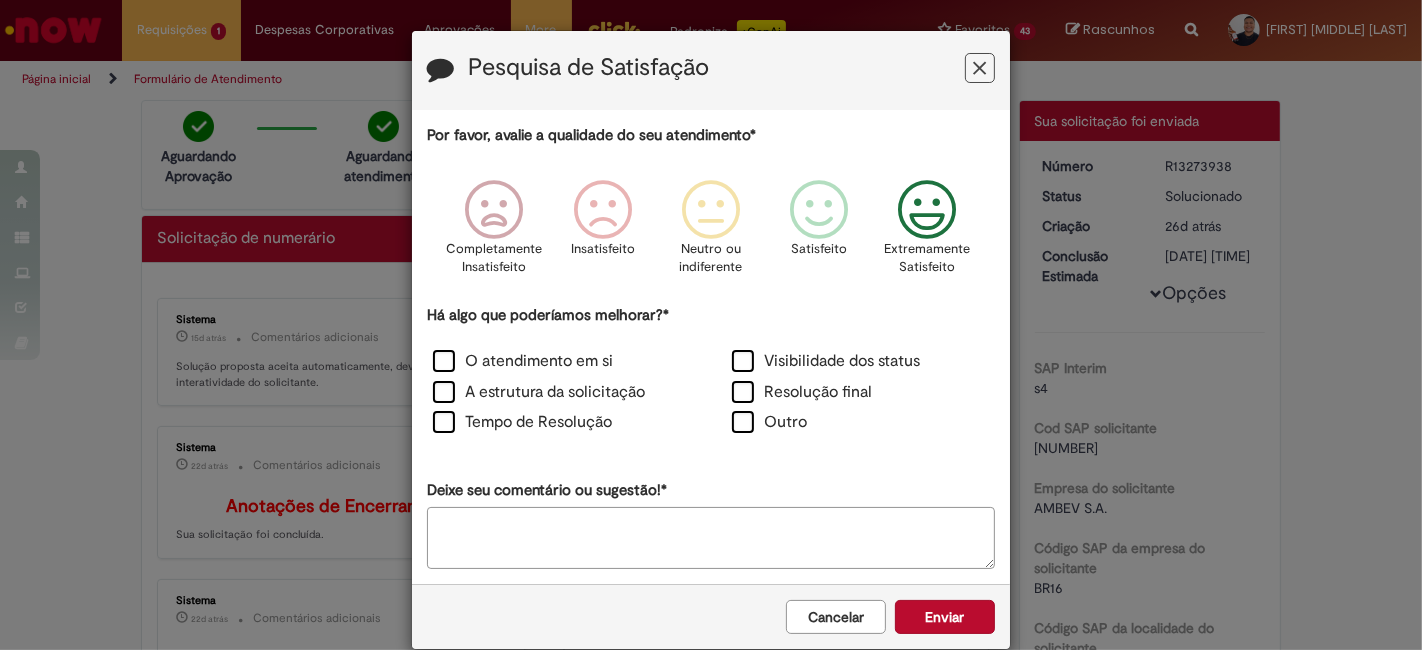 drag, startPoint x: 463, startPoint y: 416, endPoint x: 1065, endPoint y: 395, distance: 602.36615 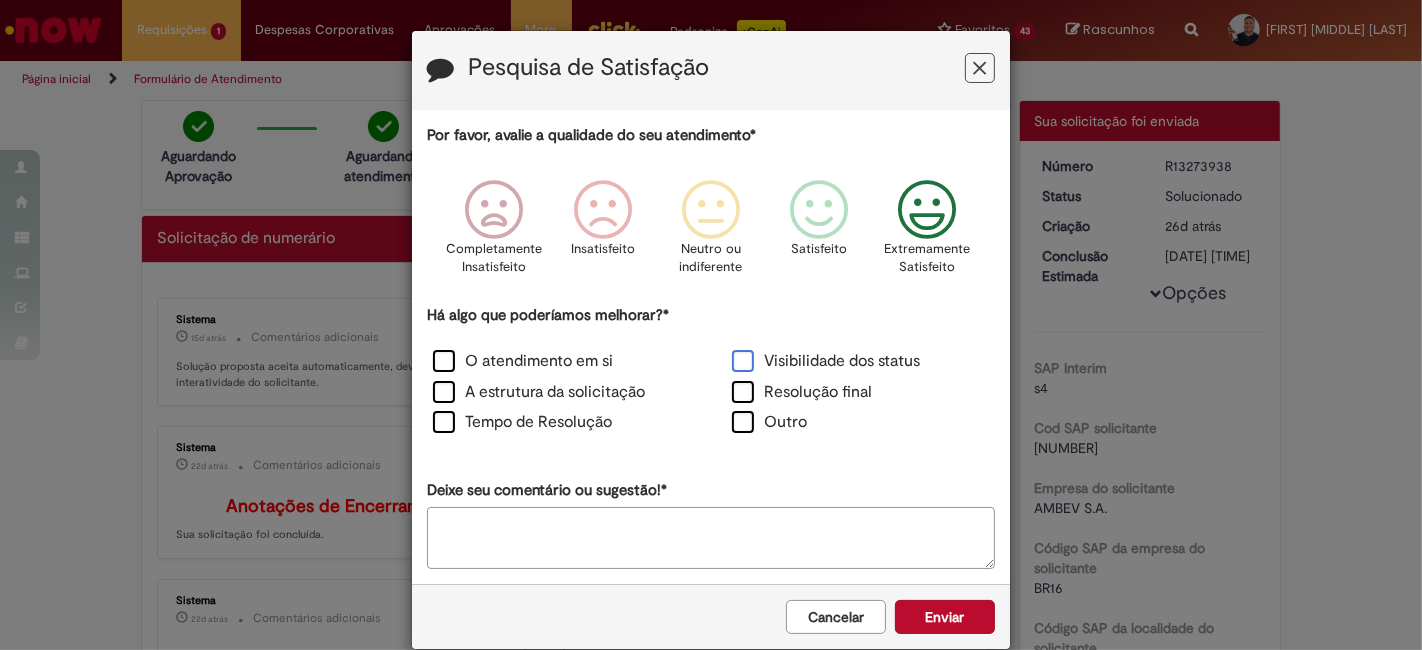click on "Visibilidade dos status" at bounding box center (826, 361) 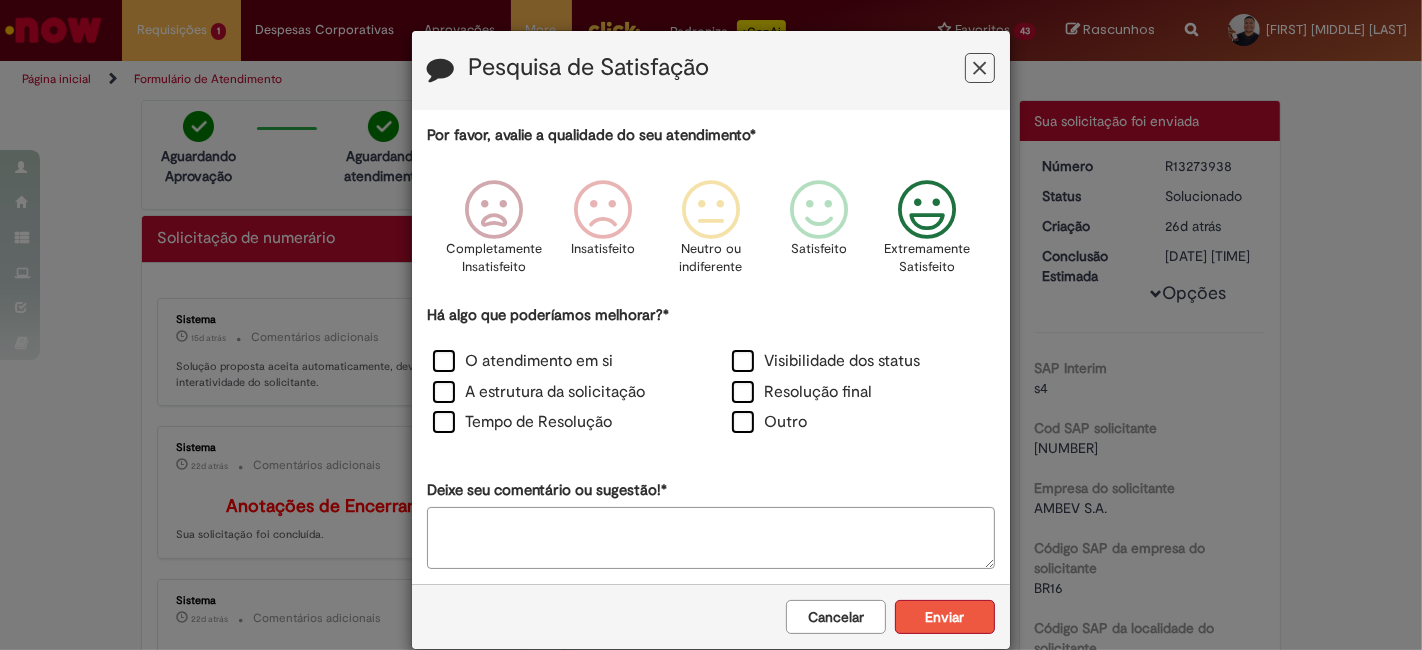 click on "Enviar" at bounding box center (945, 617) 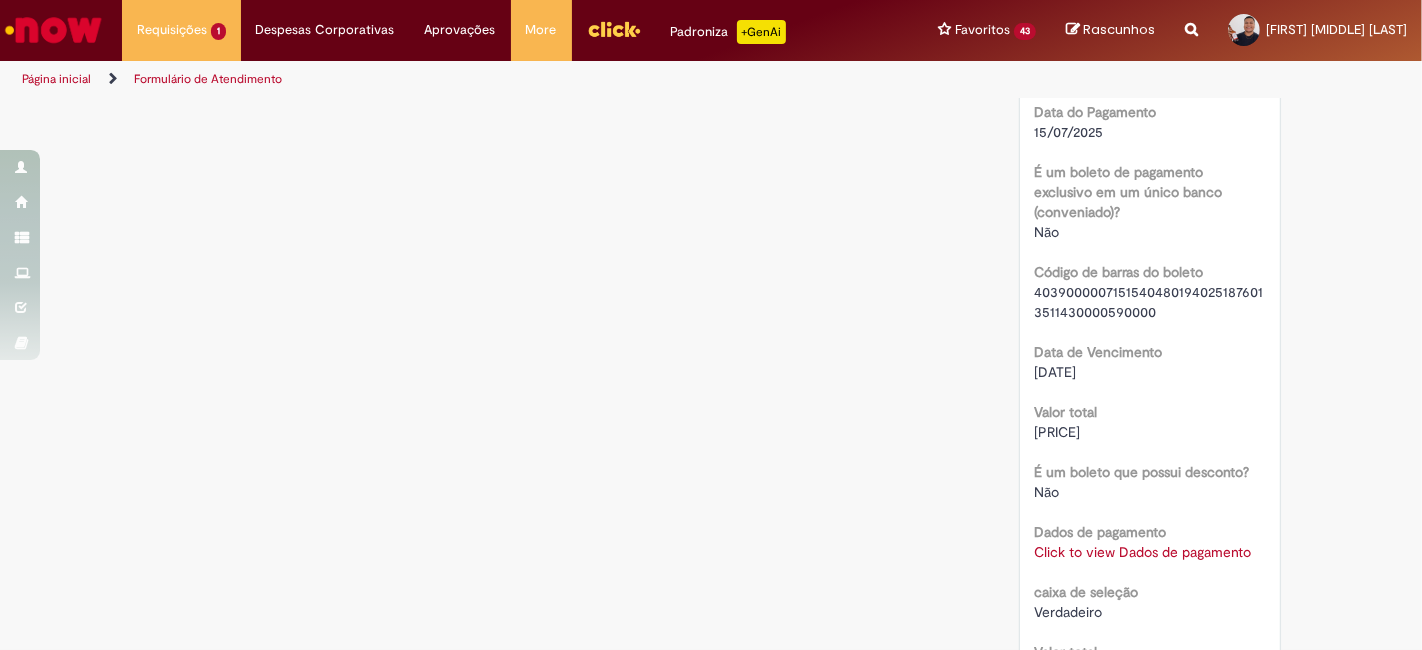 scroll, scrollTop: 1777, scrollLeft: 0, axis: vertical 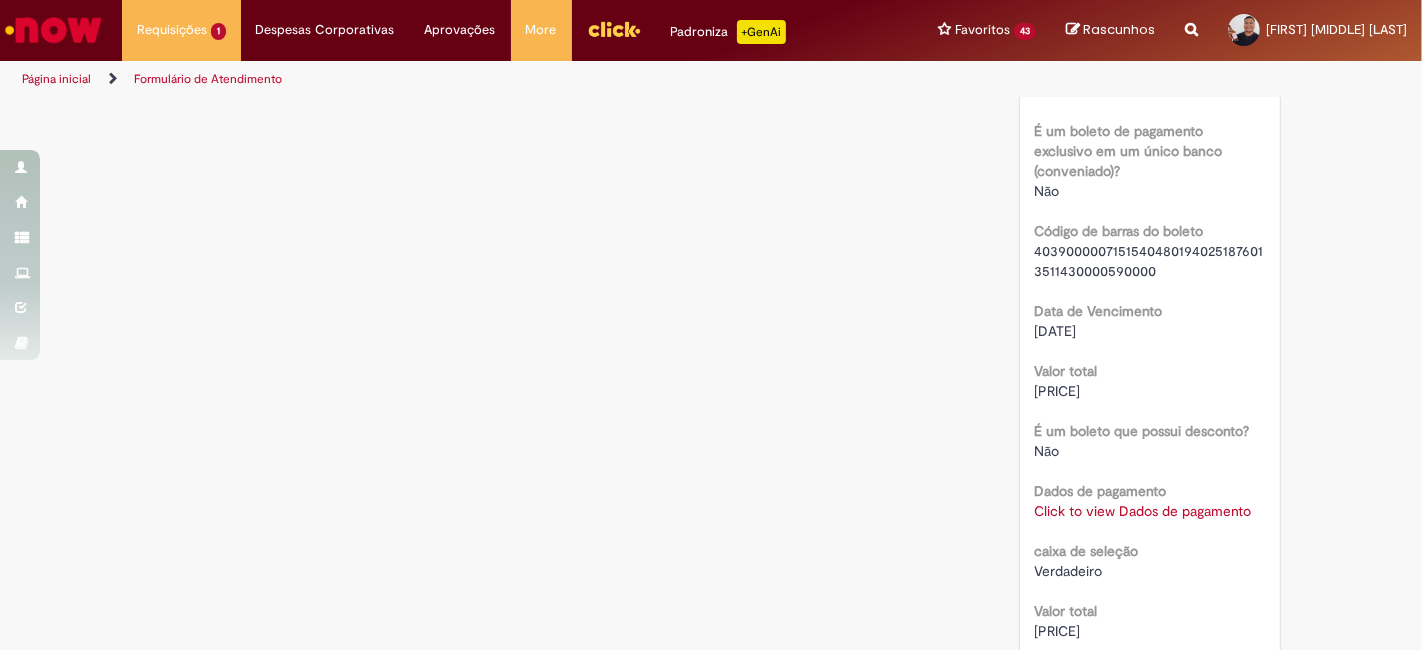 click on "Click to view Dados de pagamento" at bounding box center [1143, 511] 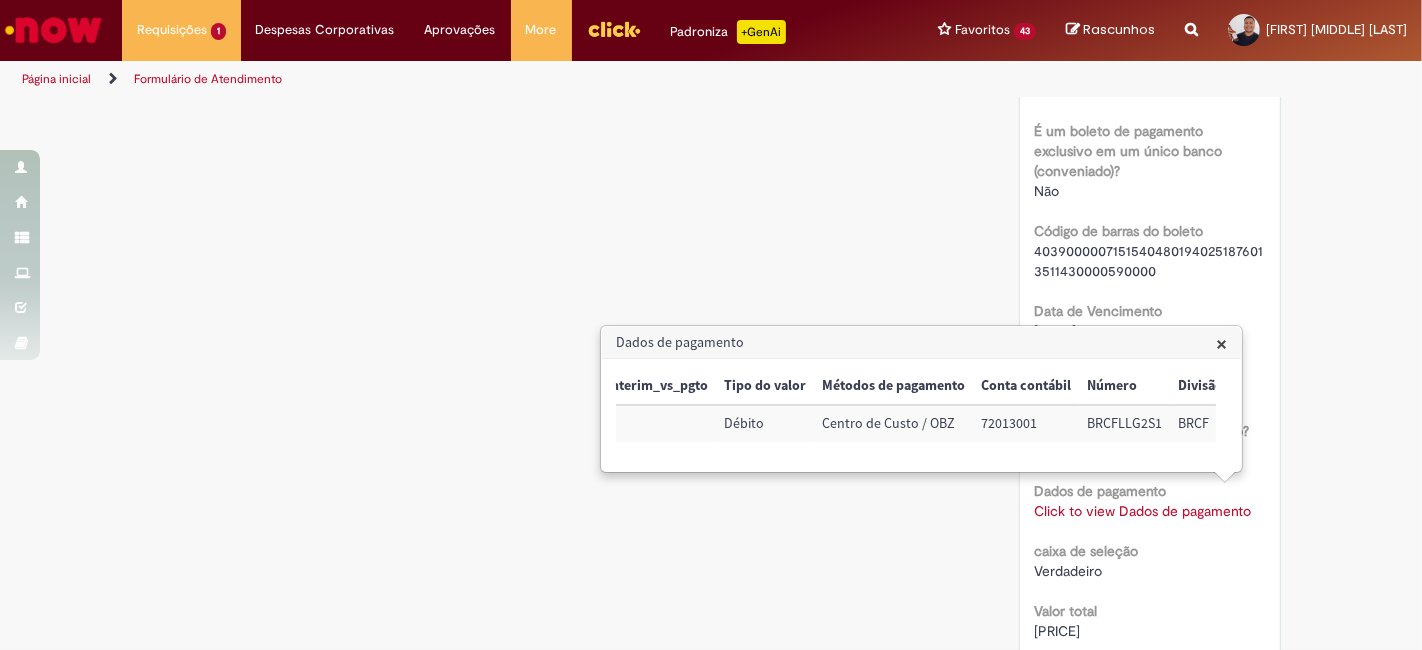 scroll, scrollTop: 0, scrollLeft: 85, axis: horizontal 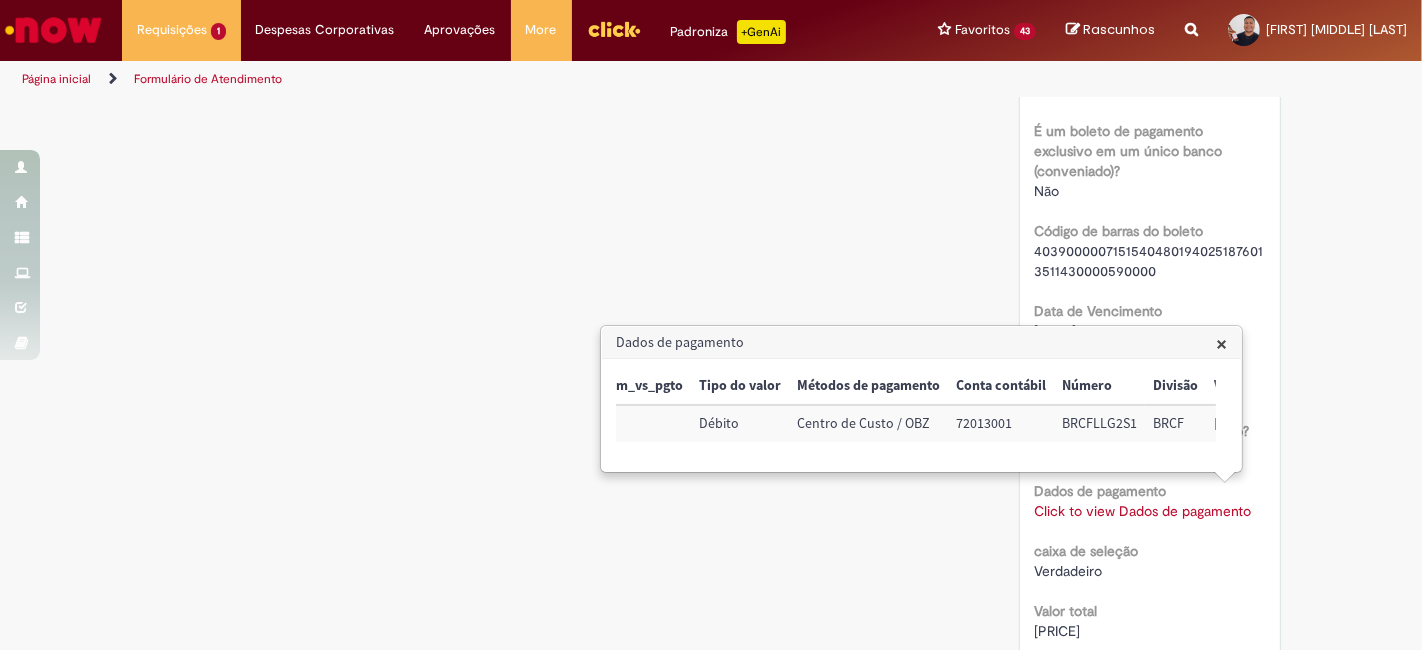 click on "BRCFLLG2S1" at bounding box center [1099, 423] 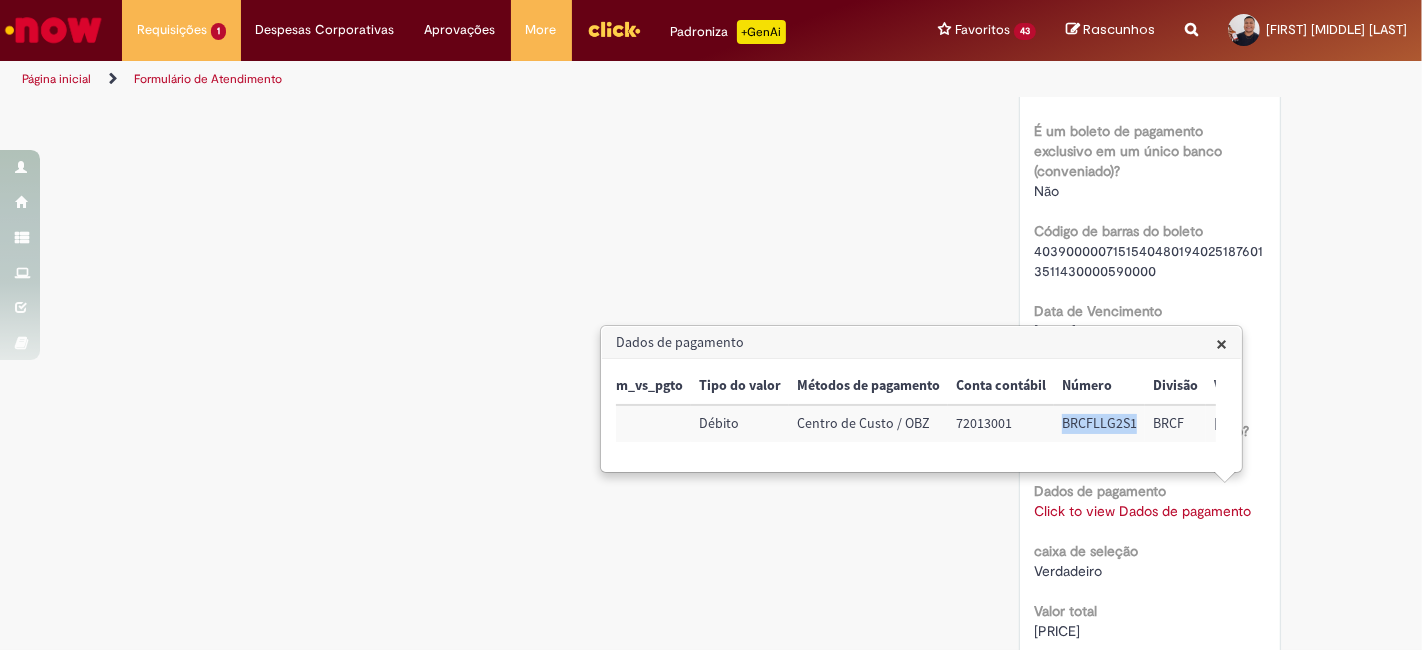 click on "BRCFLLG2S1" at bounding box center [1099, 423] 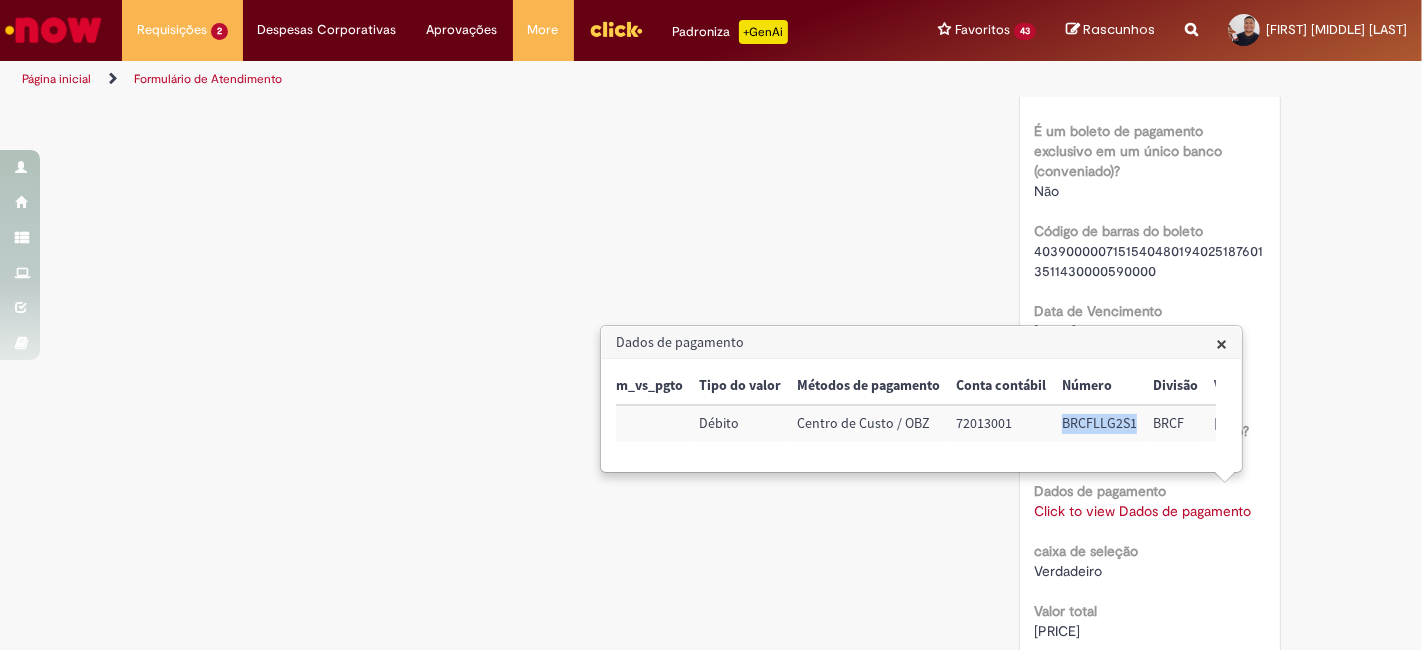copy on "BRCFLLG2S1" 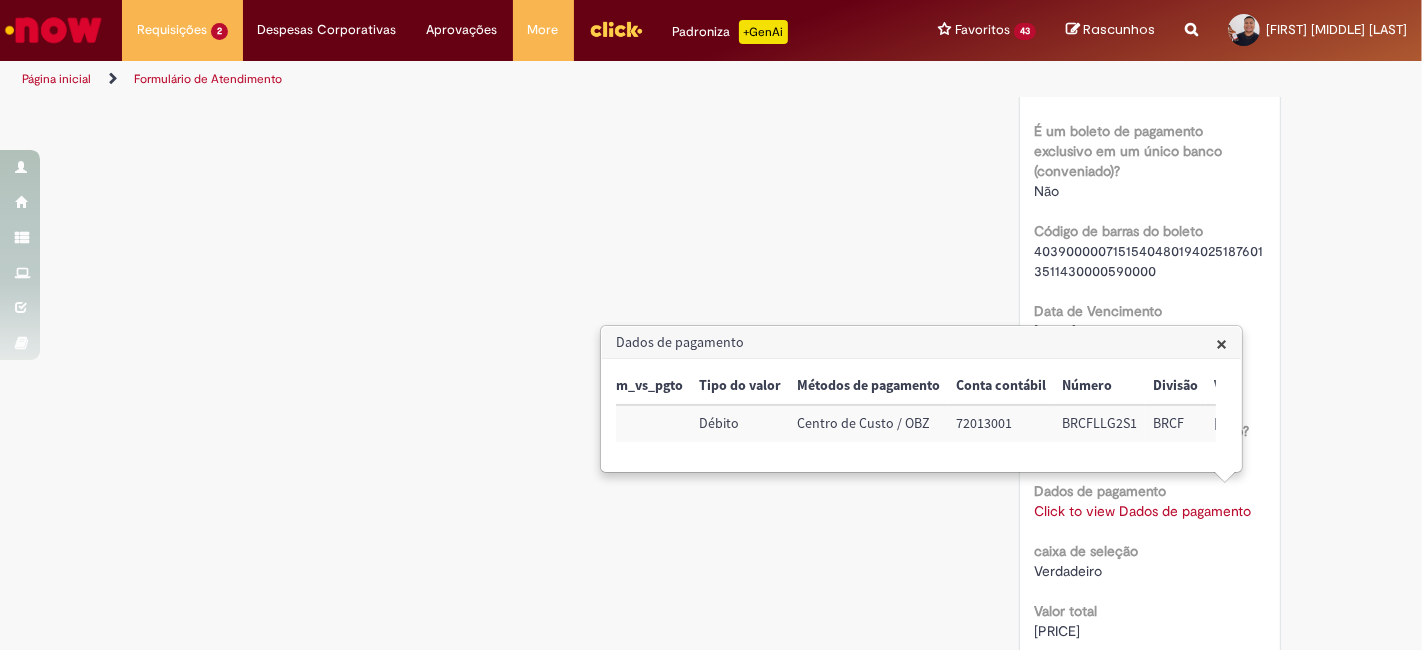 click on "72013001" at bounding box center [1001, 423] 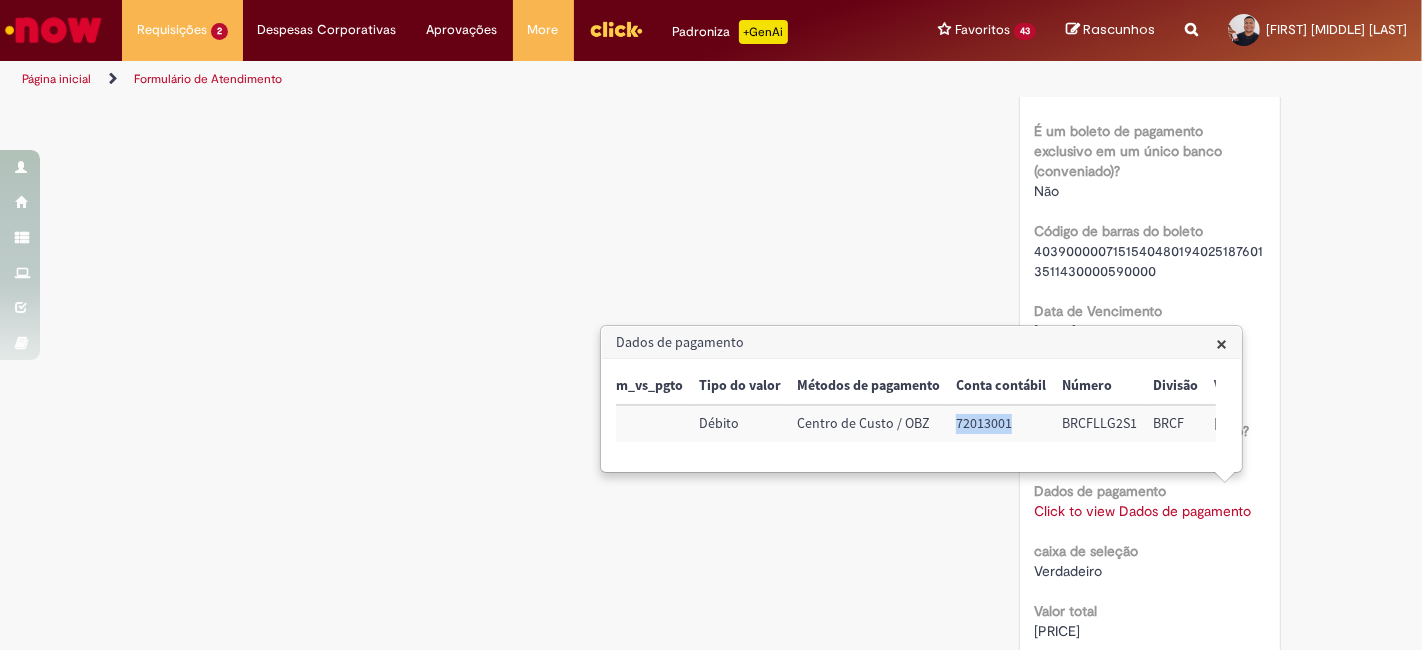click on "72013001" at bounding box center (1001, 423) 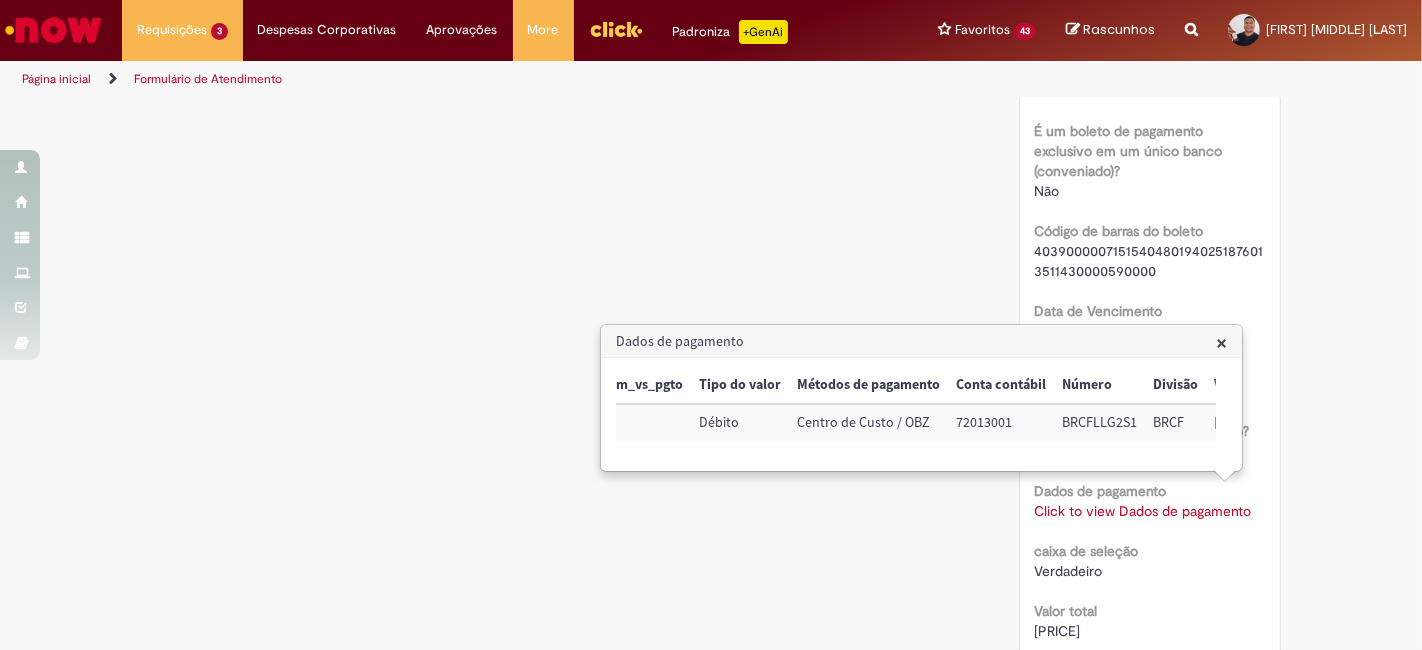 click on "Formulário de Atendimento
Verificar Código de Barras
Aguardando Aprovação
Aguardando atendimento
Em andamento
Validação
Concluído
Solicitação de numerário
Enviar
[FIRST] [MIDDLE] [LAST]
22m atrás 22 minutos atrás     Comentários adicionais
Pesquisa de Satisfação respondida!
S" at bounding box center (711, -219) 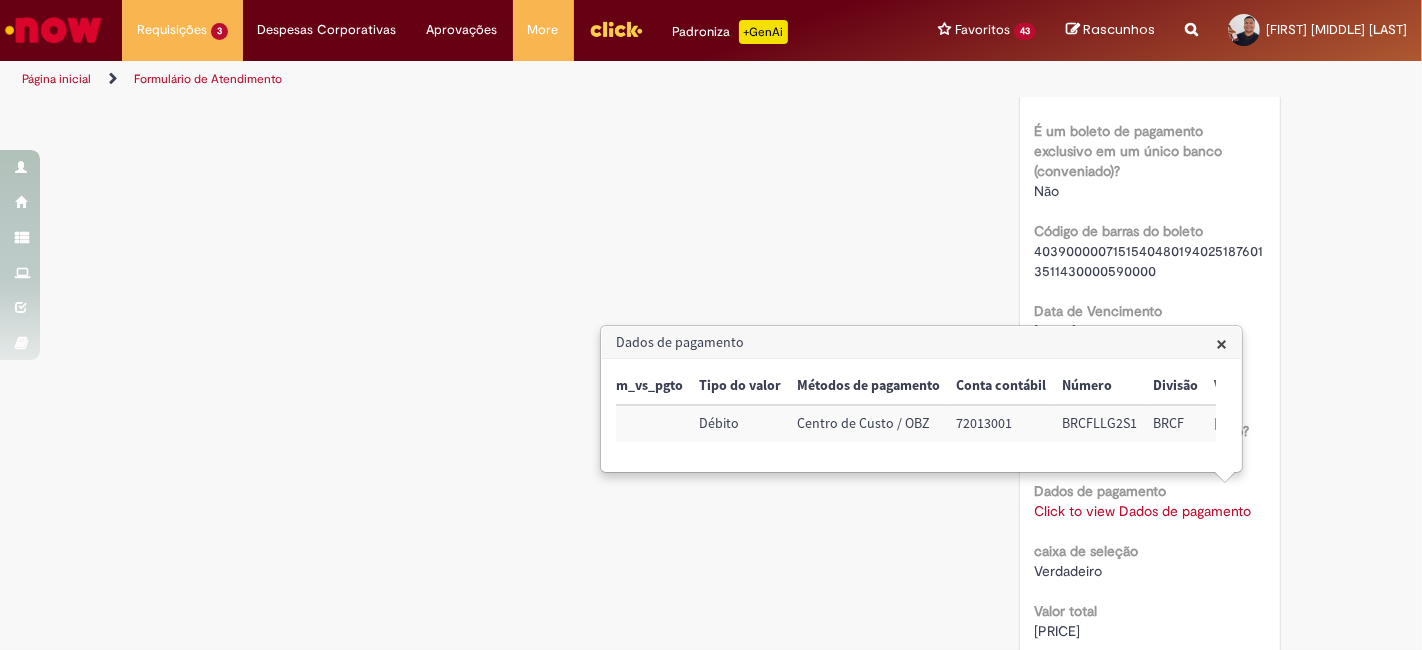 drag, startPoint x: 473, startPoint y: 212, endPoint x: 497, endPoint y: 196, distance: 28.84441 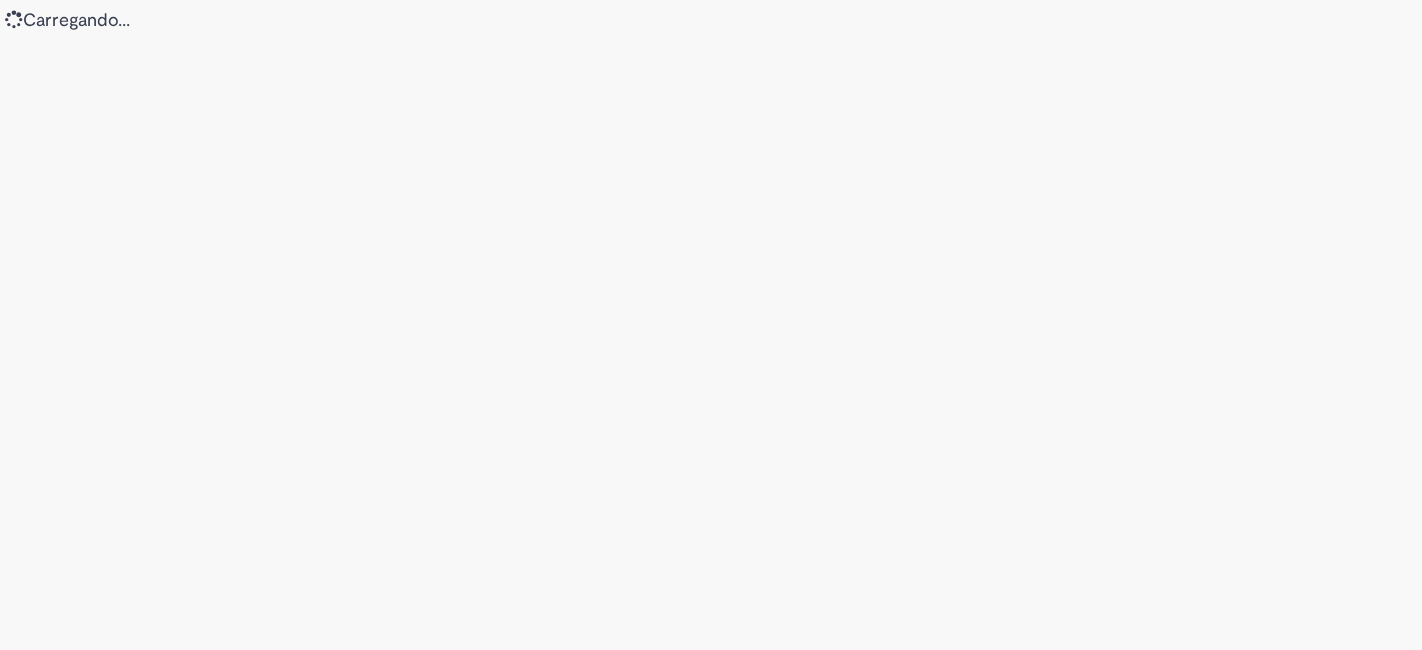 scroll, scrollTop: 0, scrollLeft: 0, axis: both 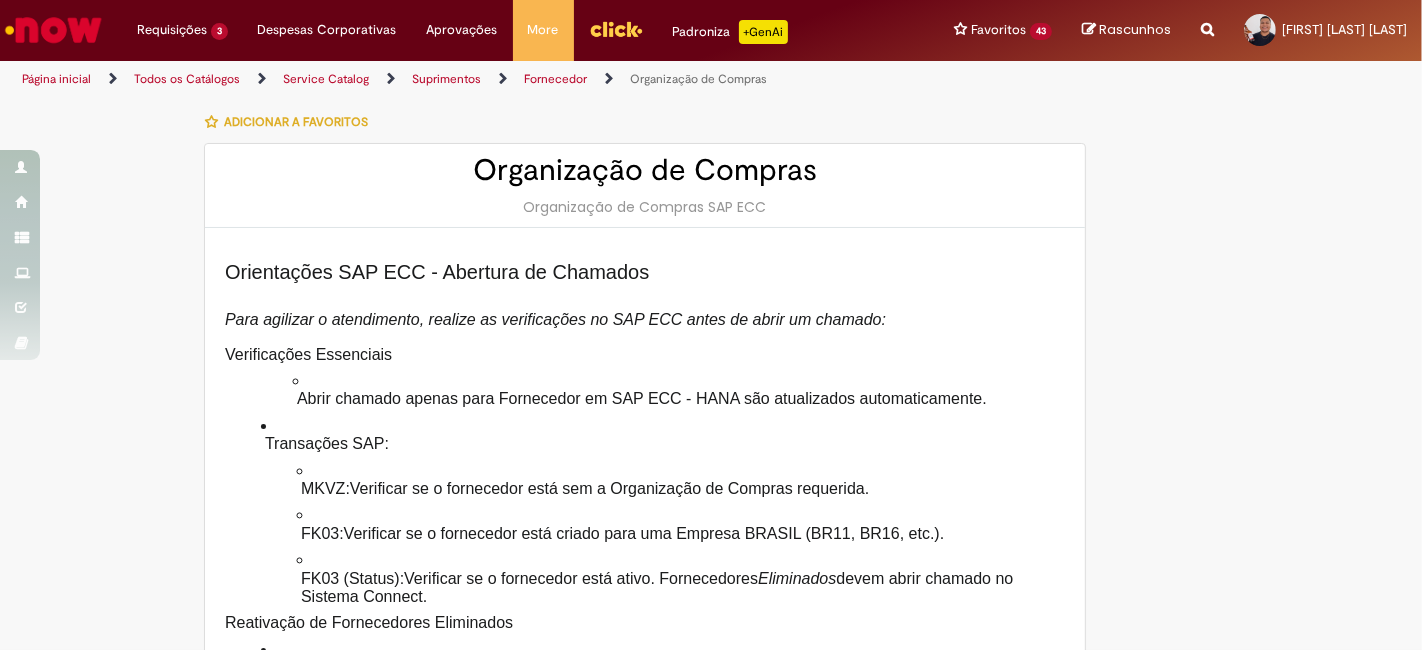 type on "********" 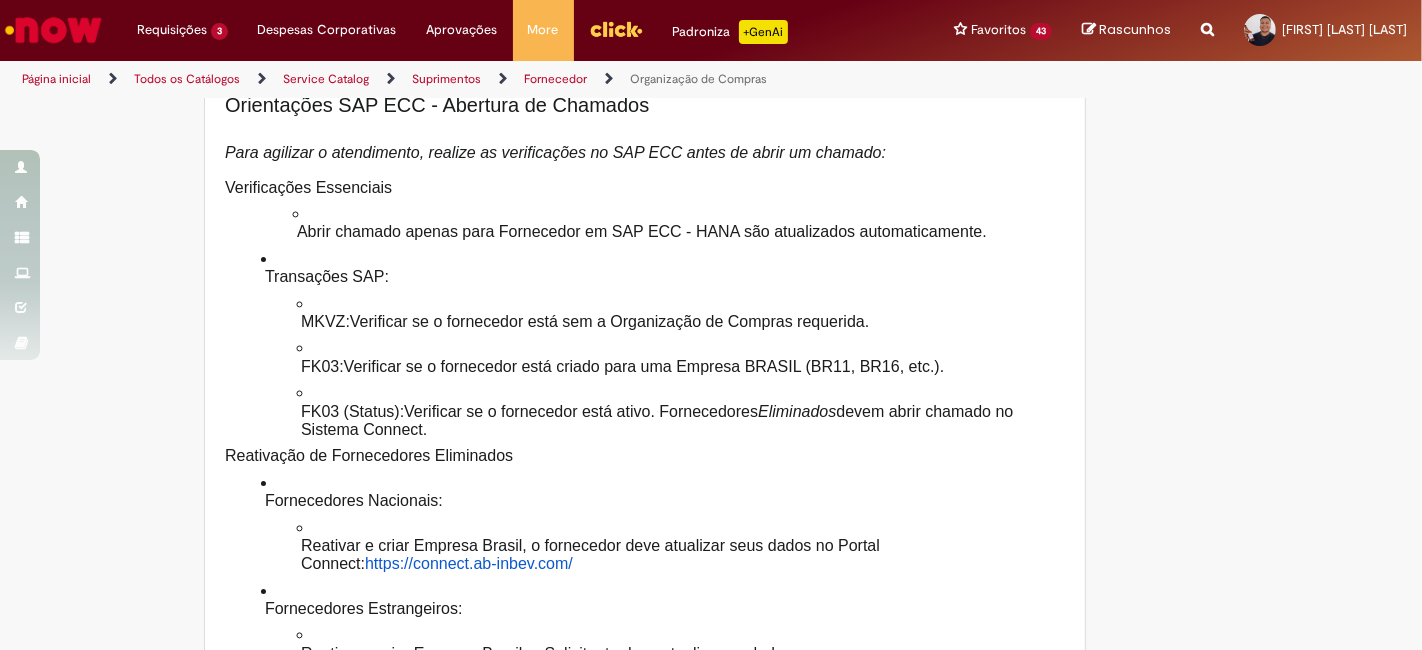 type on "**********" 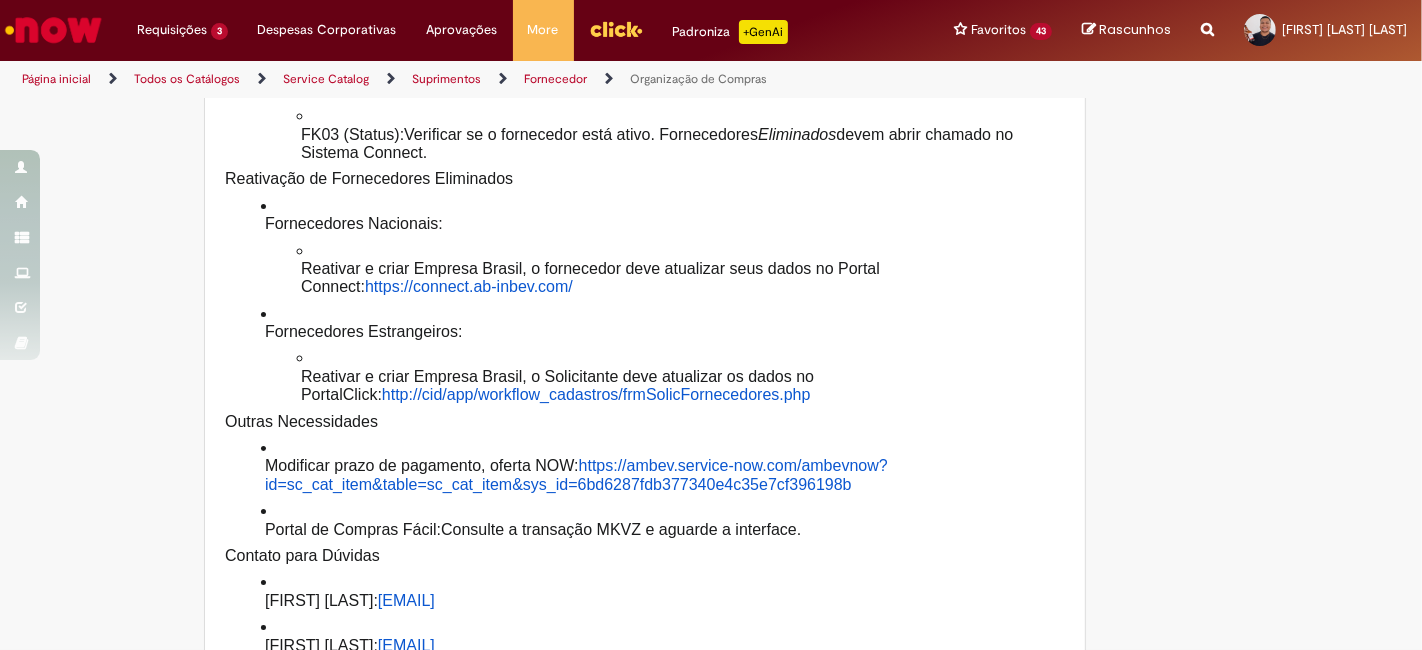 type on "**********" 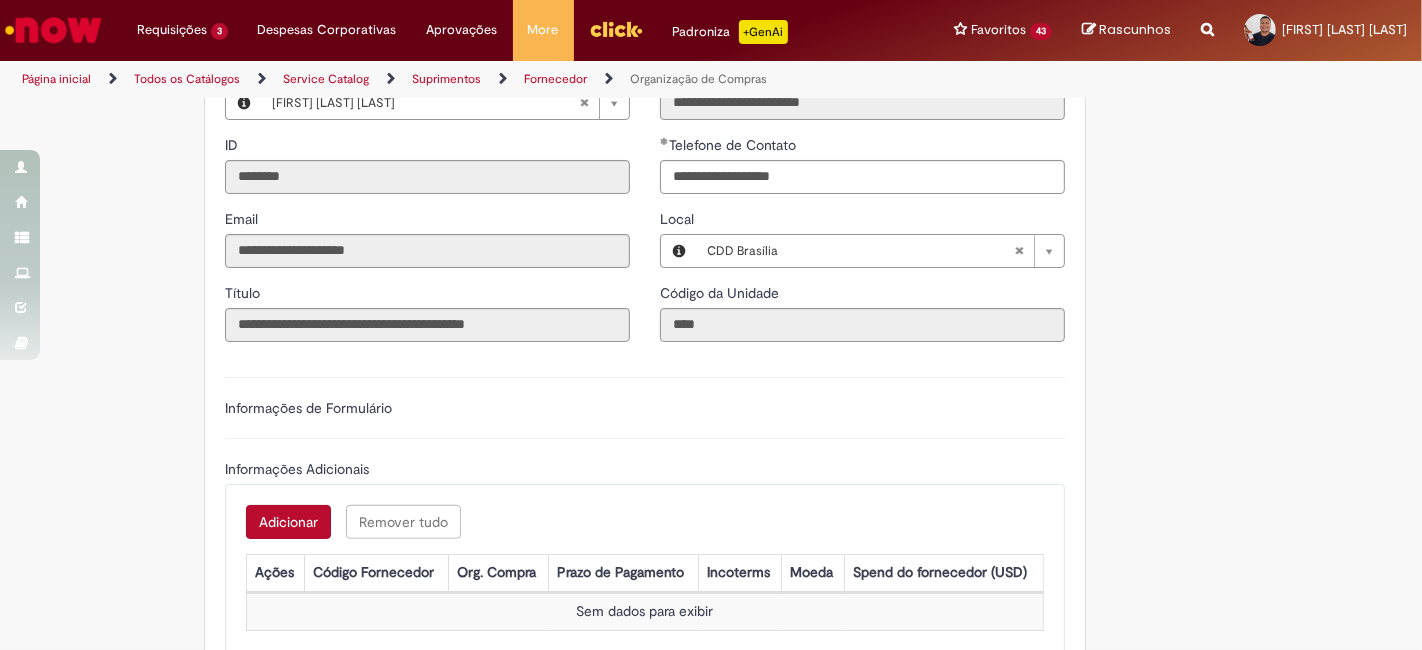 scroll, scrollTop: 1222, scrollLeft: 0, axis: vertical 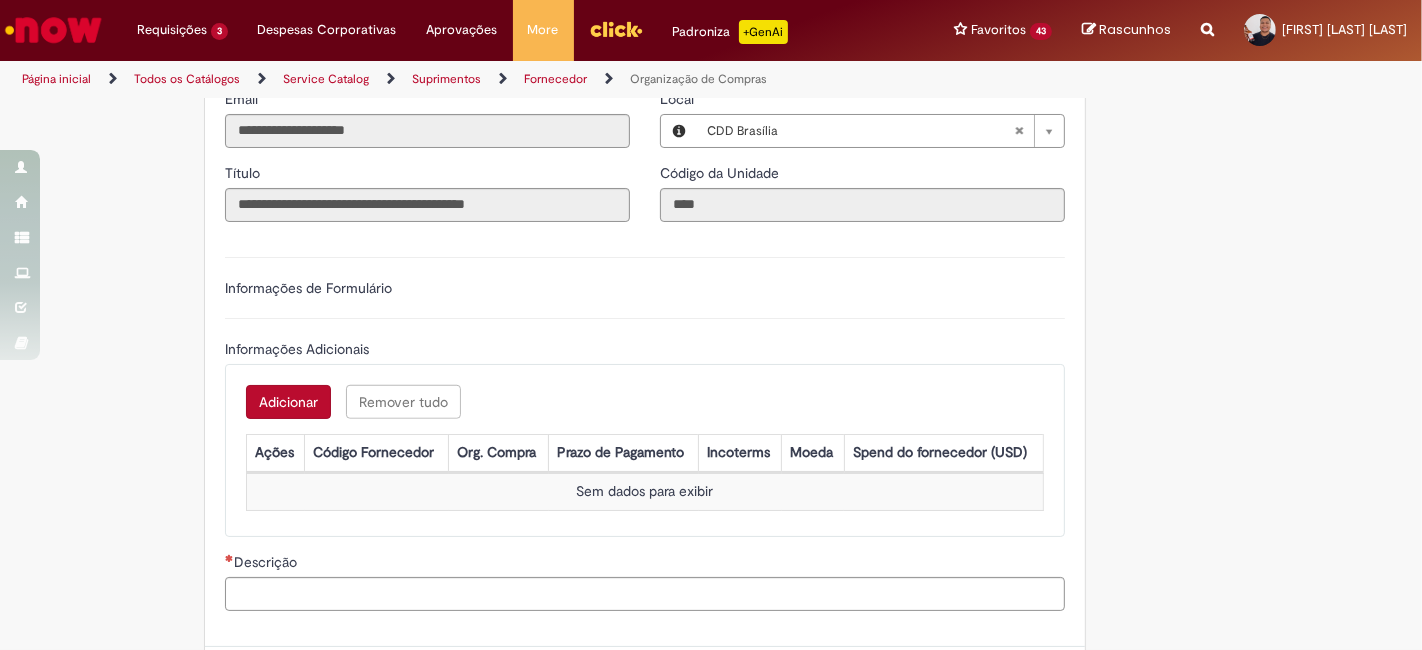 click on "Adicionar" at bounding box center [288, 402] 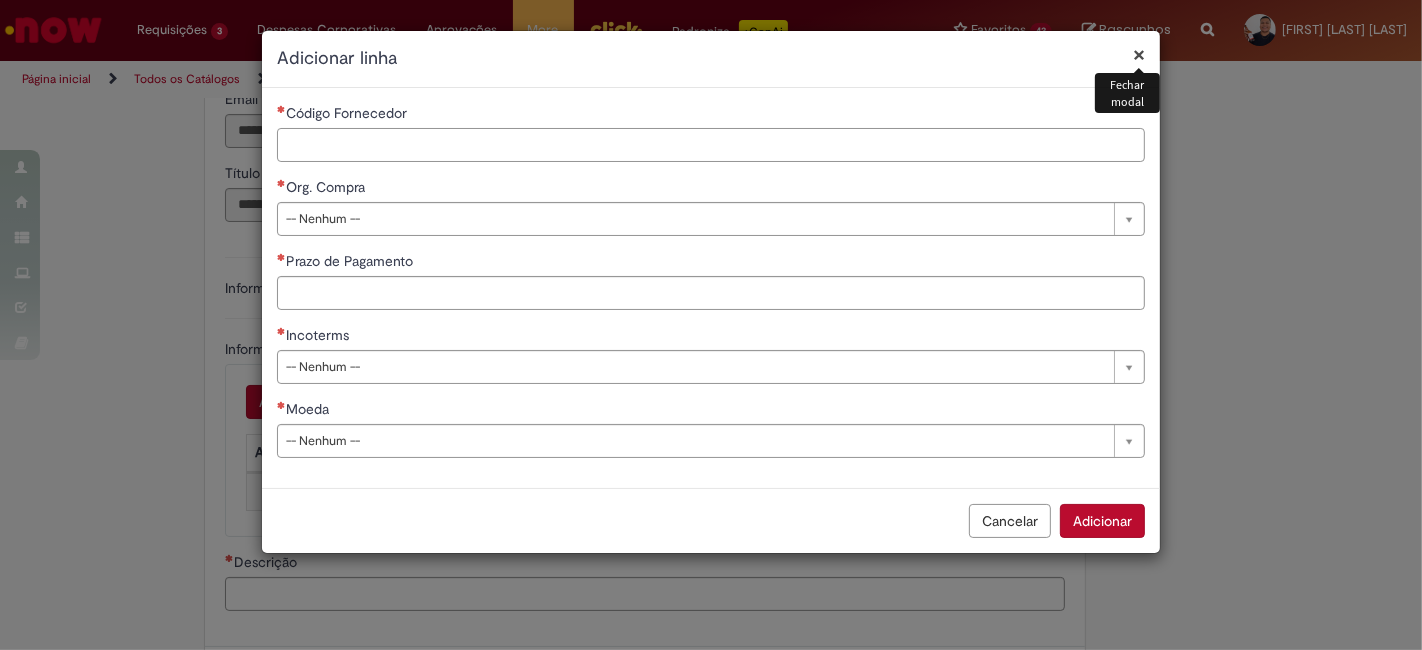 click on "Código Fornecedor" at bounding box center [711, 145] 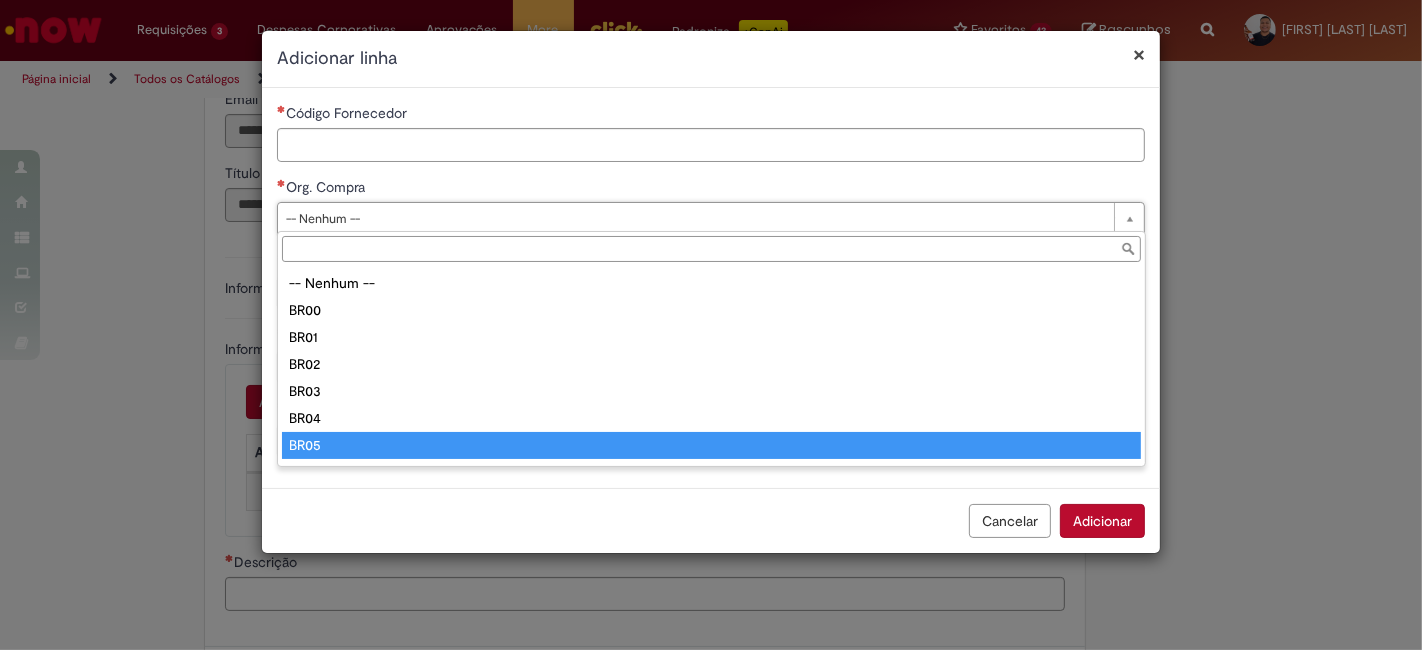scroll, scrollTop: 111, scrollLeft: 0, axis: vertical 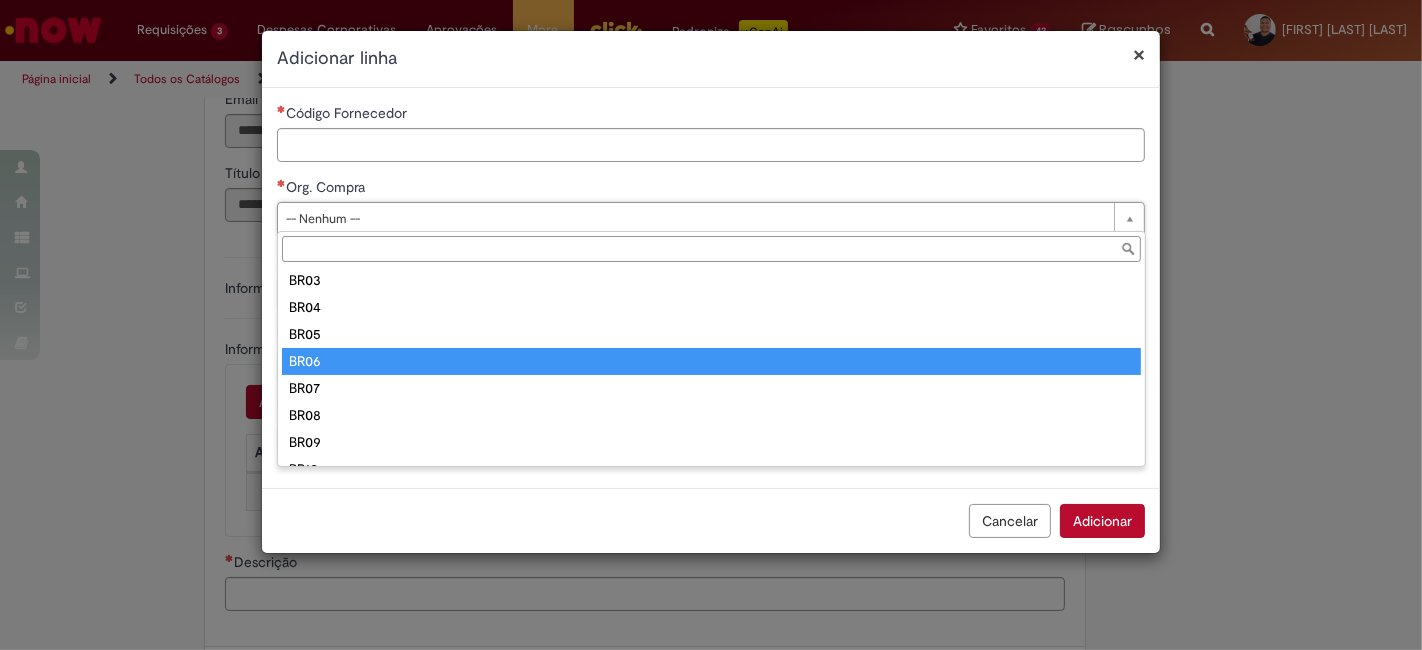 type on "****" 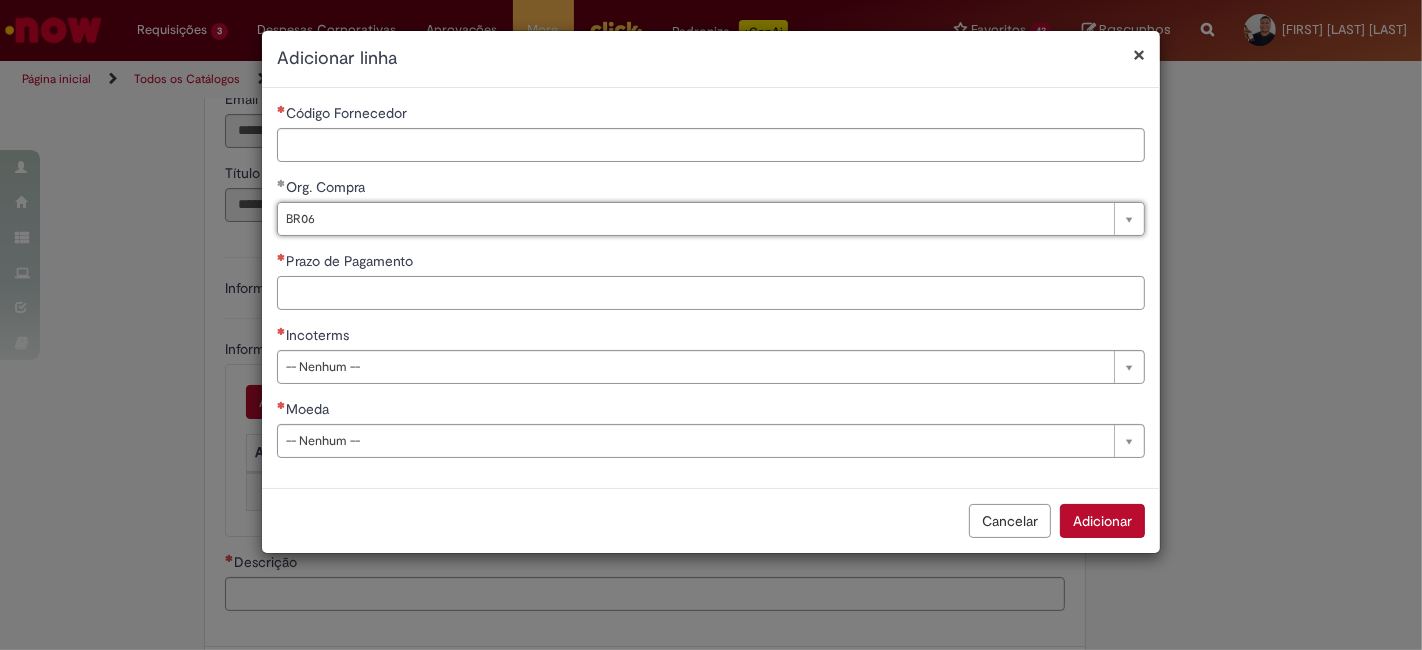 click on "Prazo de Pagamento" at bounding box center [711, 293] 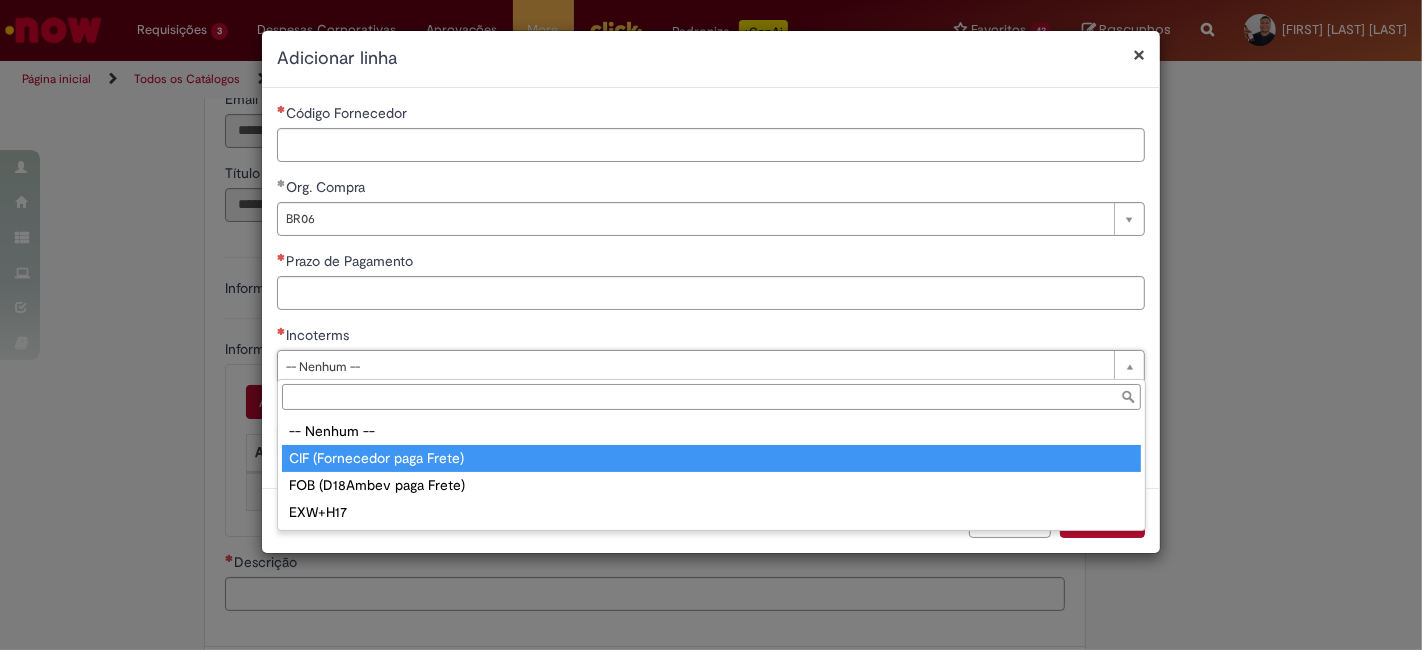 type on "**********" 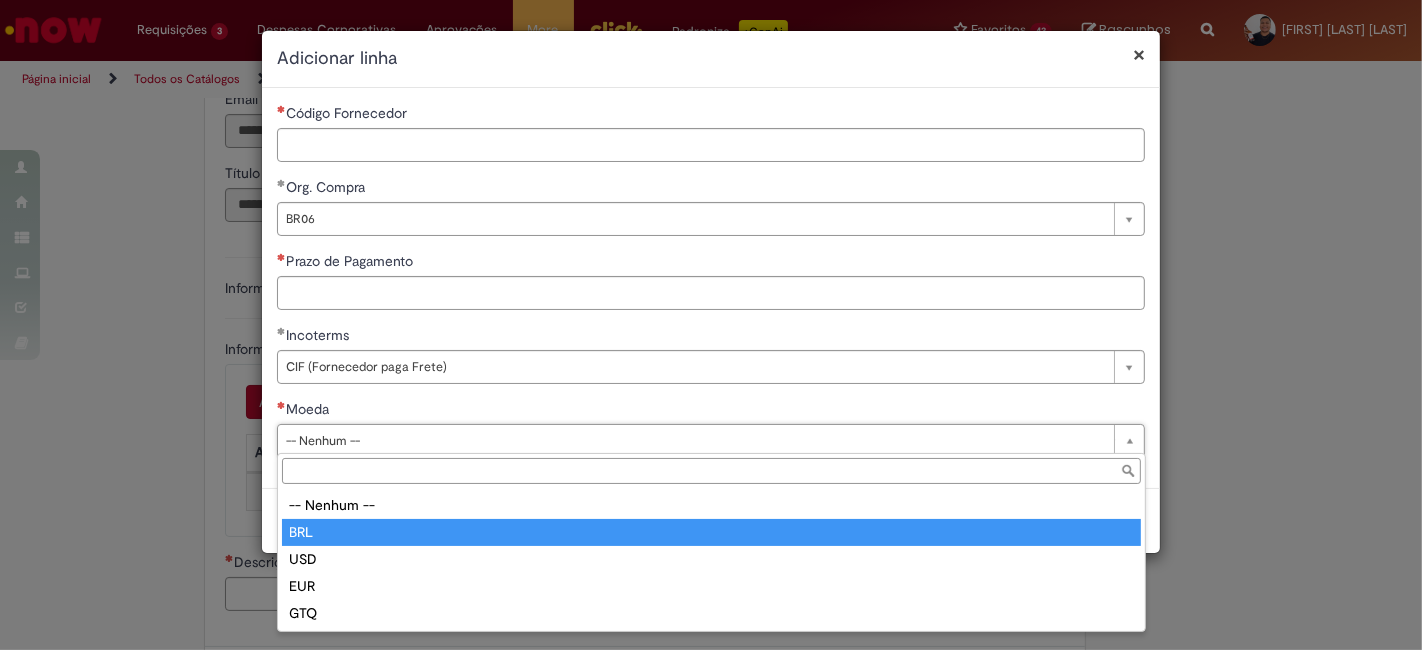 type on "***" 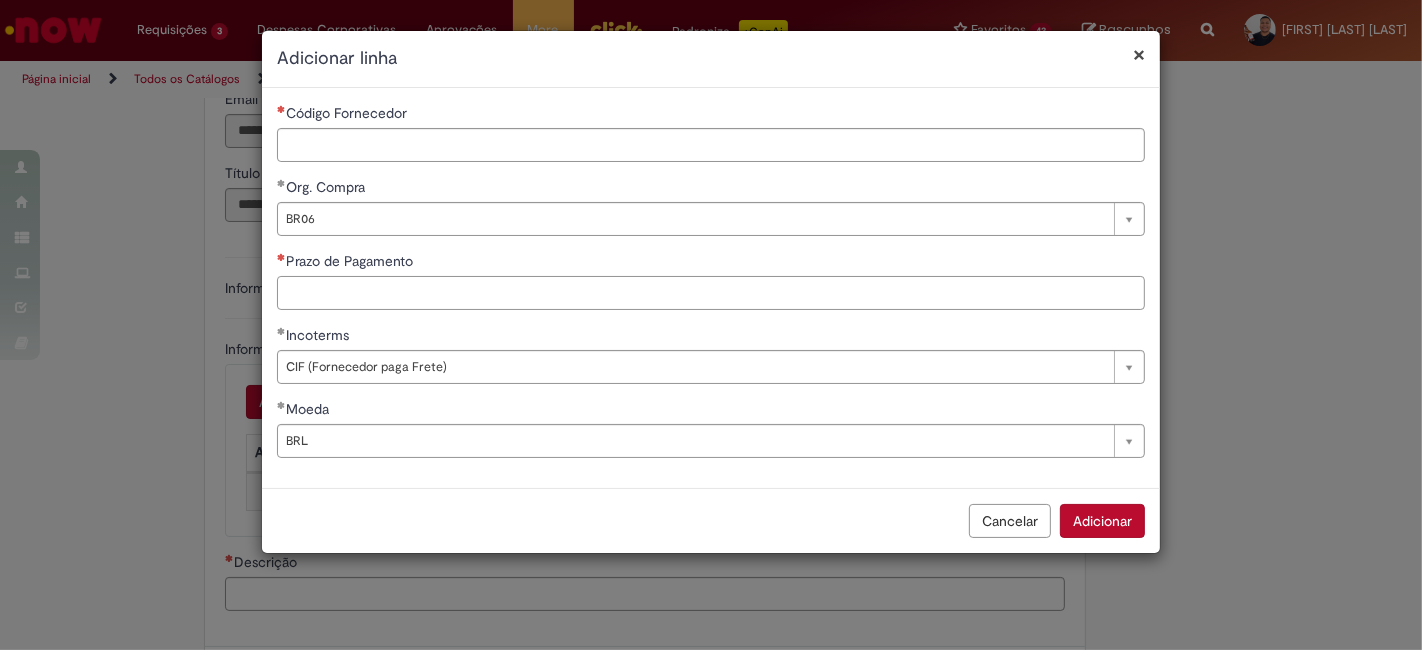 click on "Prazo de Pagamento" at bounding box center (711, 293) 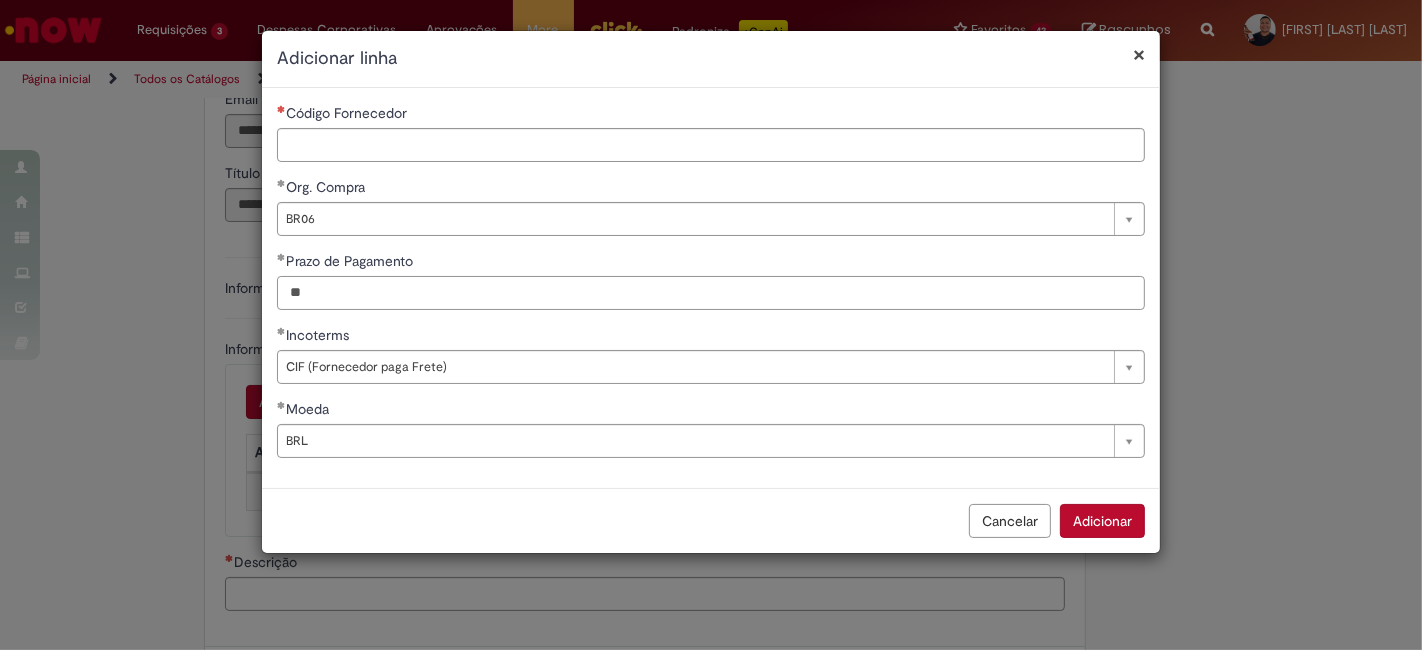 type on "**" 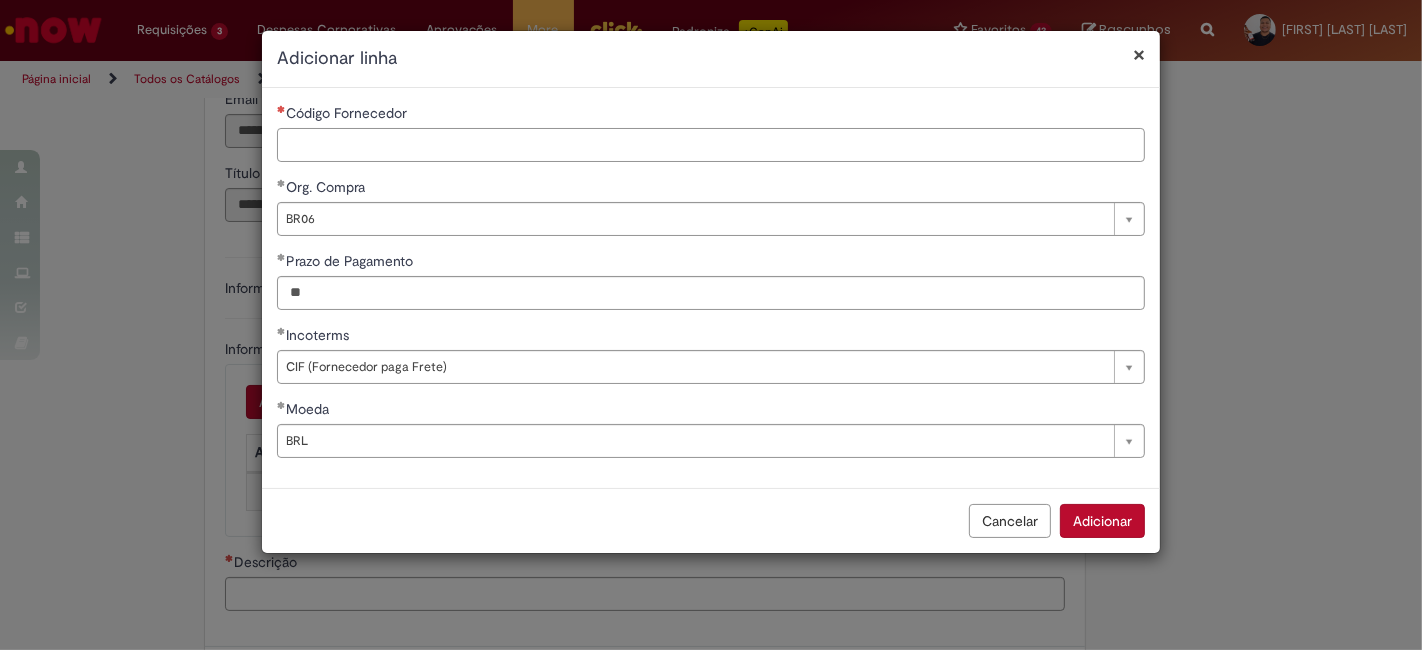 click on "Código Fornecedor" at bounding box center [711, 145] 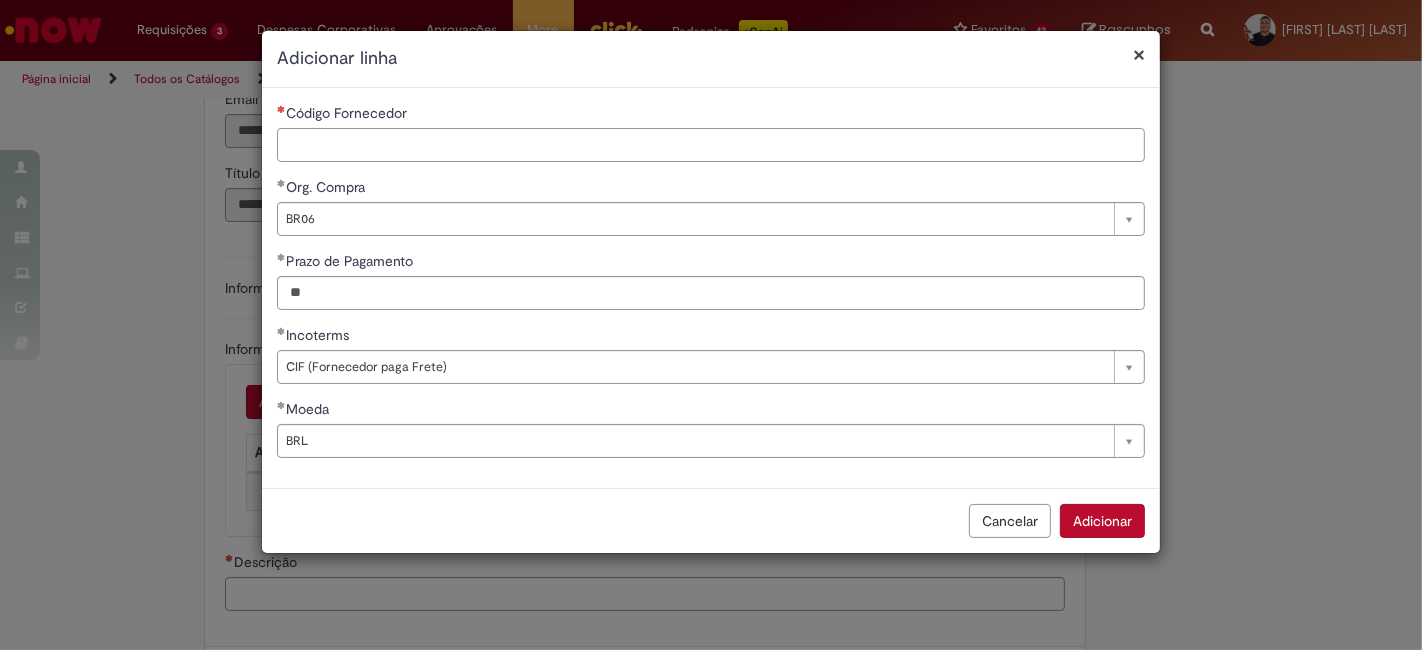 paste on "******" 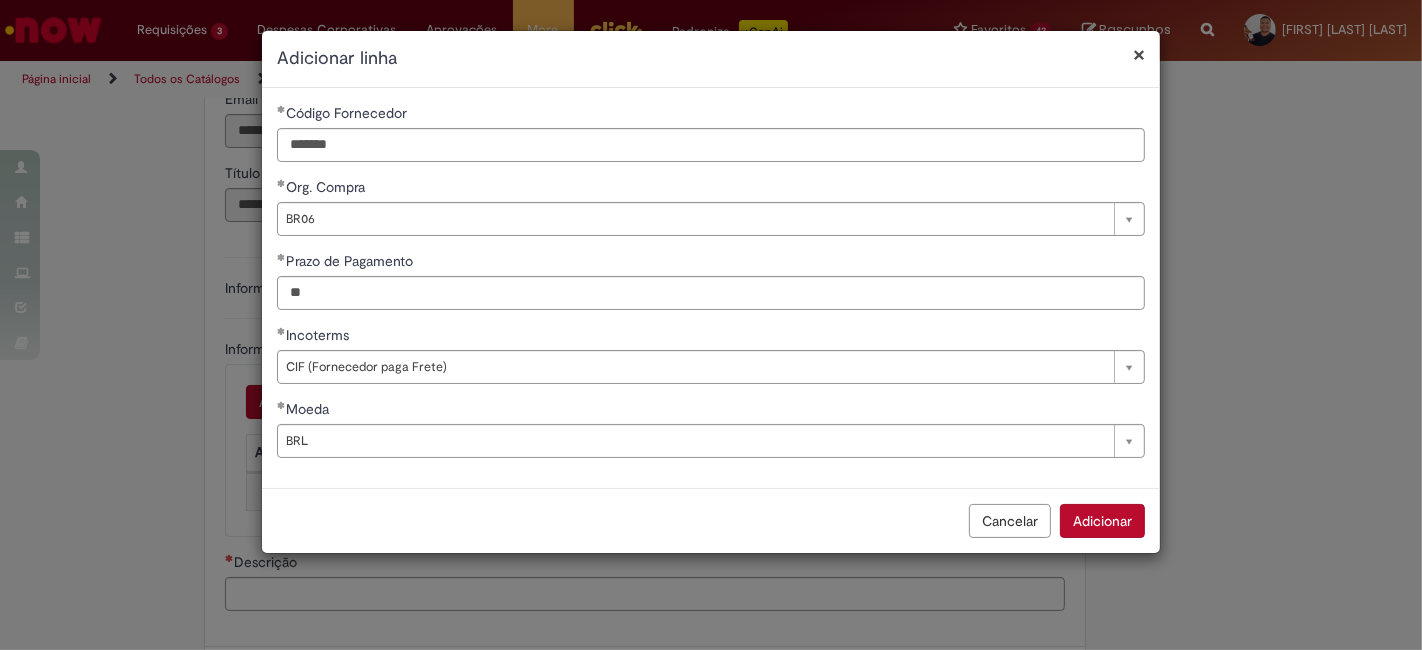 type on "******" 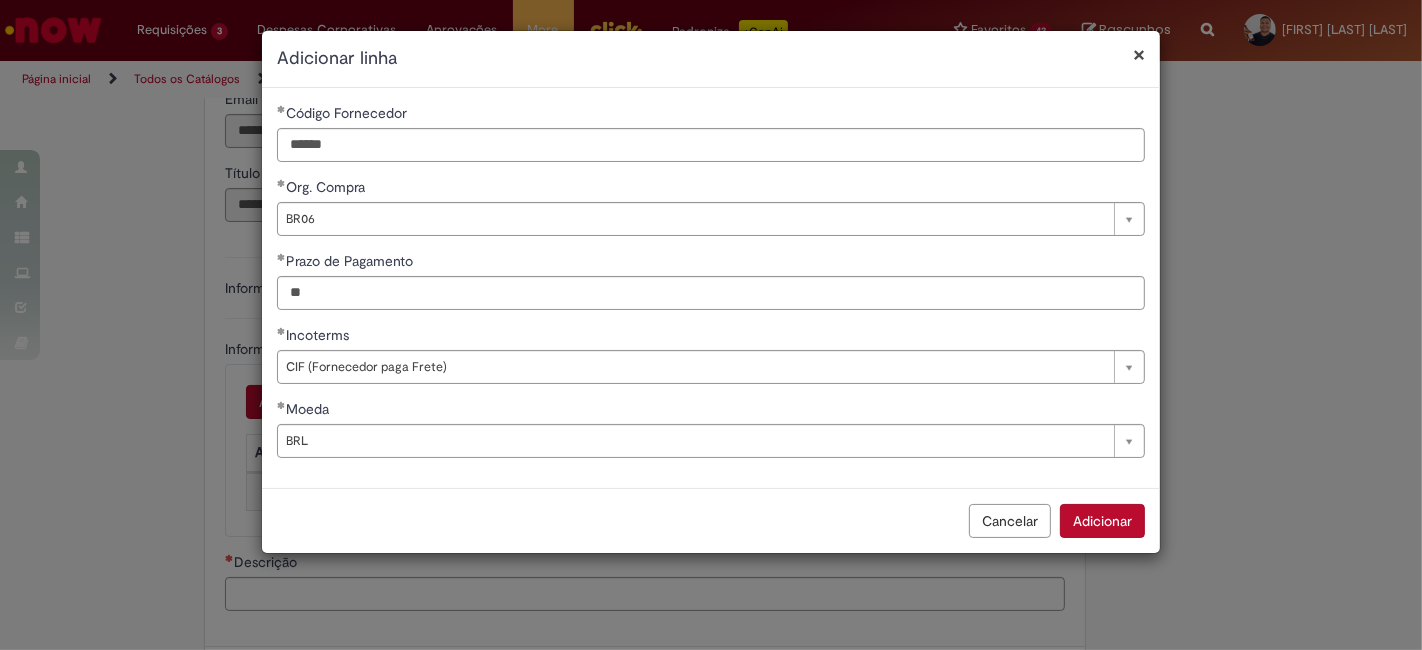 click on "Cancelar   Adicionar" at bounding box center [711, 520] 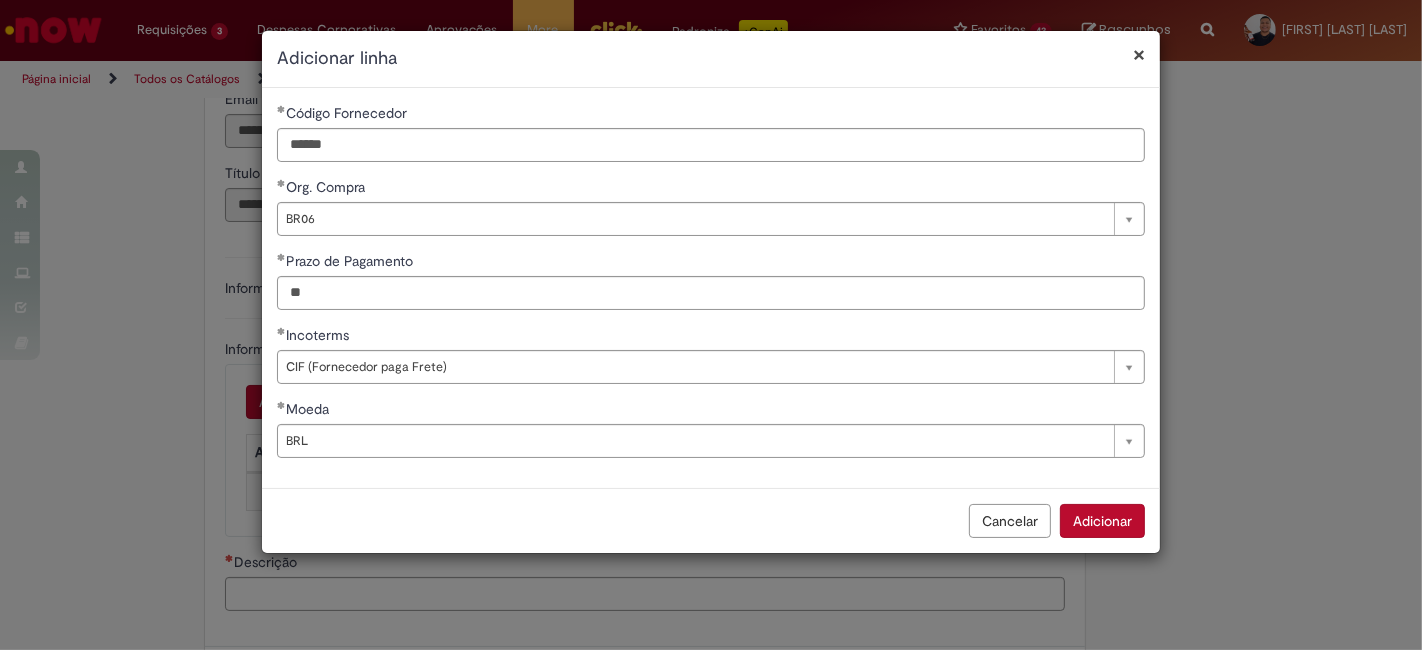 click on "Adicionar" at bounding box center [1102, 521] 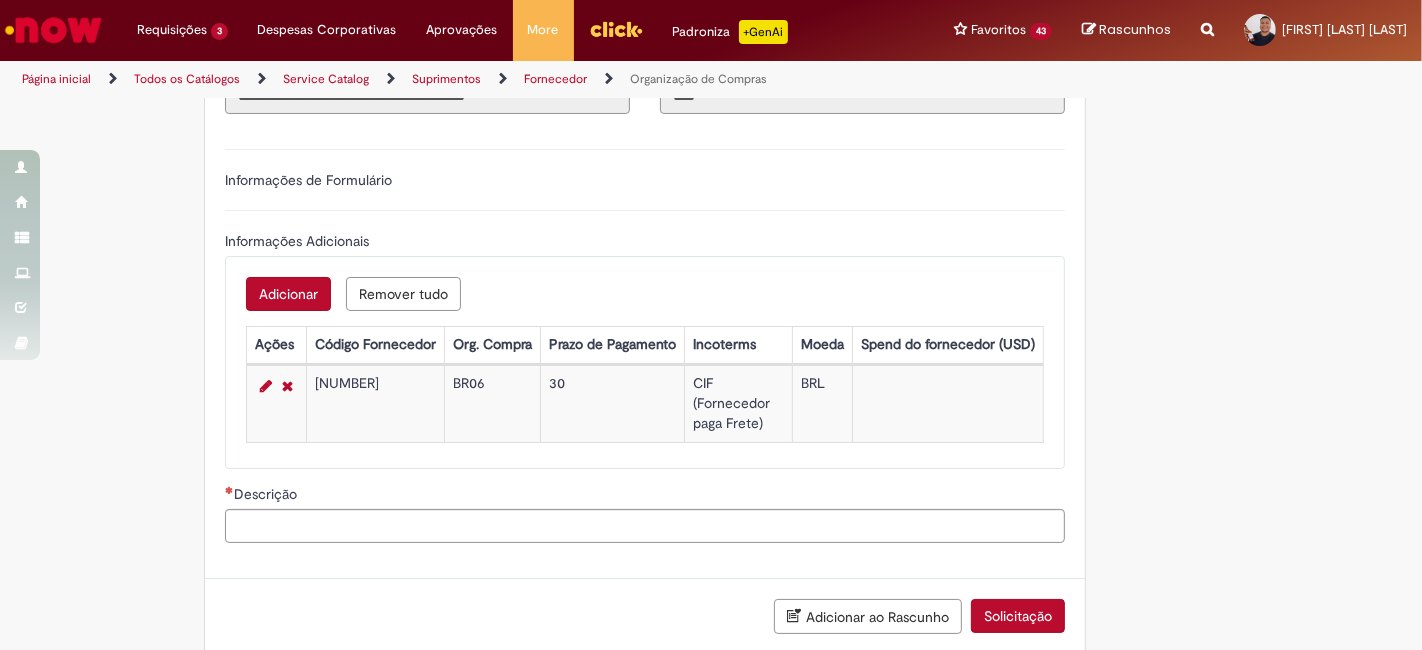 scroll, scrollTop: 1437, scrollLeft: 0, axis: vertical 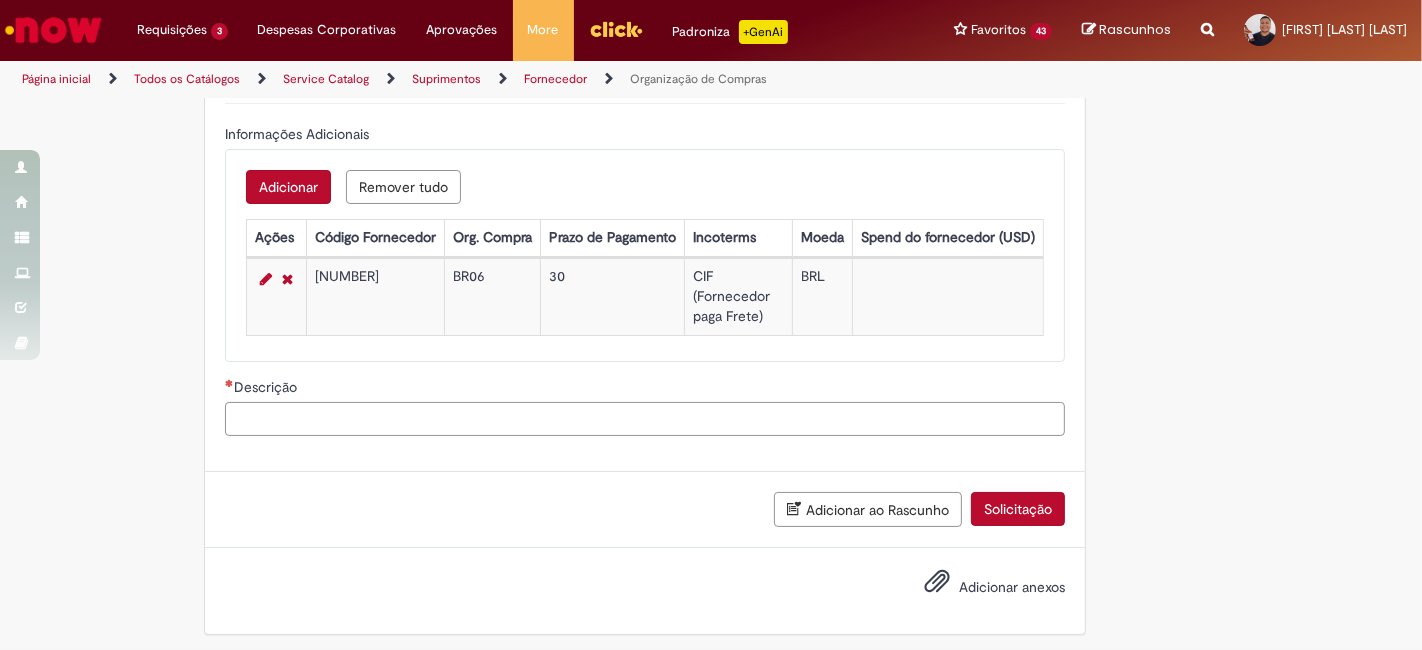 click on "Descrição" at bounding box center (645, 419) 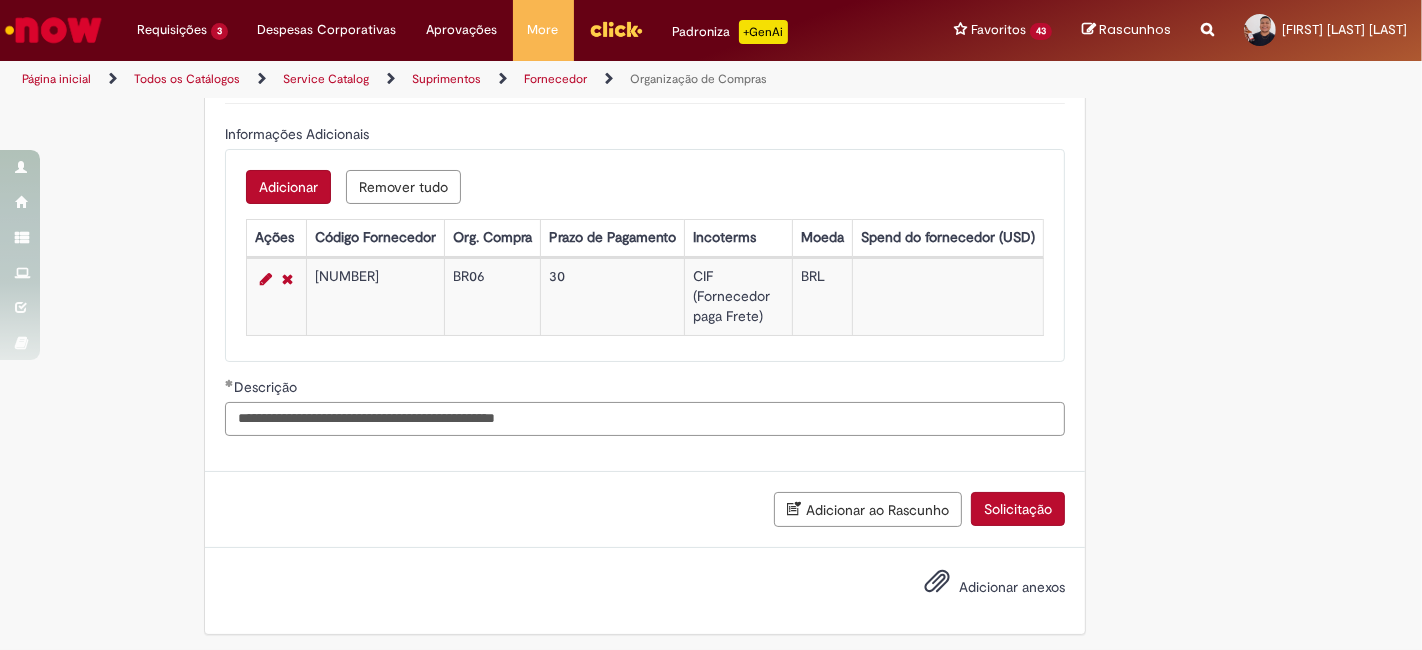 paste on "*******" 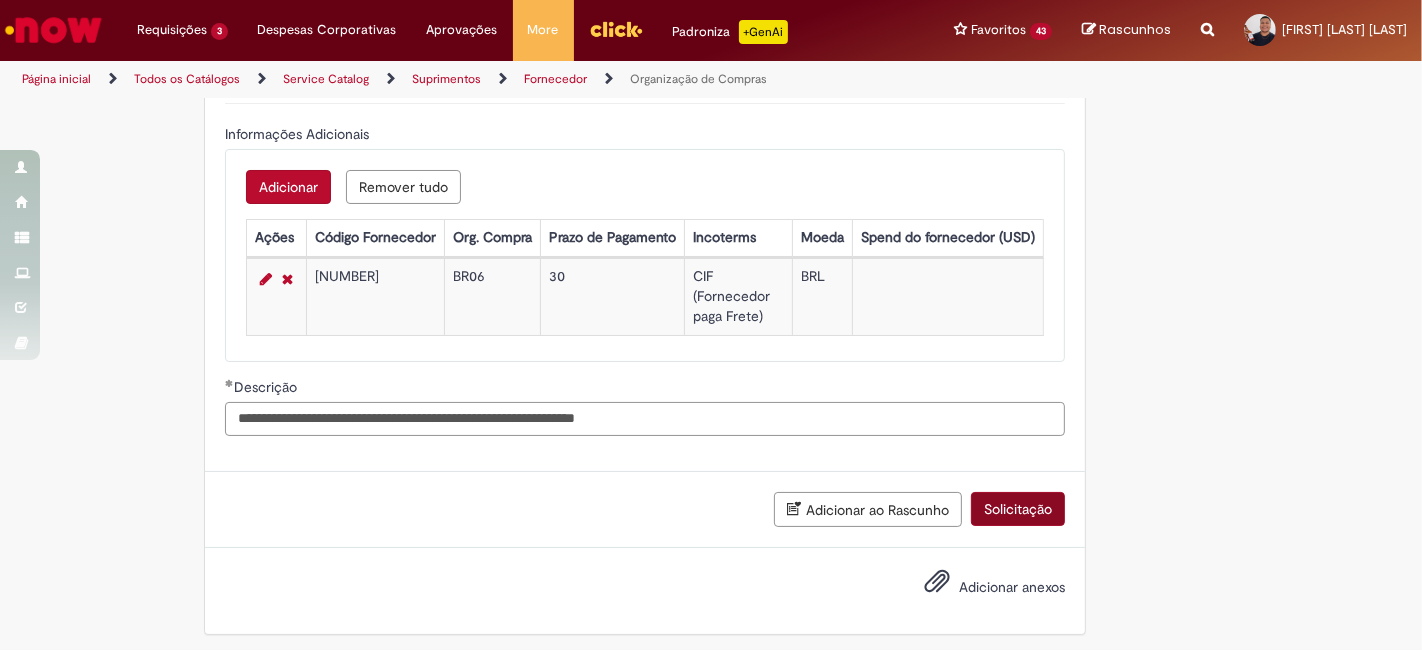 type on "**********" 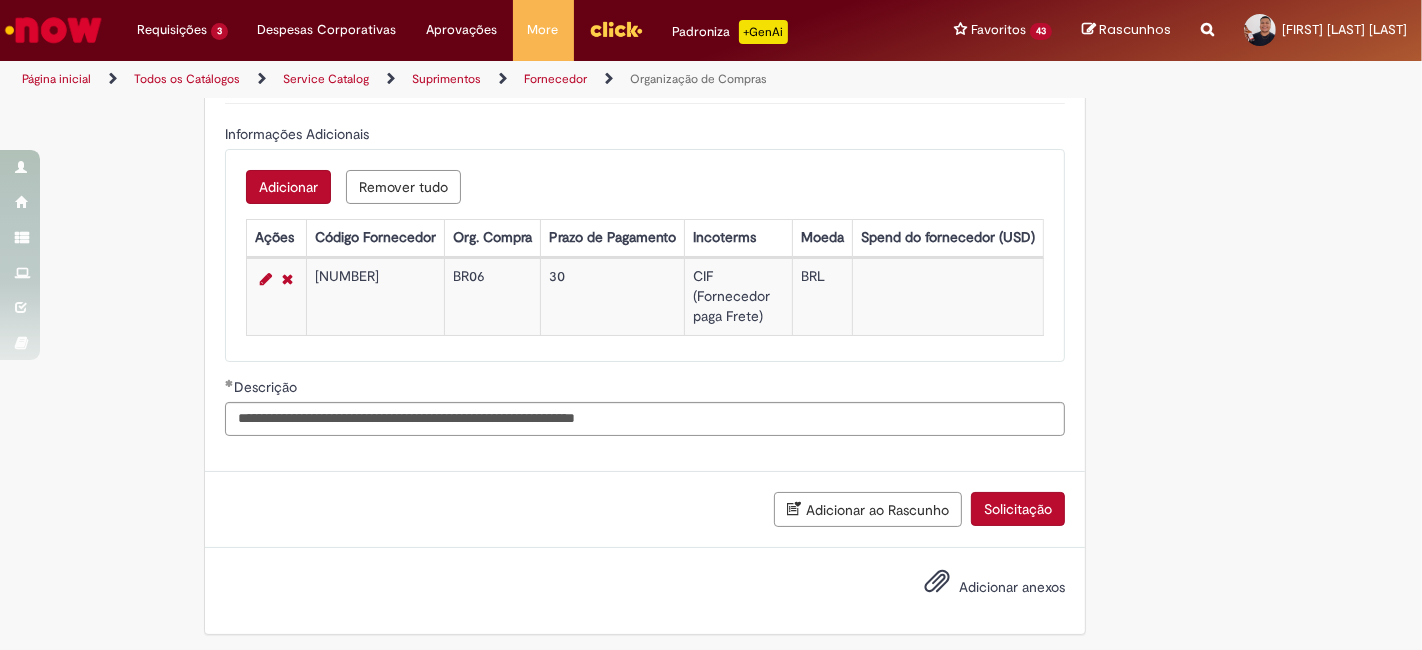 click on "Solicitação" at bounding box center (1018, 509) 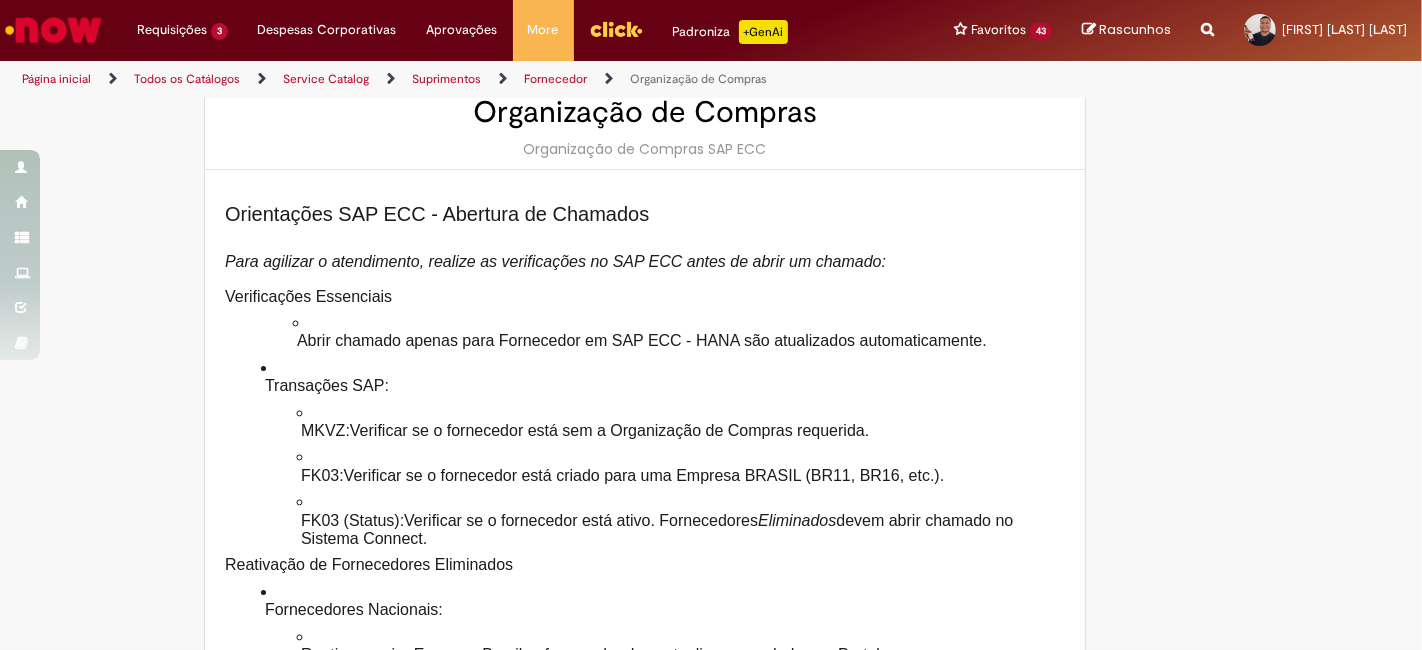 scroll, scrollTop: 0, scrollLeft: 0, axis: both 